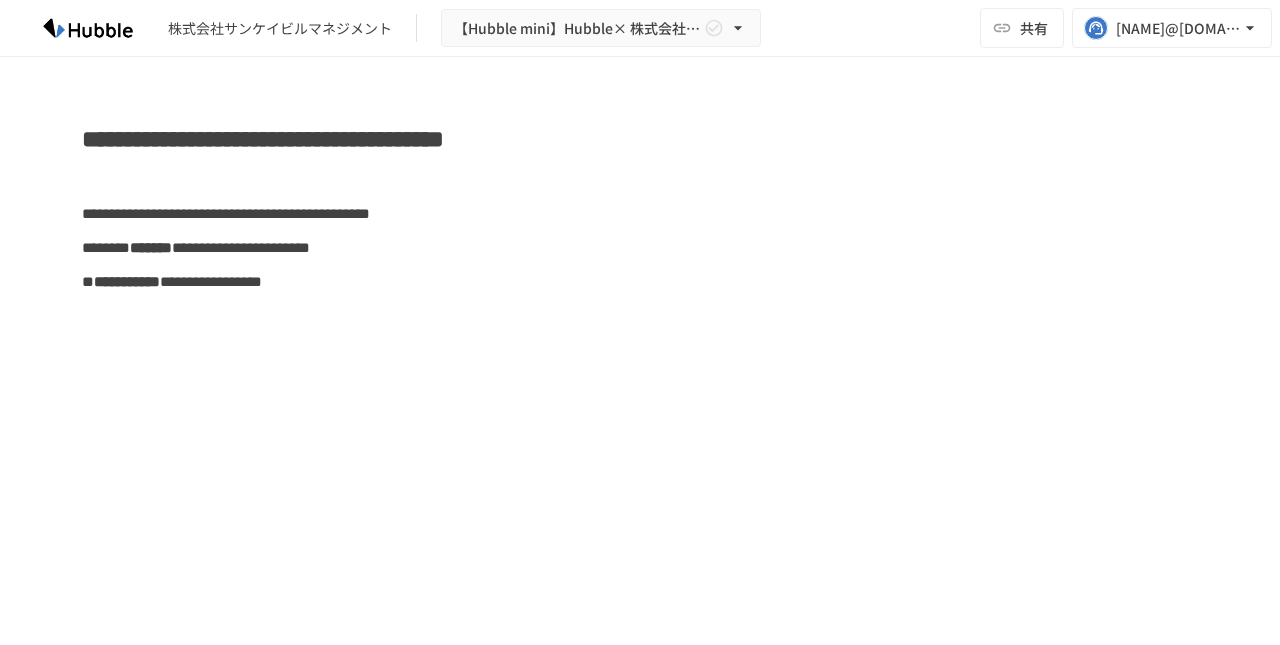 scroll, scrollTop: 0, scrollLeft: 0, axis: both 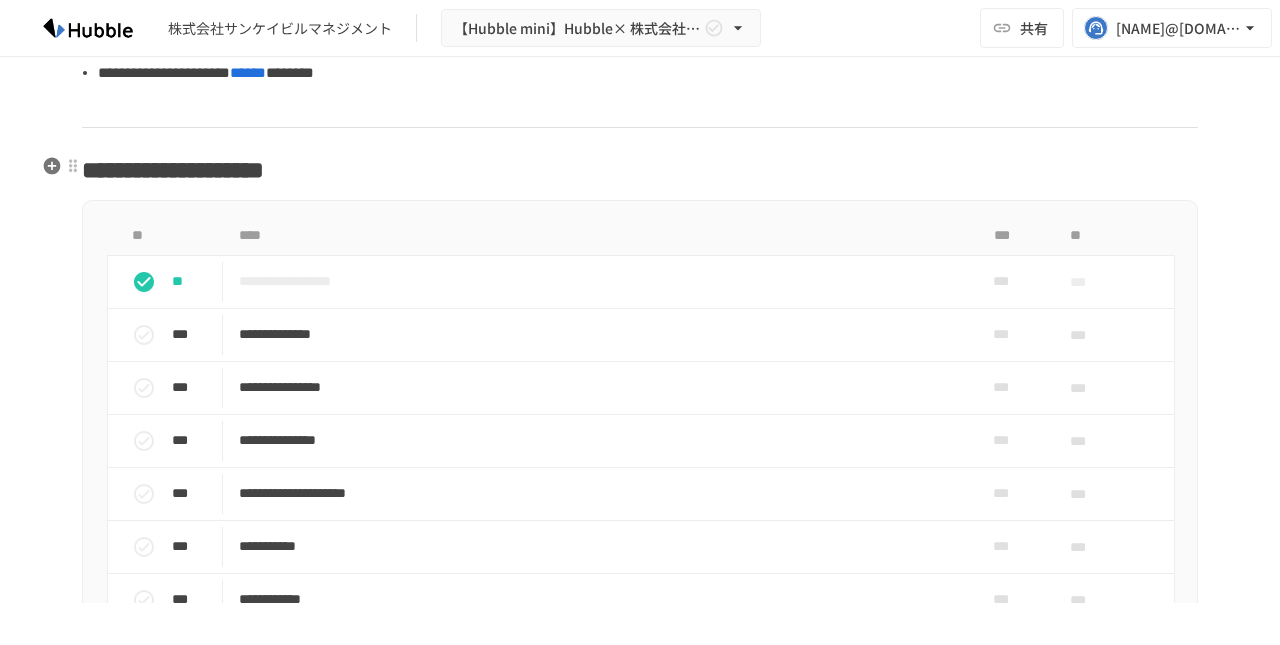 click on "[REDACTED]" at bounding box center (640, 1482) 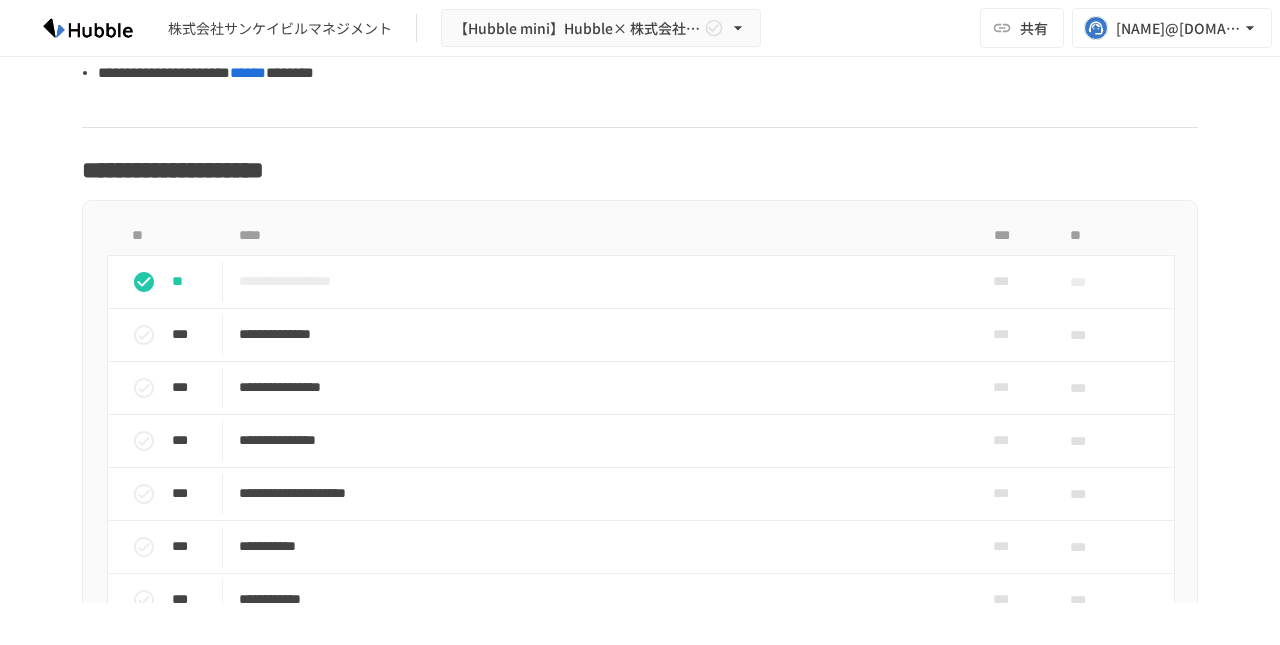 scroll, scrollTop: 1382, scrollLeft: 0, axis: vertical 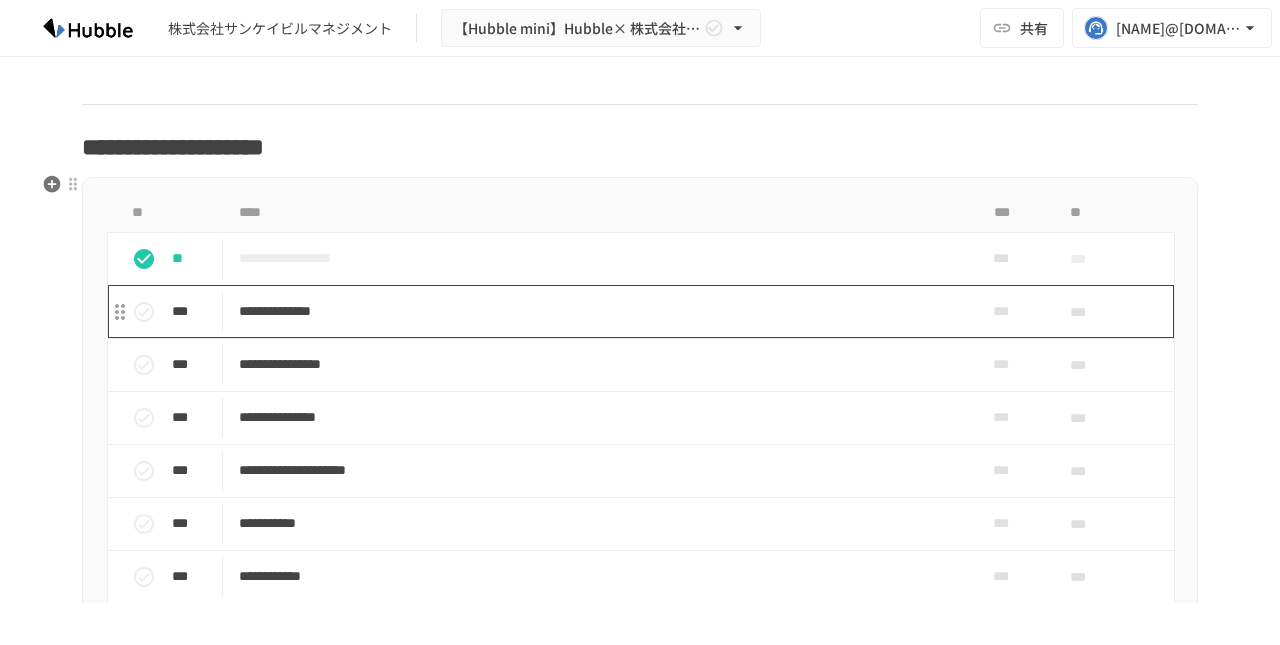 click on "**********" at bounding box center (598, 311) 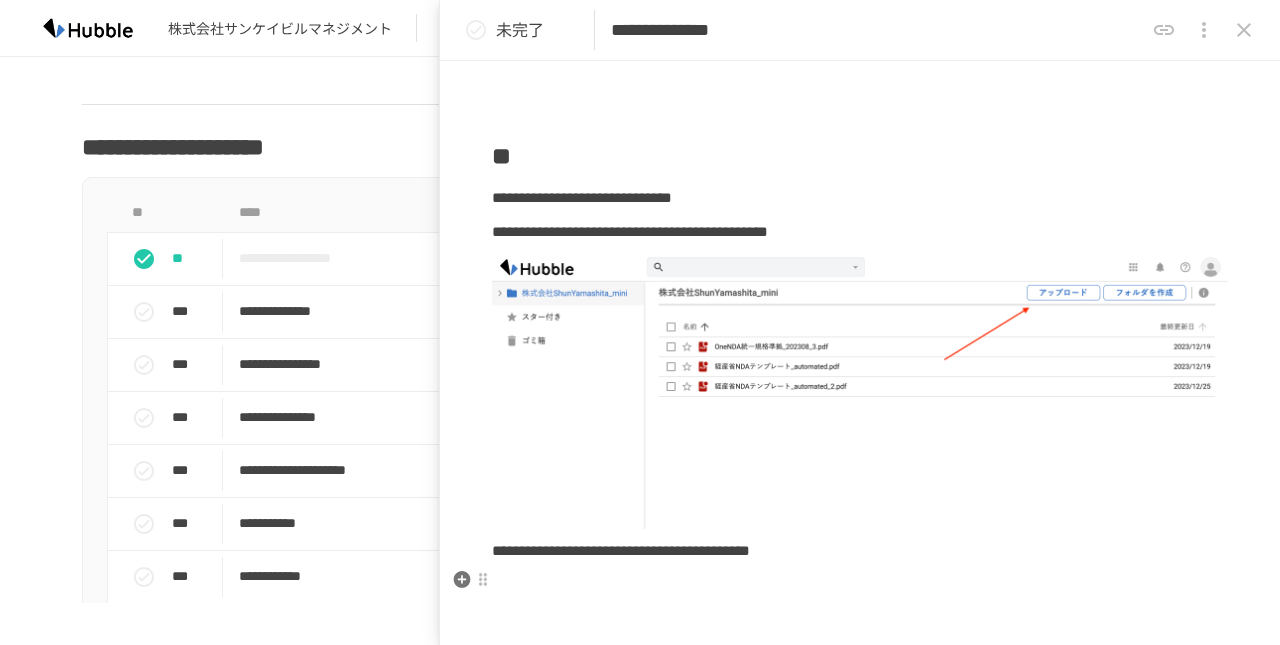 scroll, scrollTop: 45, scrollLeft: 0, axis: vertical 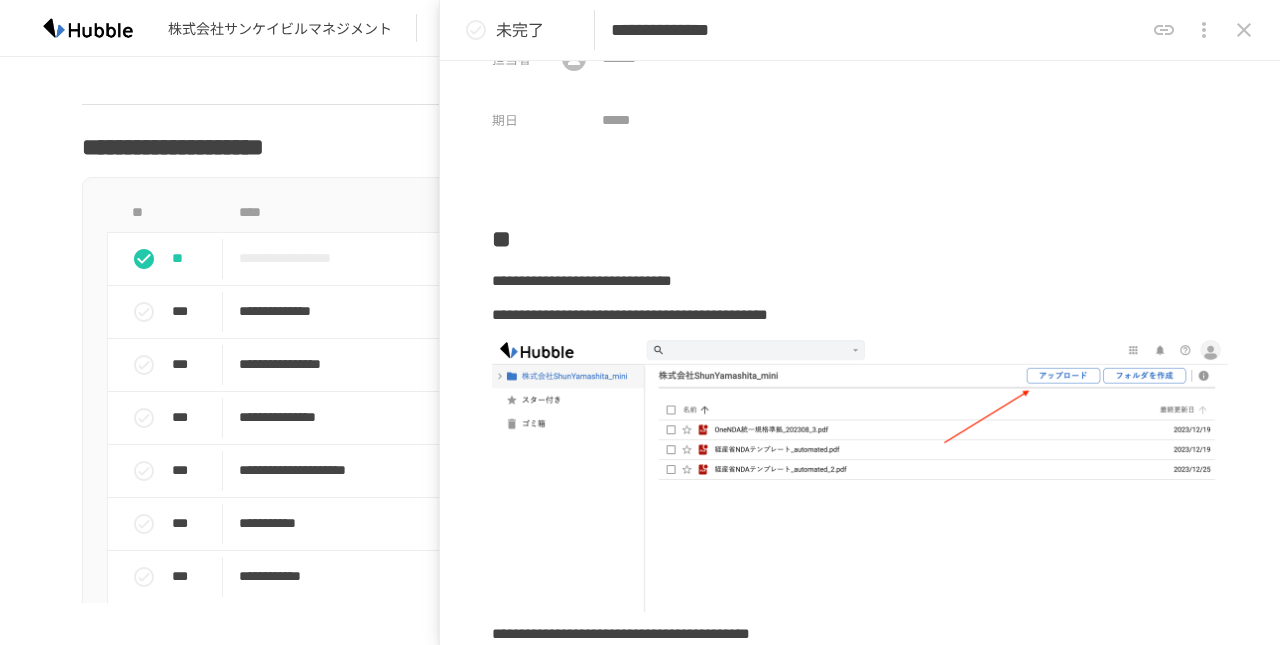 click 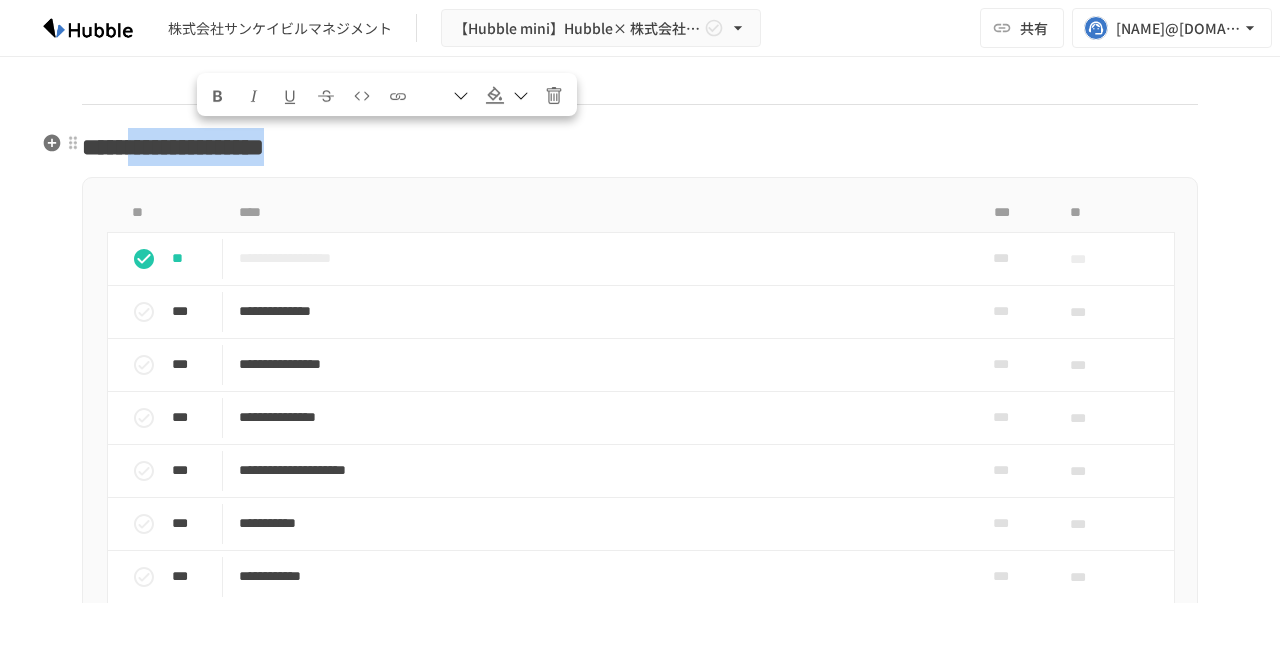 drag, startPoint x: 192, startPoint y: 149, endPoint x: 546, endPoint y: 160, distance: 354.17087 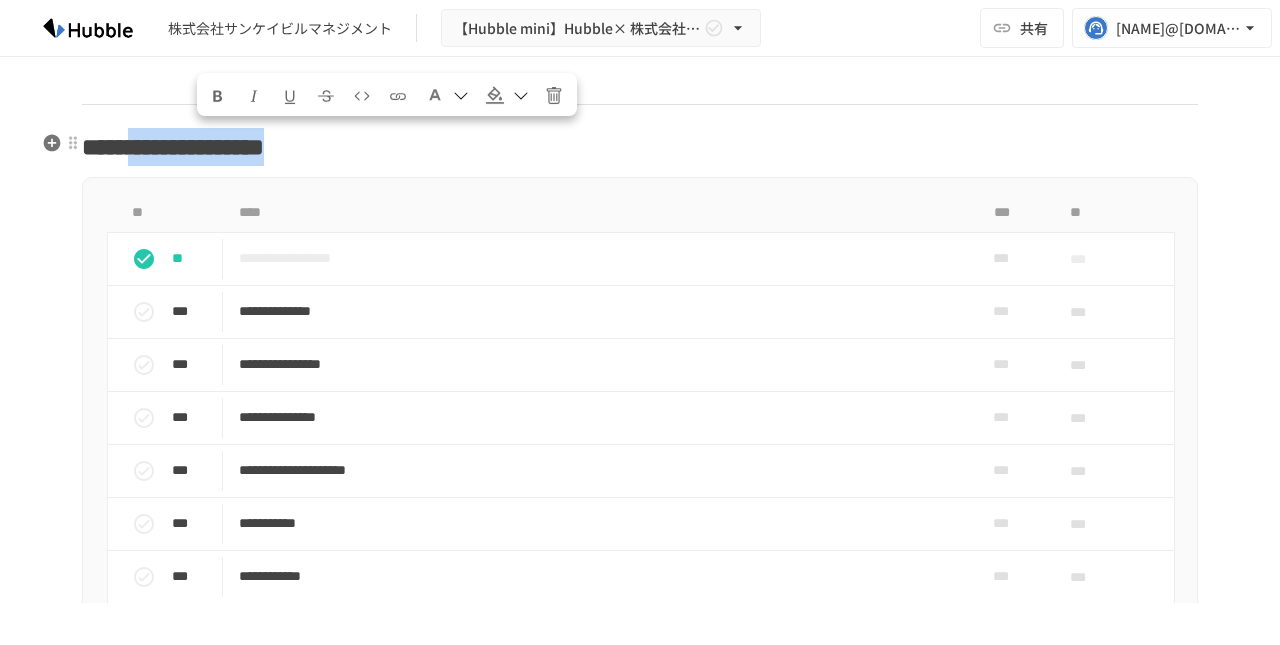 click on "**********" at bounding box center (640, 147) 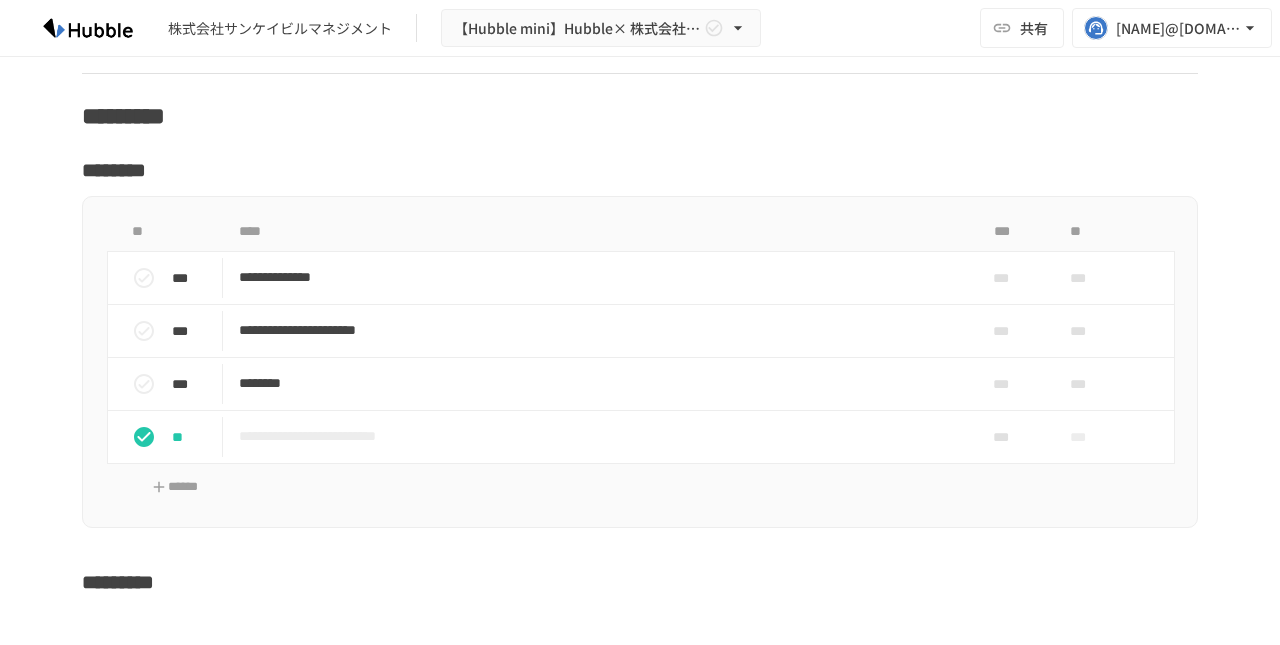 scroll, scrollTop: 2091, scrollLeft: 0, axis: vertical 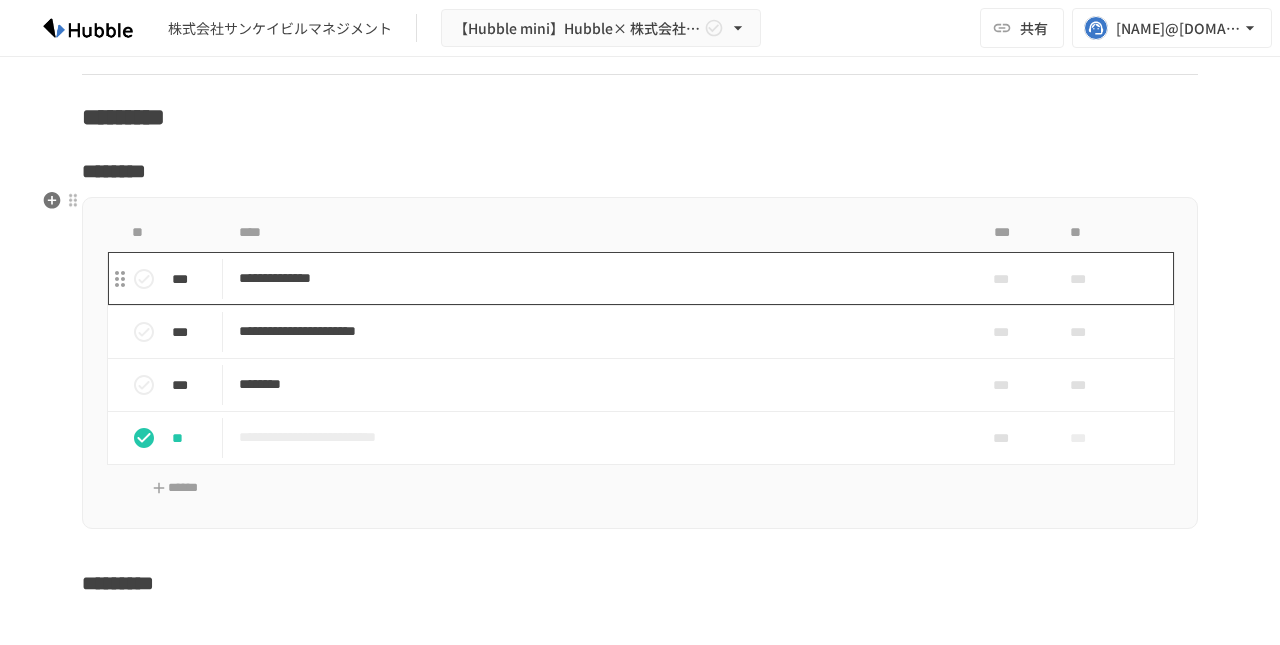 click on "**********" at bounding box center [598, 278] 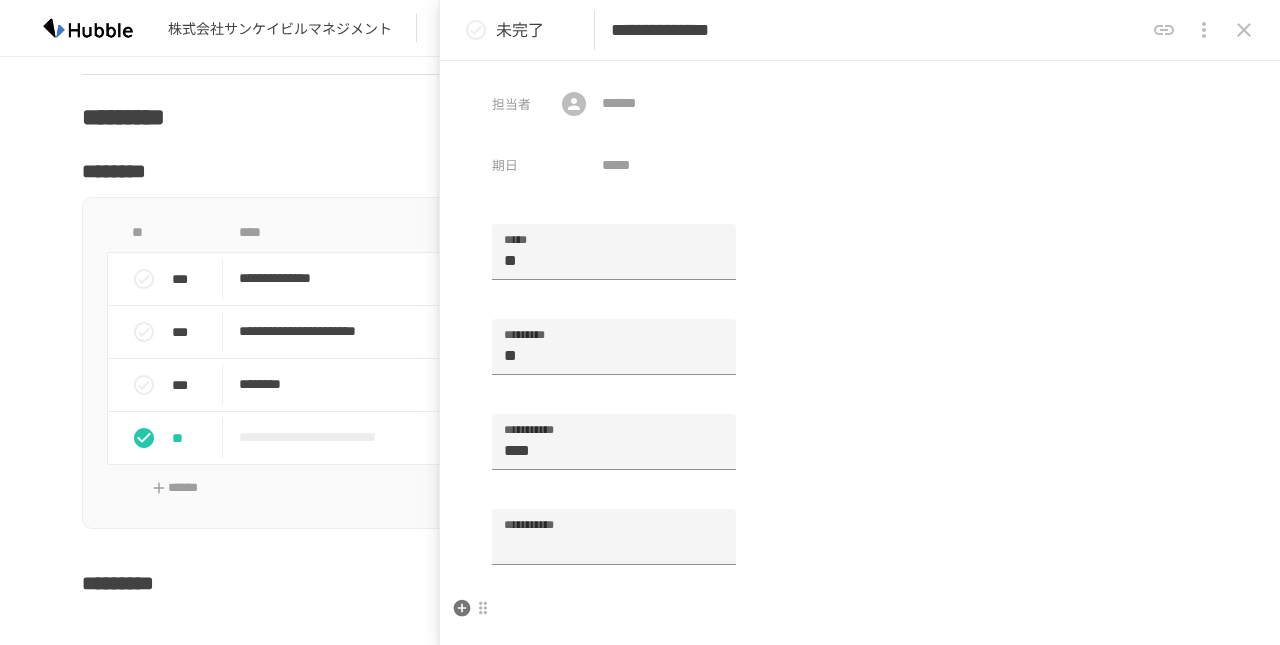 click at bounding box center [860, 609] 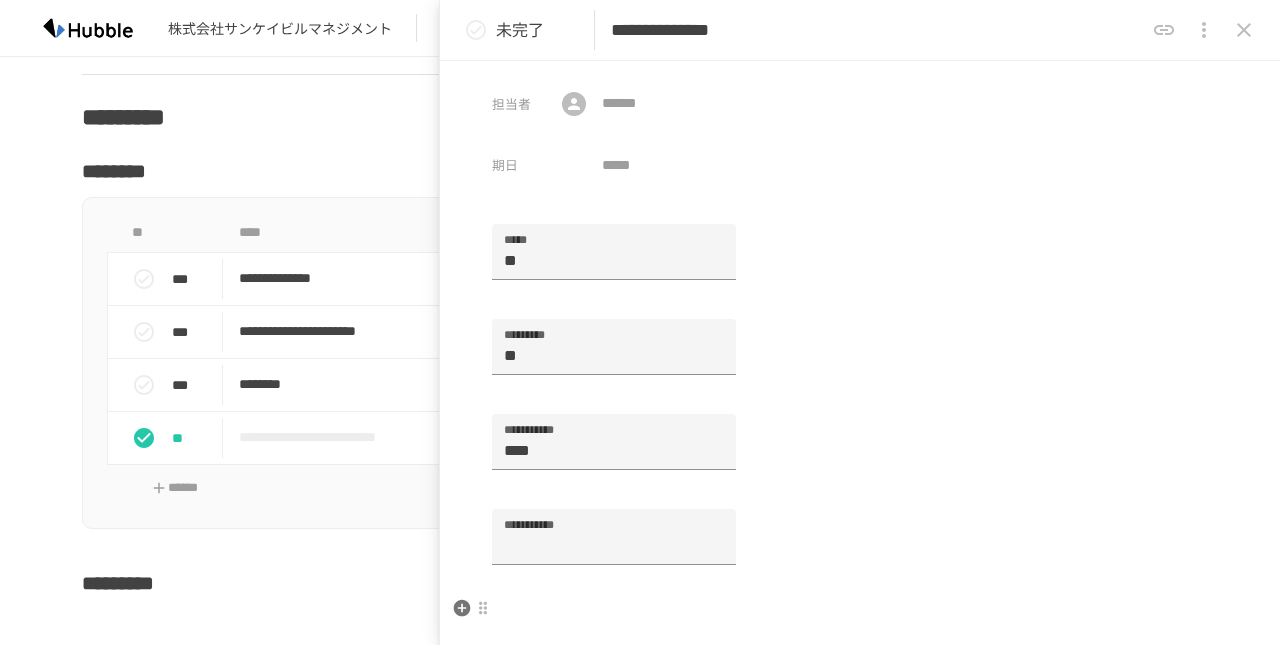 type 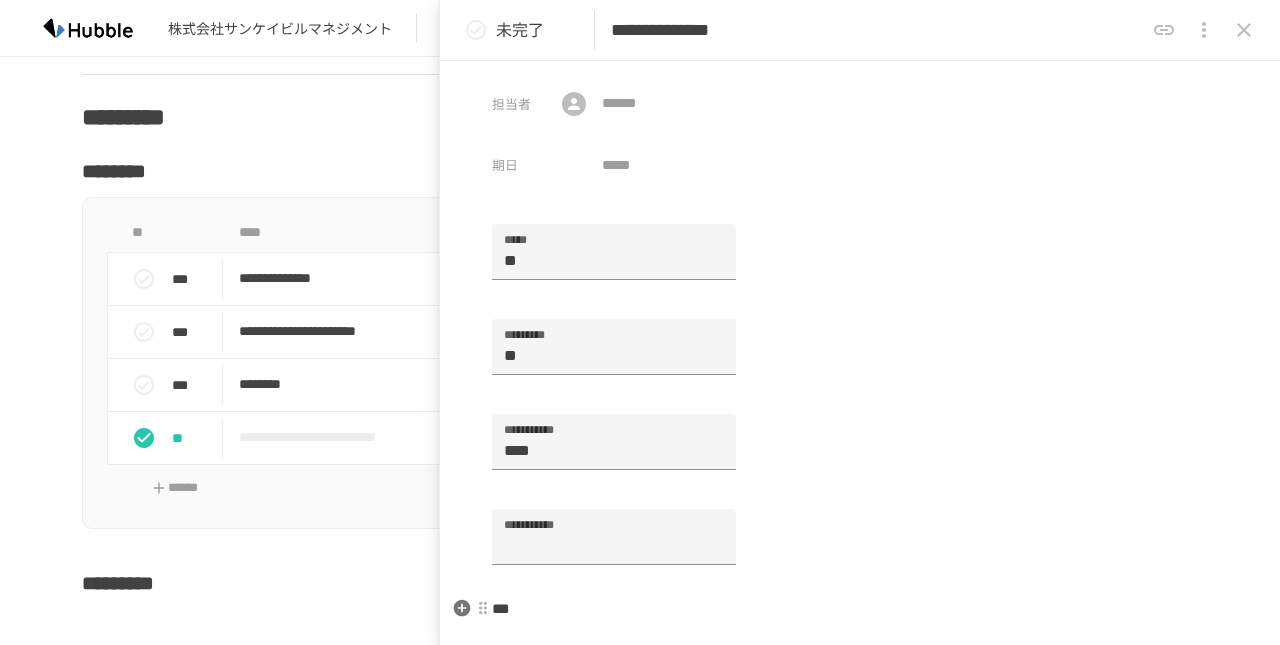 click on "**" at bounding box center [860, 609] 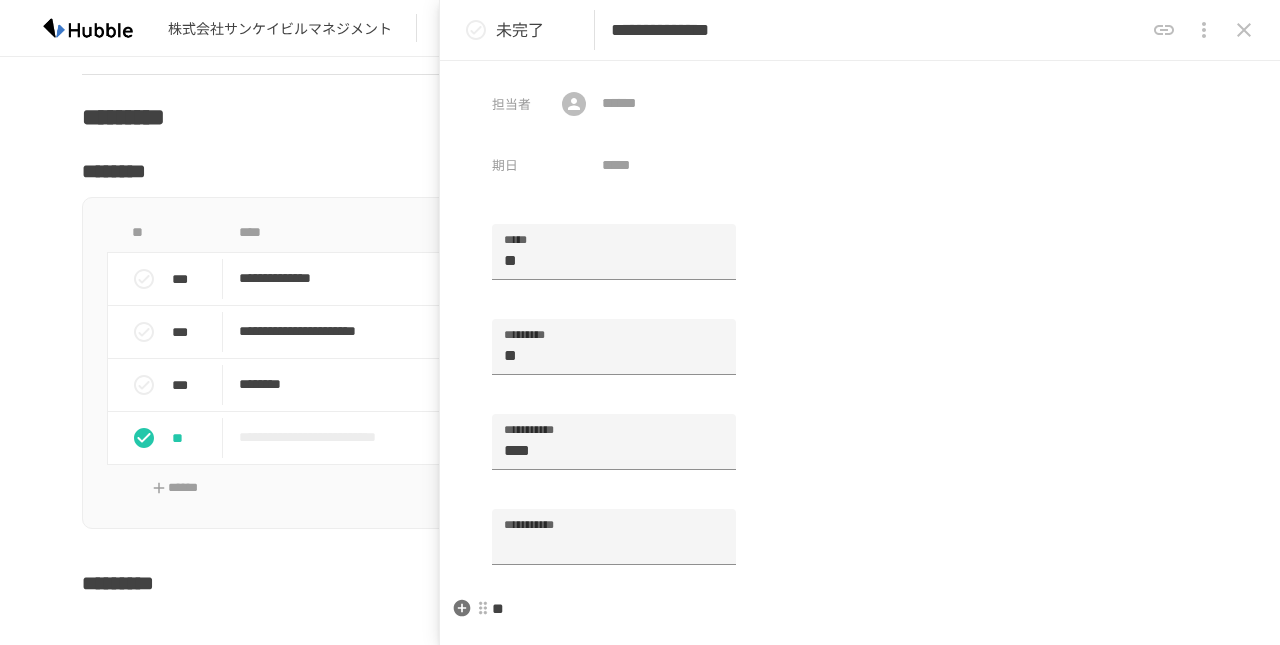 click on "**" at bounding box center (860, 609) 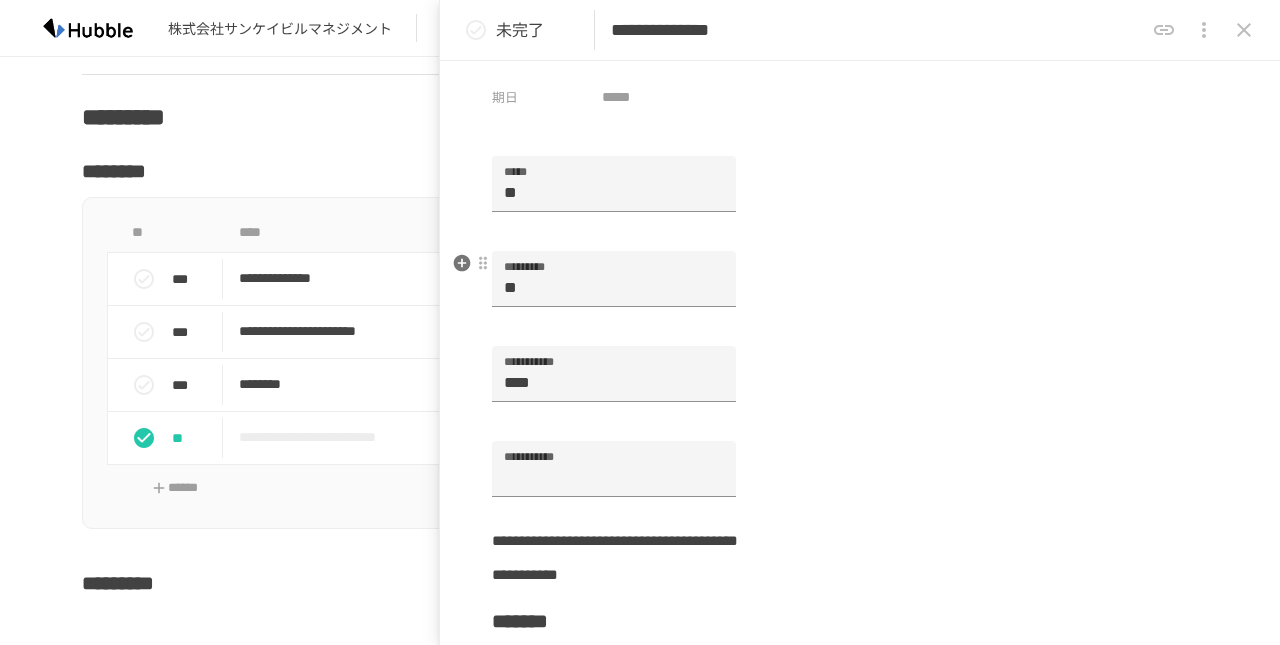 scroll, scrollTop: 70, scrollLeft: 0, axis: vertical 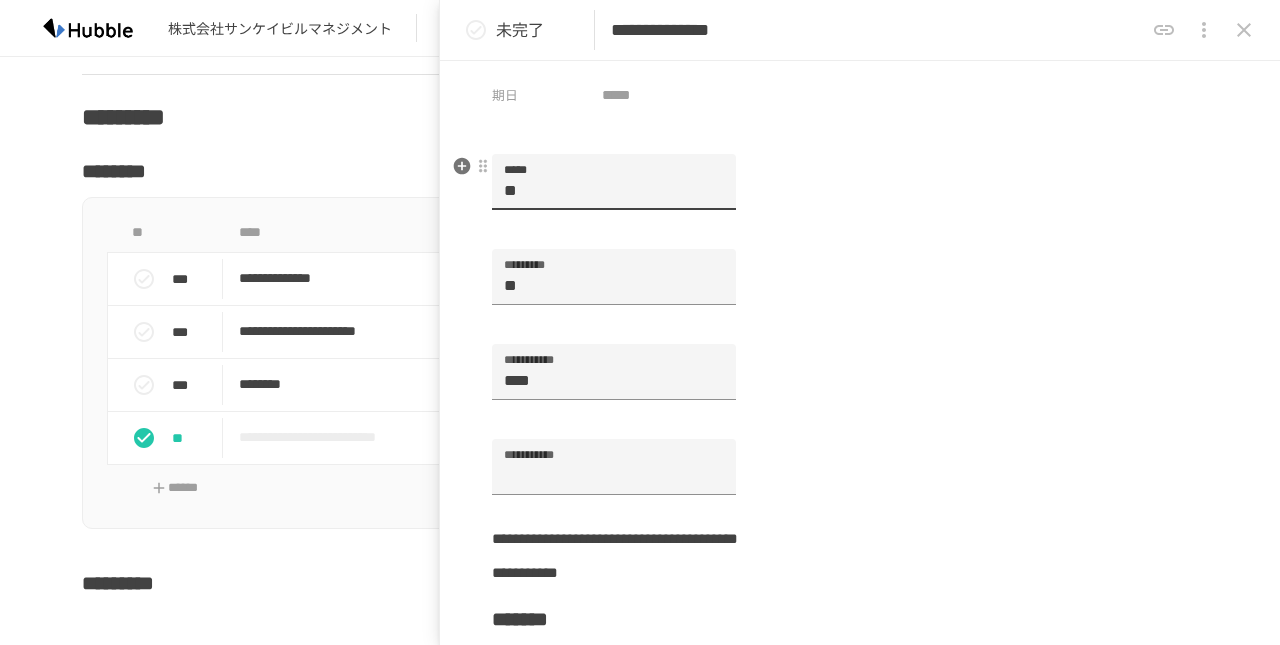click on "**" at bounding box center [614, 182] 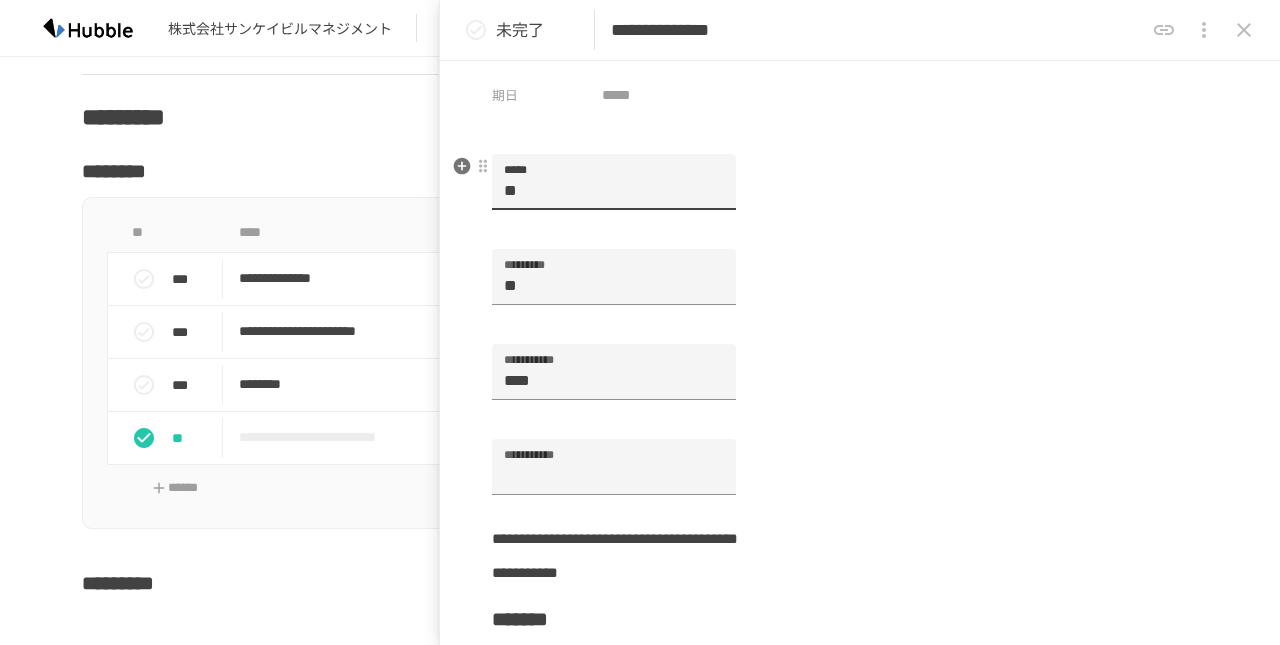 type on "*" 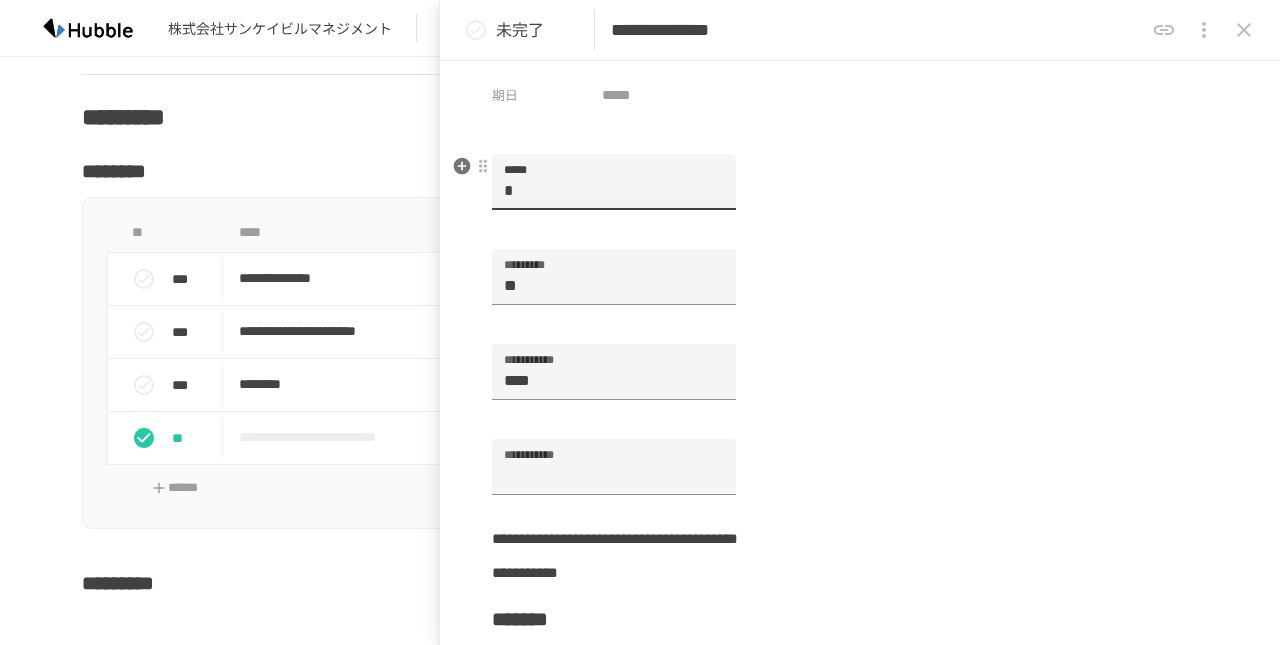 type on "**" 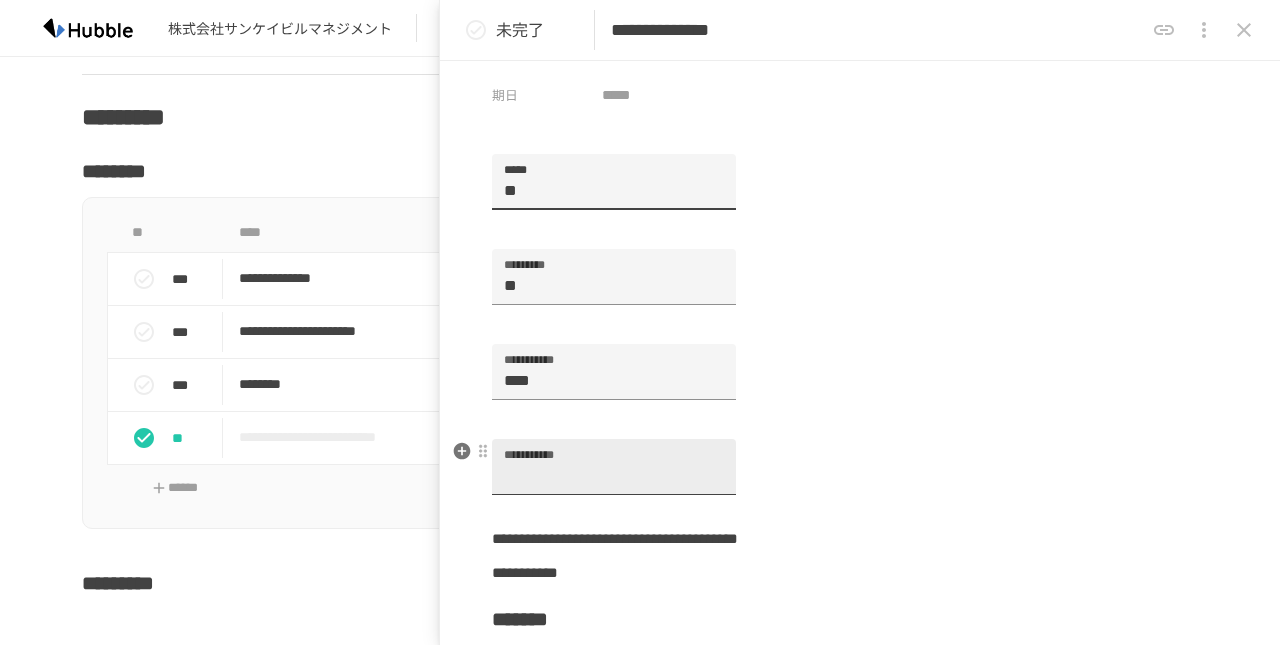 click on "**********" at bounding box center (614, 467) 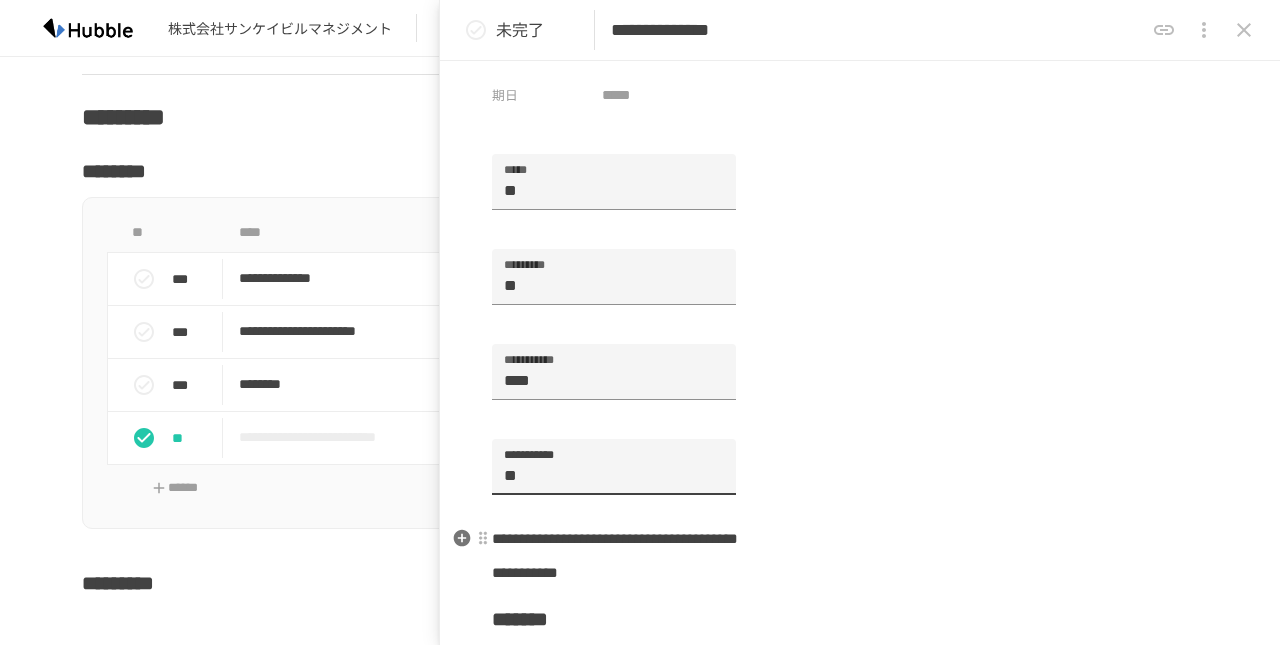 type on "*" 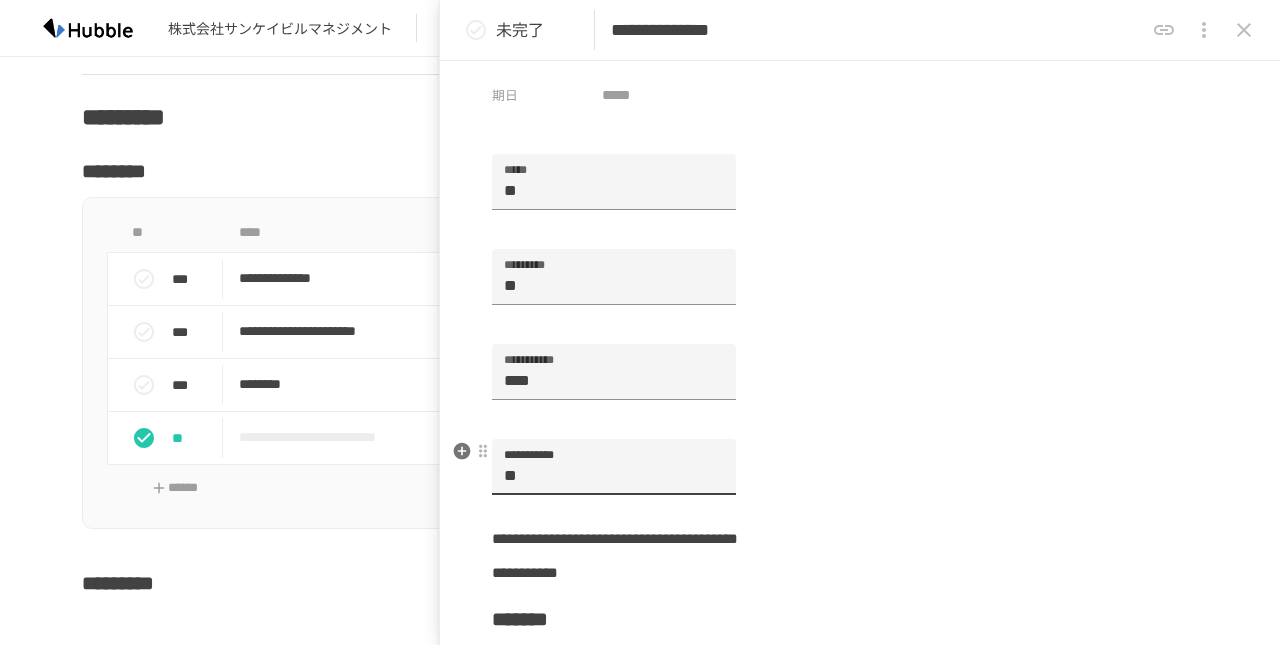 type on "*" 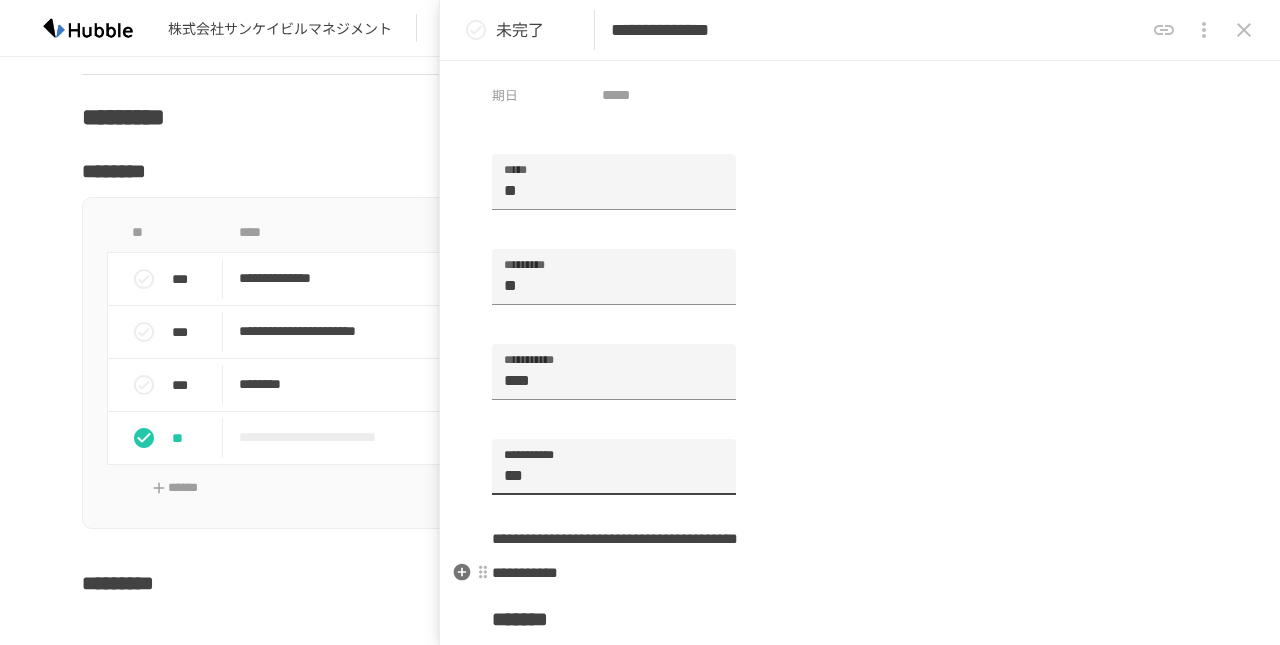 type on "***" 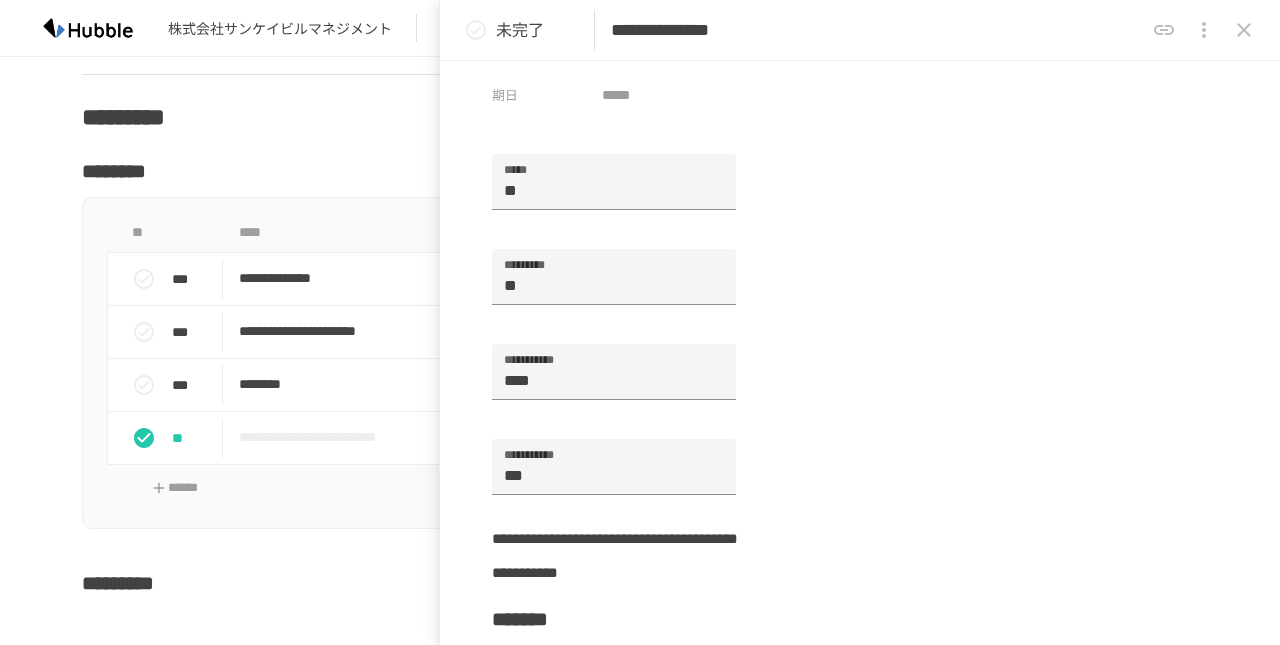click 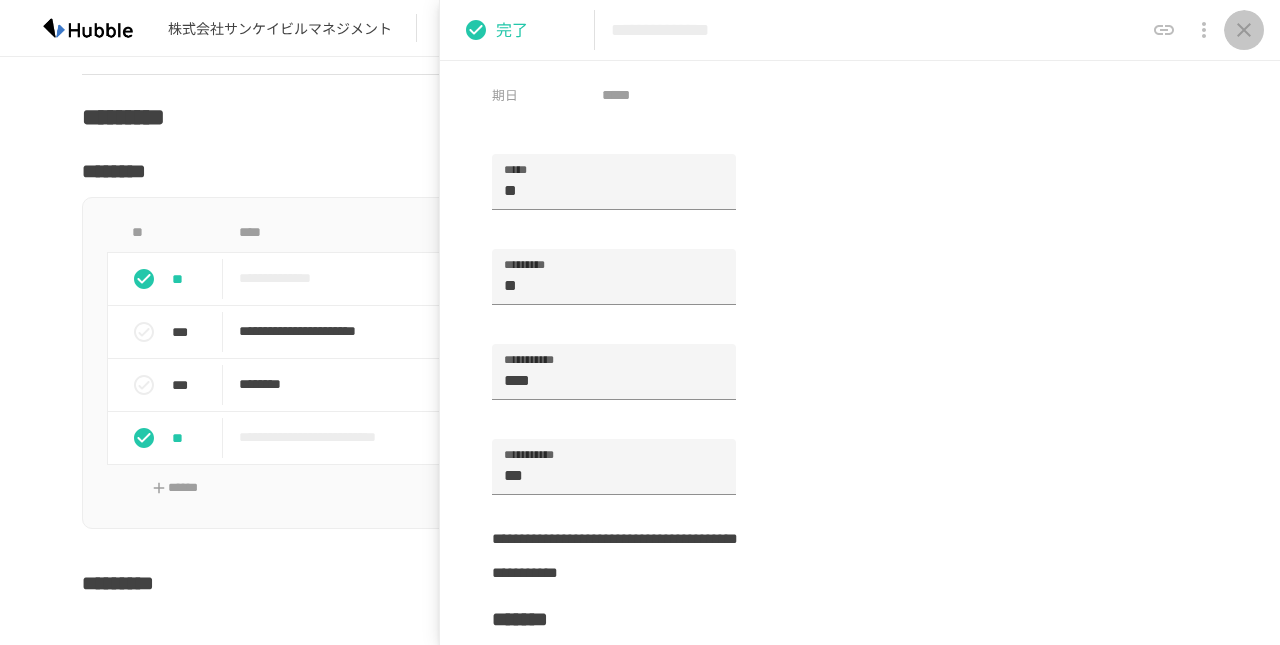 click 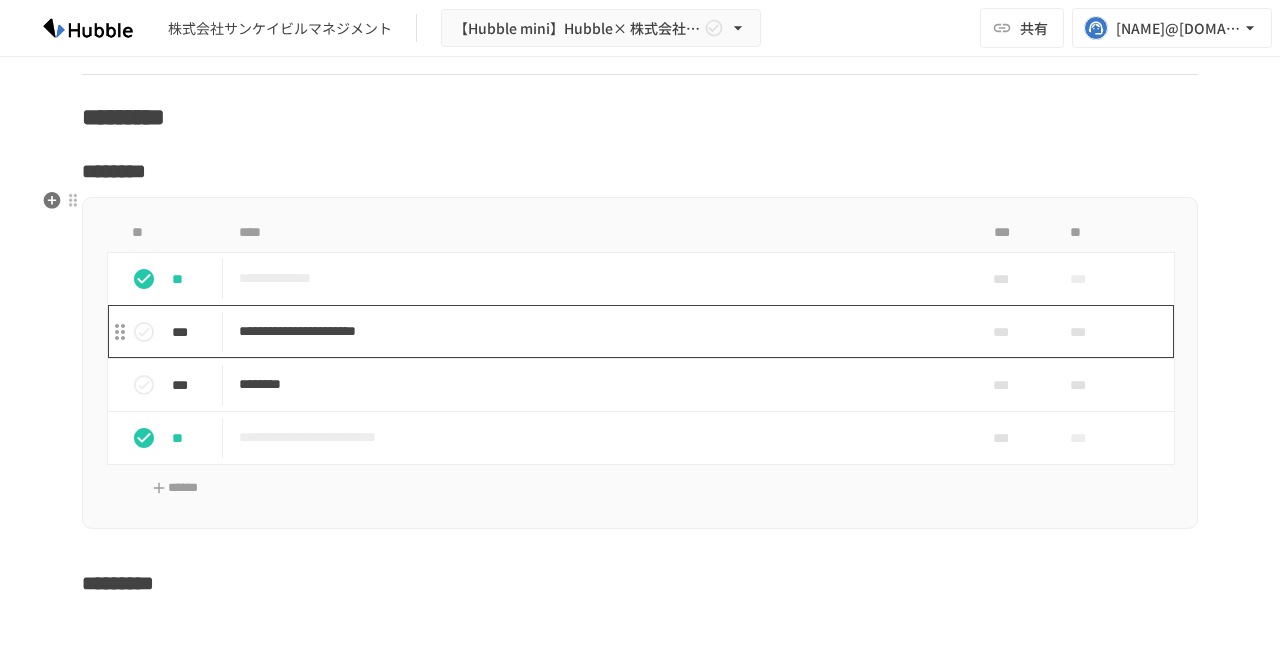 click on "**********" at bounding box center (598, 331) 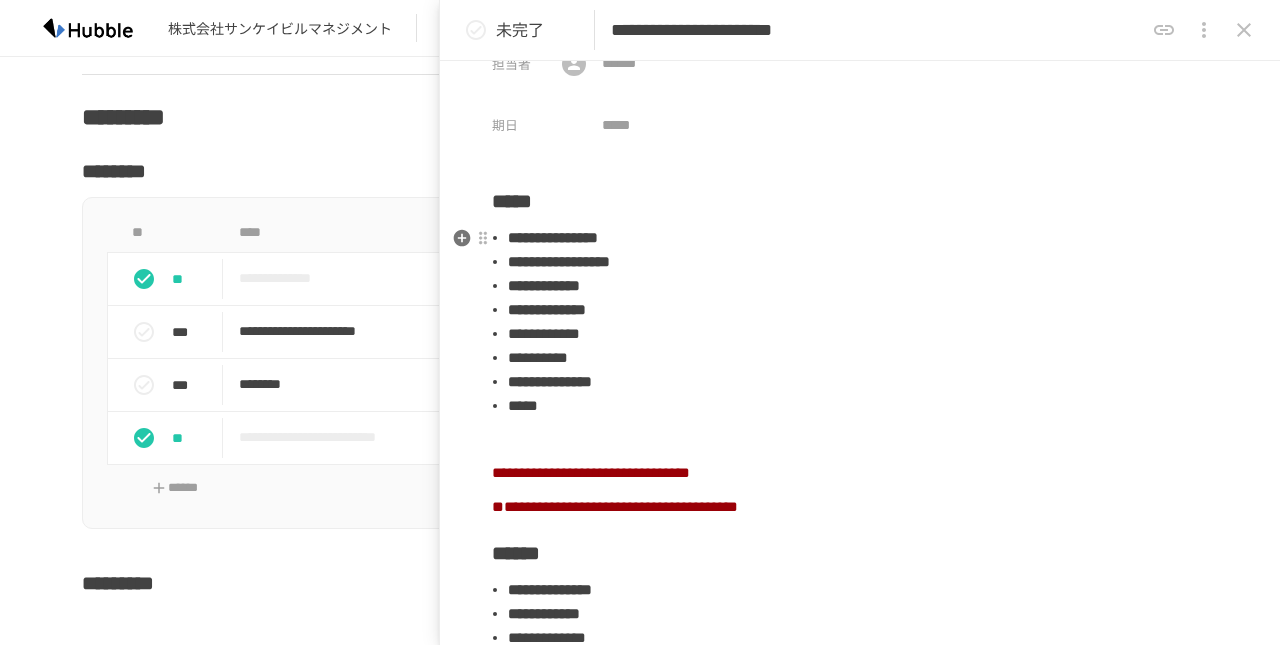 scroll, scrollTop: 42, scrollLeft: 0, axis: vertical 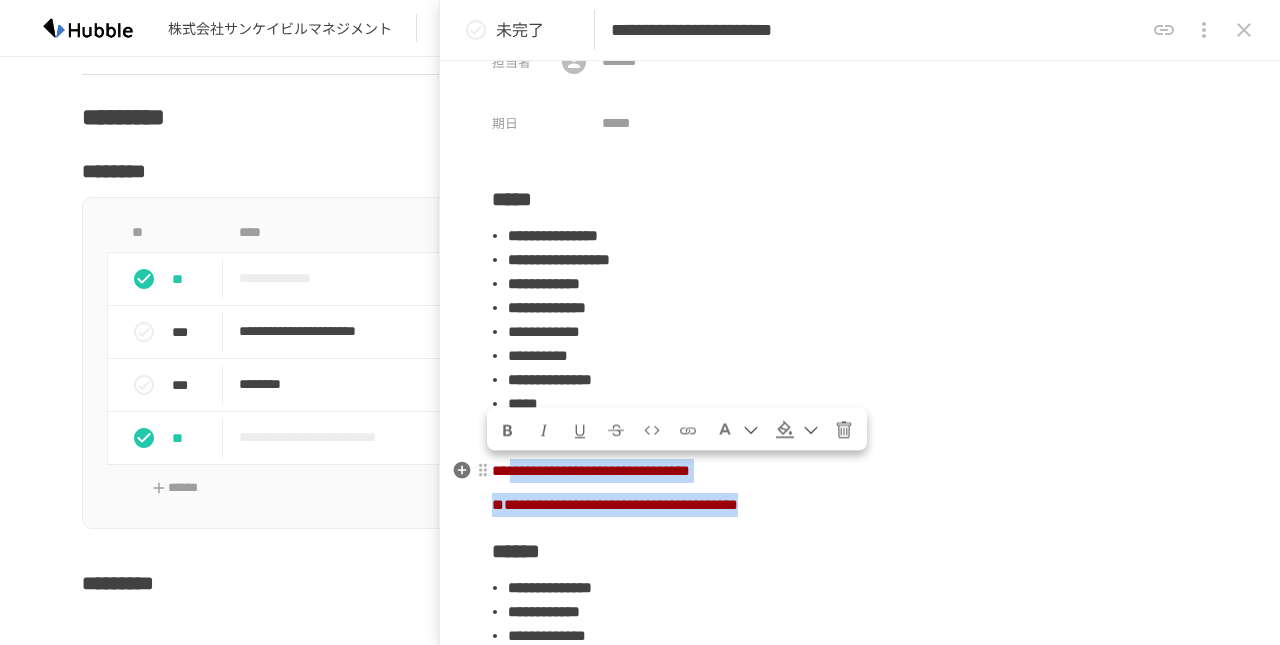 drag, startPoint x: 1038, startPoint y: 504, endPoint x: 526, endPoint y: 475, distance: 512.8206 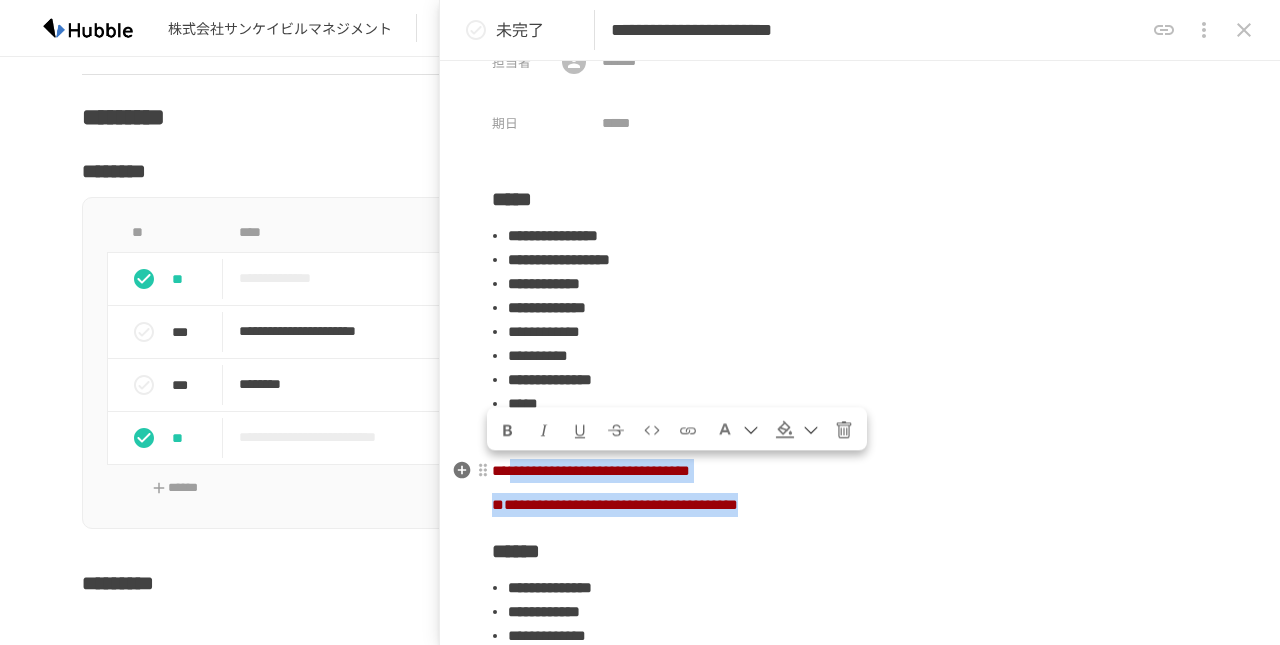 click on "[REDACTED]" at bounding box center (860, 502) 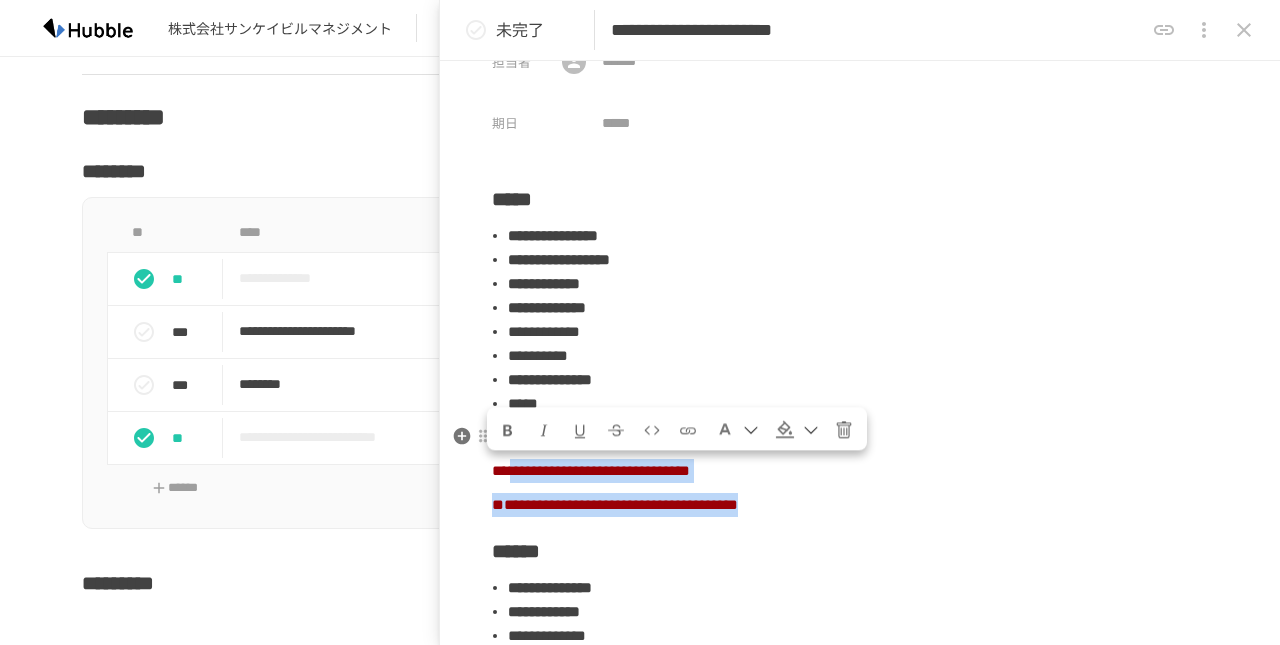 click at bounding box center [508, 429] 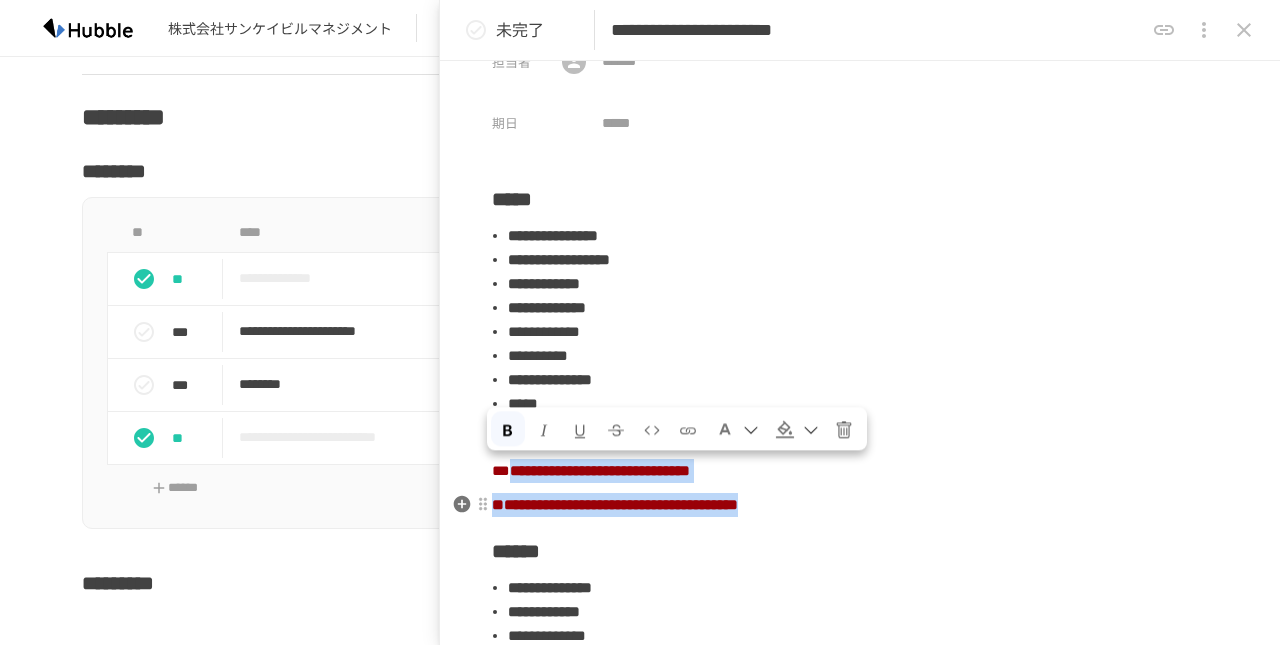 click on "**********" at bounding box center (615, 504) 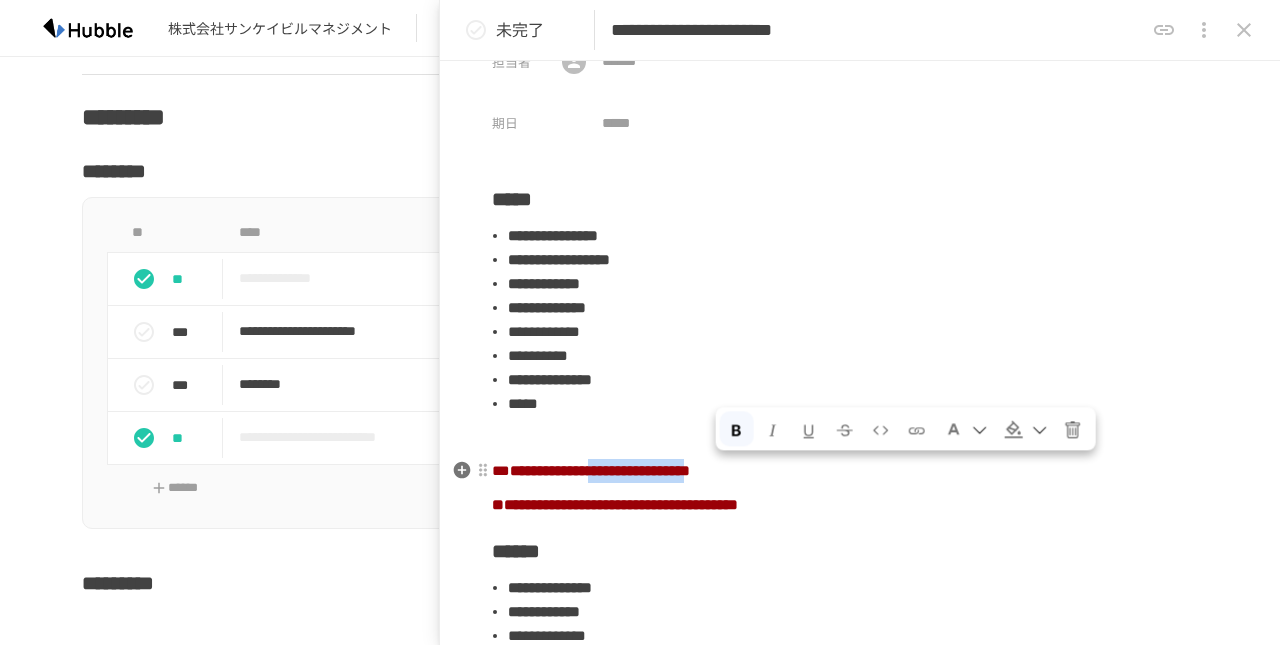 drag, startPoint x: 719, startPoint y: 469, endPoint x: 883, endPoint y: 477, distance: 164.195 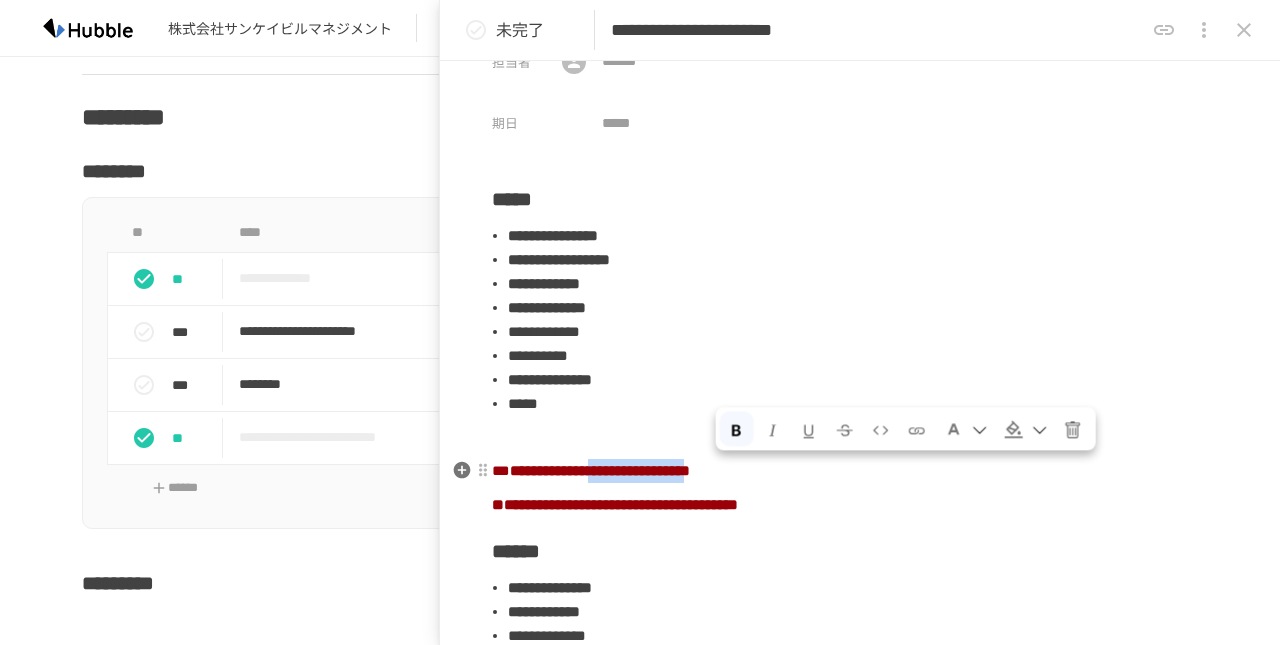 click on "**********" at bounding box center [600, 470] 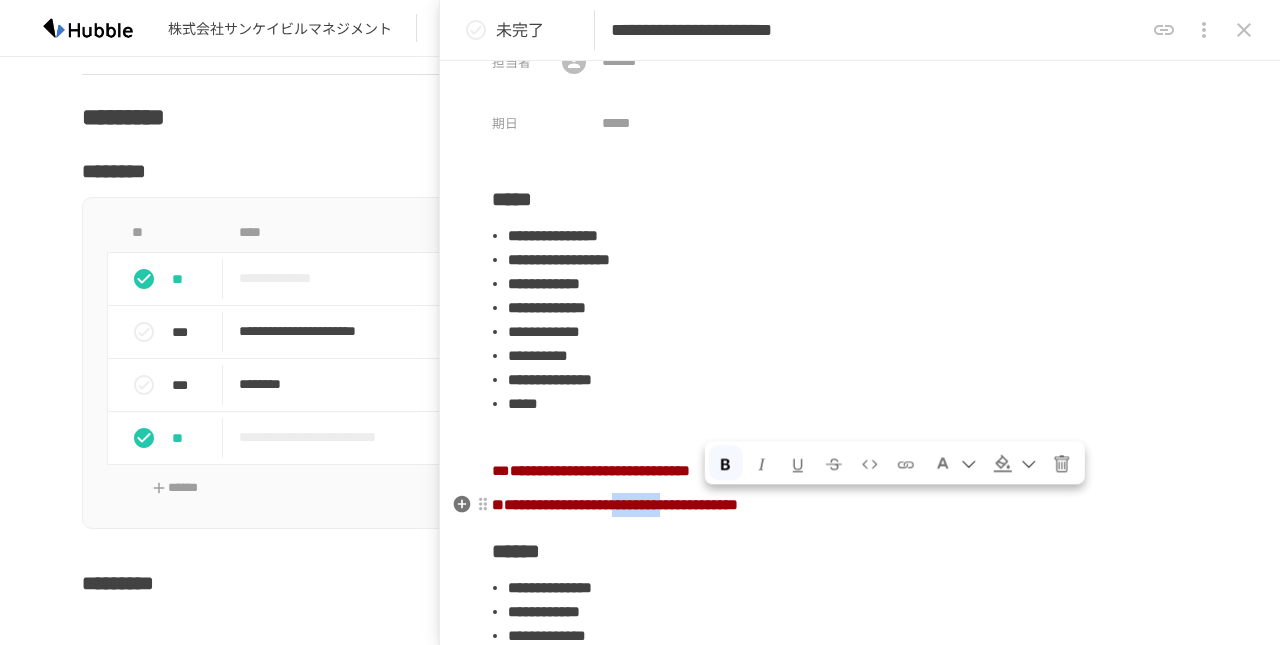 drag, startPoint x: 708, startPoint y: 506, endPoint x: 834, endPoint y: 509, distance: 126.035706 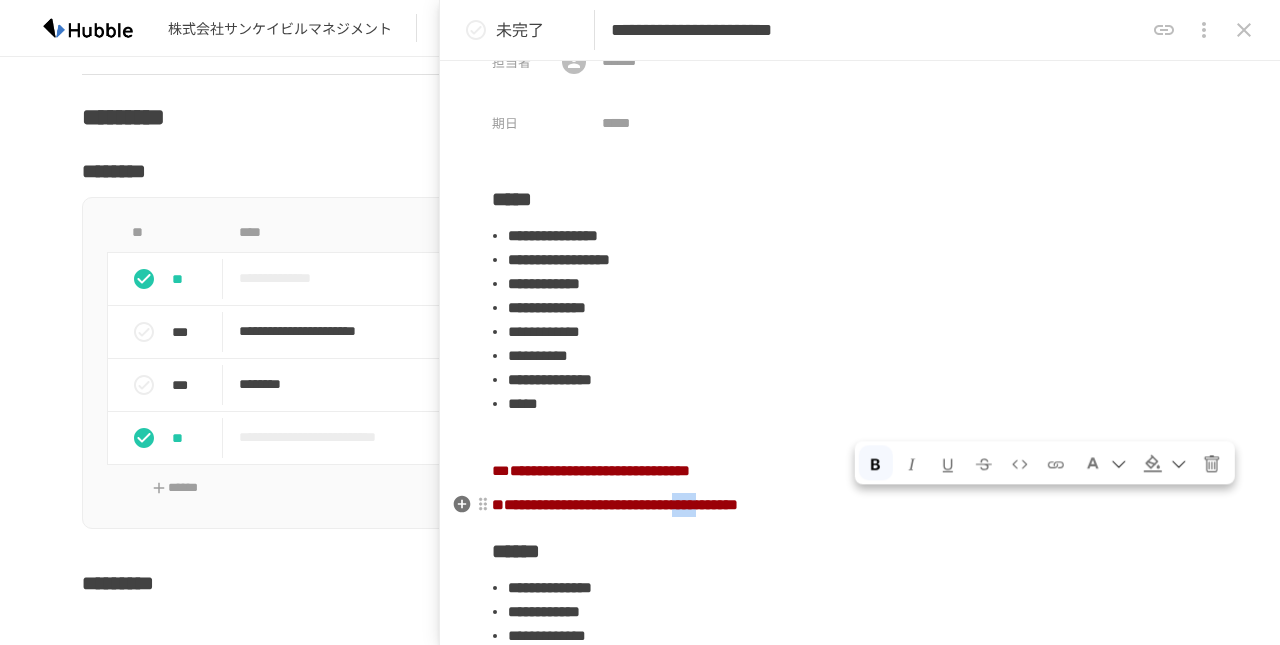 drag, startPoint x: 860, startPoint y: 504, endPoint x: 925, endPoint y: 506, distance: 65.03076 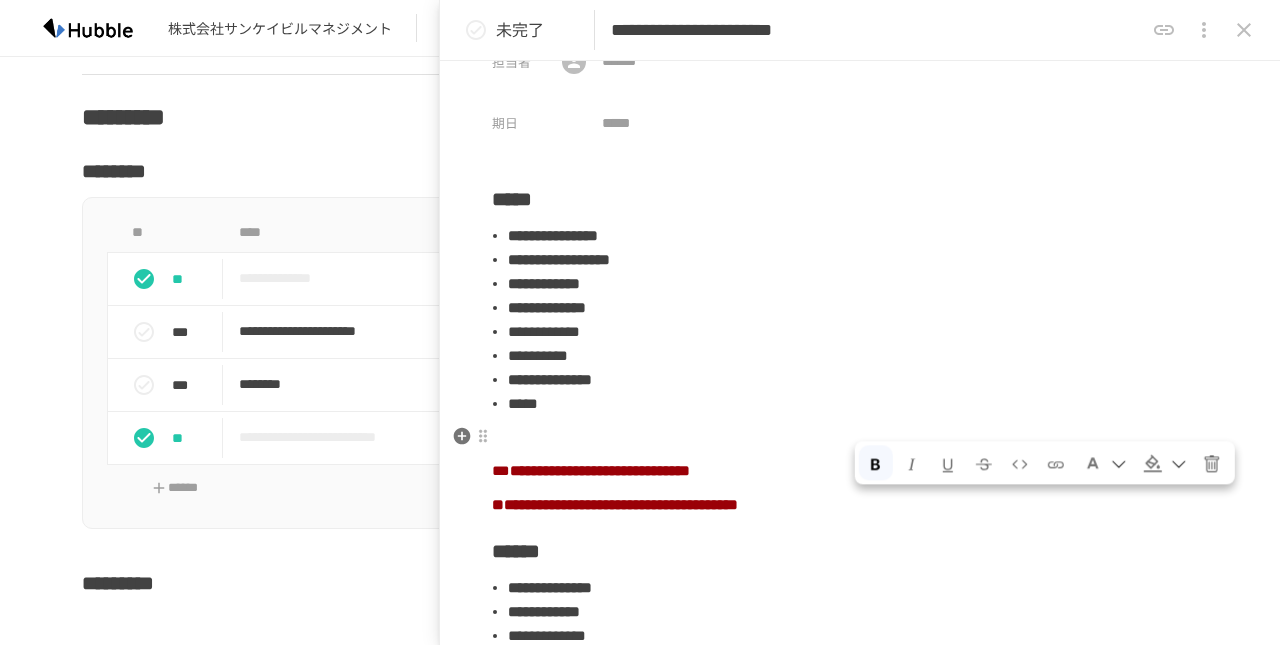 click on "[REDACTED]" at bounding box center [860, 502] 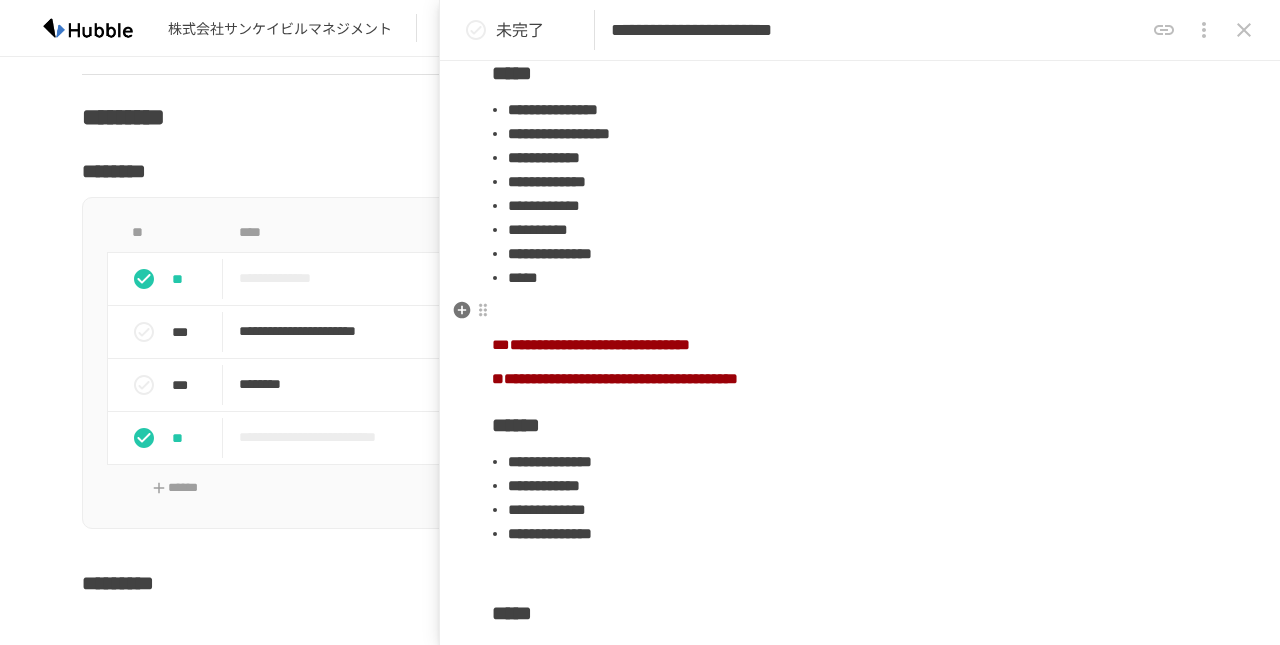 scroll, scrollTop: 234, scrollLeft: 0, axis: vertical 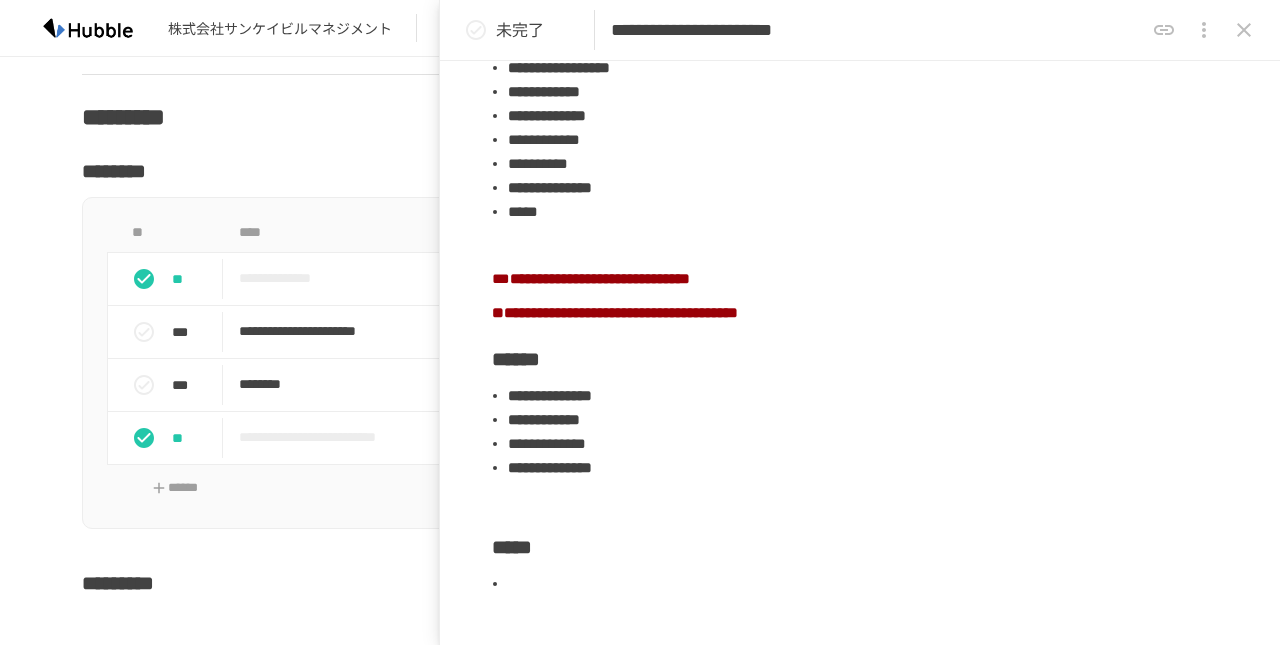click on "**********" at bounding box center (544, 139) 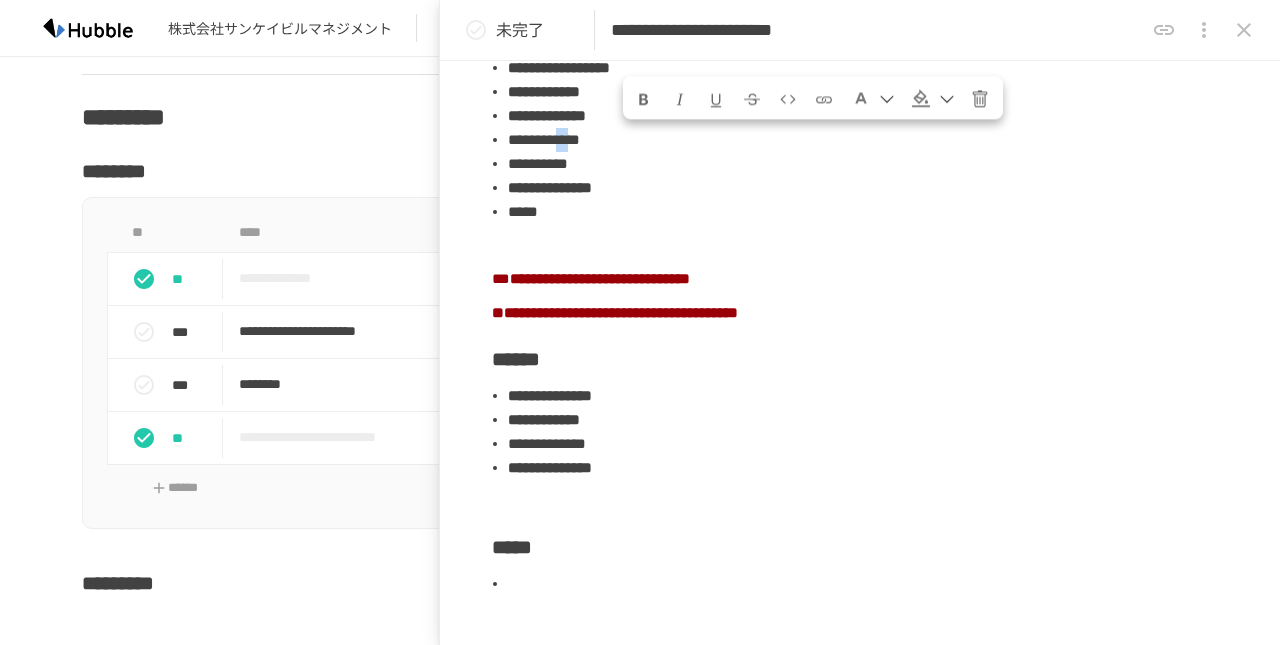 click on "**********" at bounding box center [544, 139] 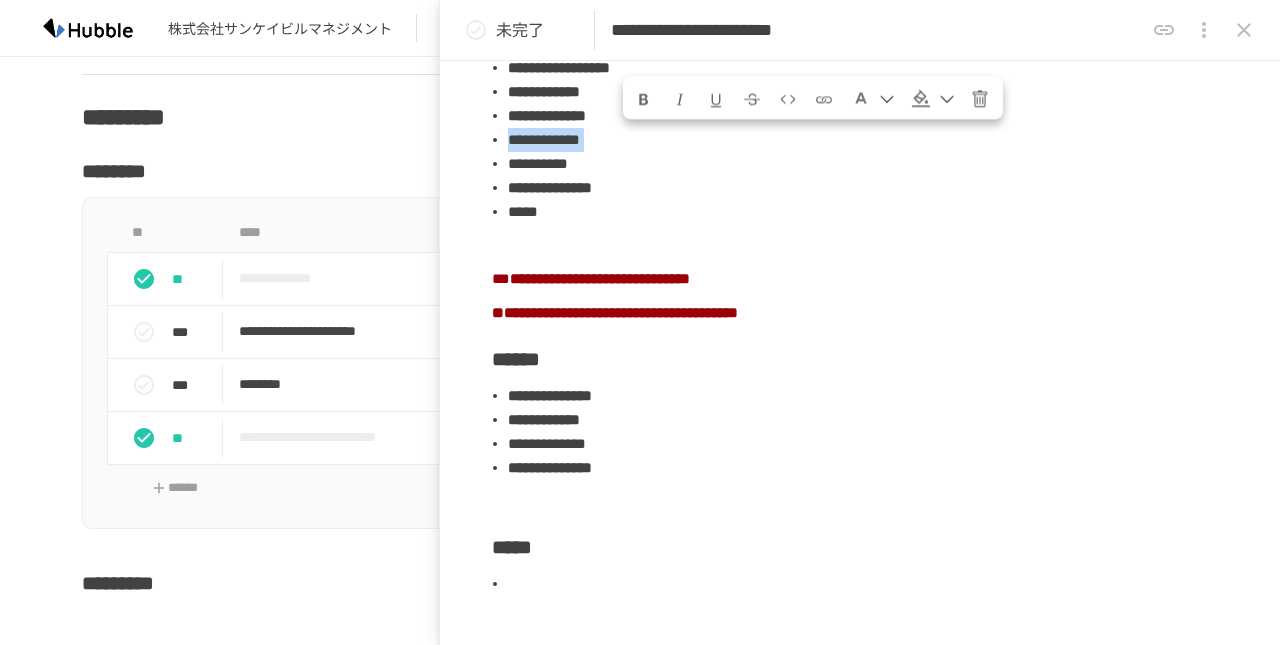click on "**********" at bounding box center [544, 139] 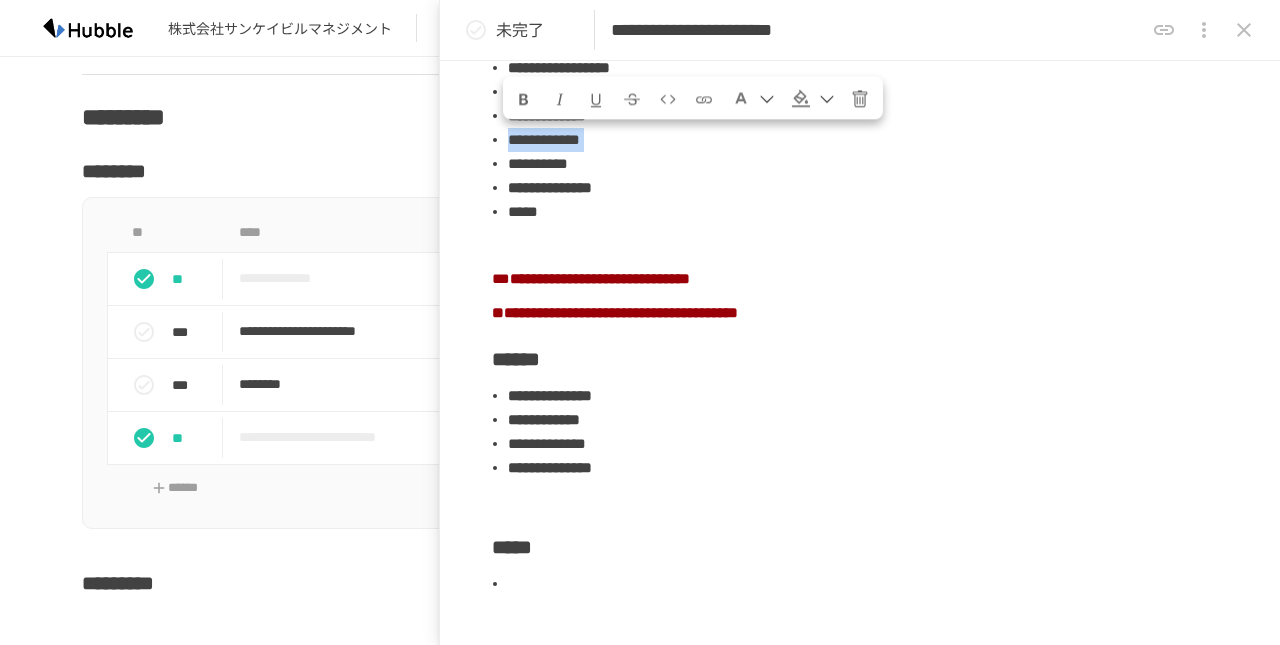 click at bounding box center [524, 100] 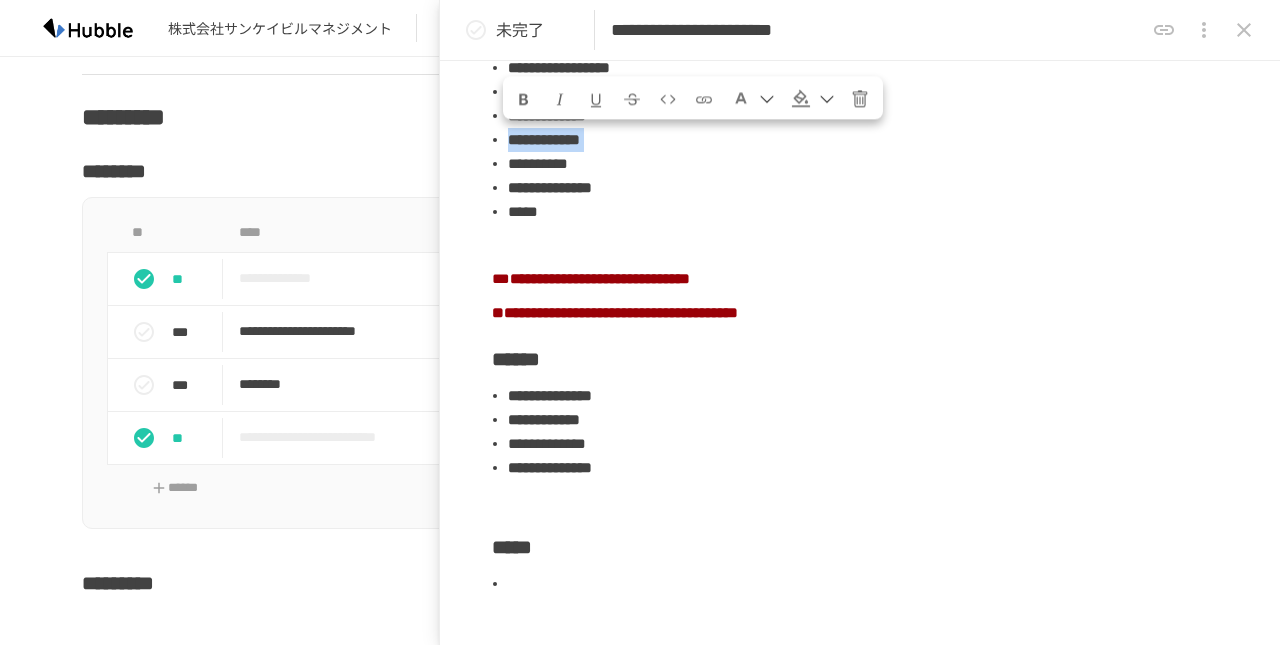 click at bounding box center [741, 99] 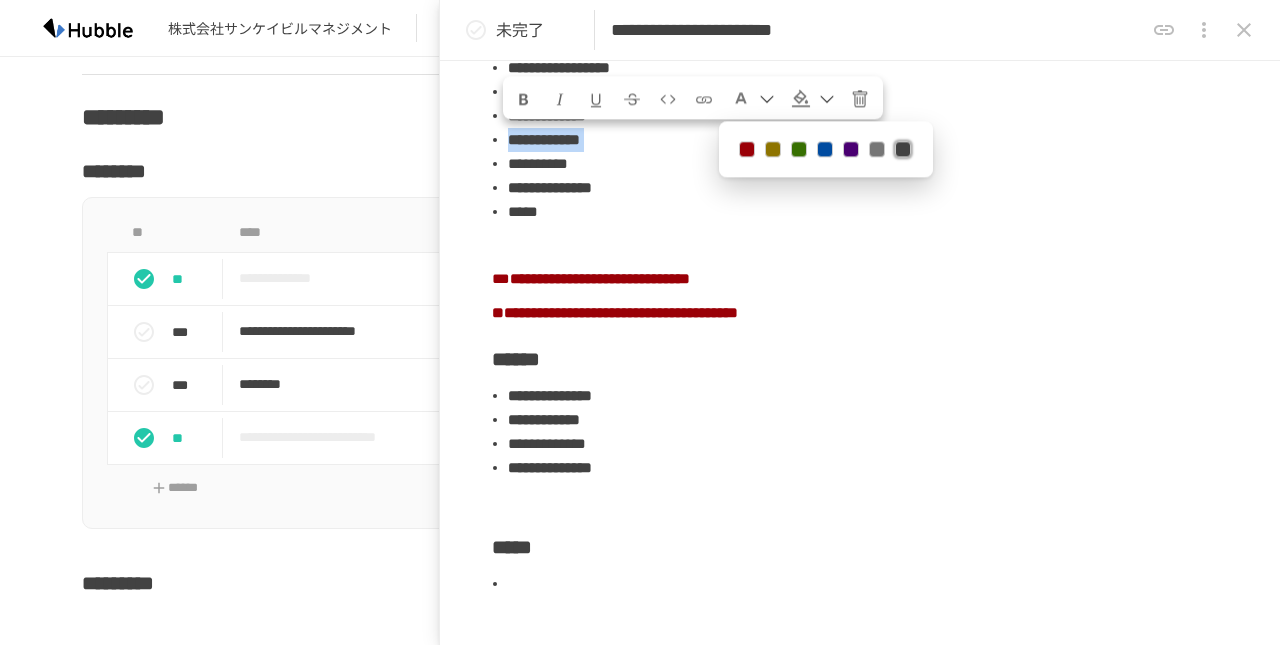click at bounding box center (747, 150) 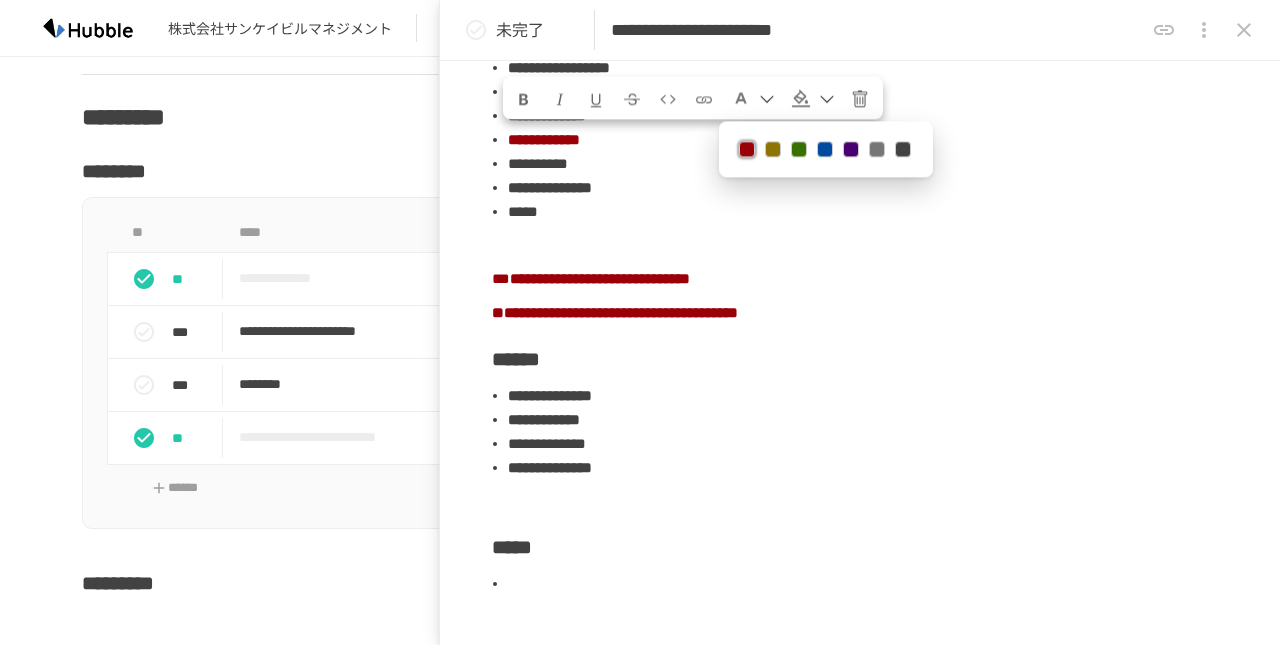 click on "**********" at bounding box center (868, 164) 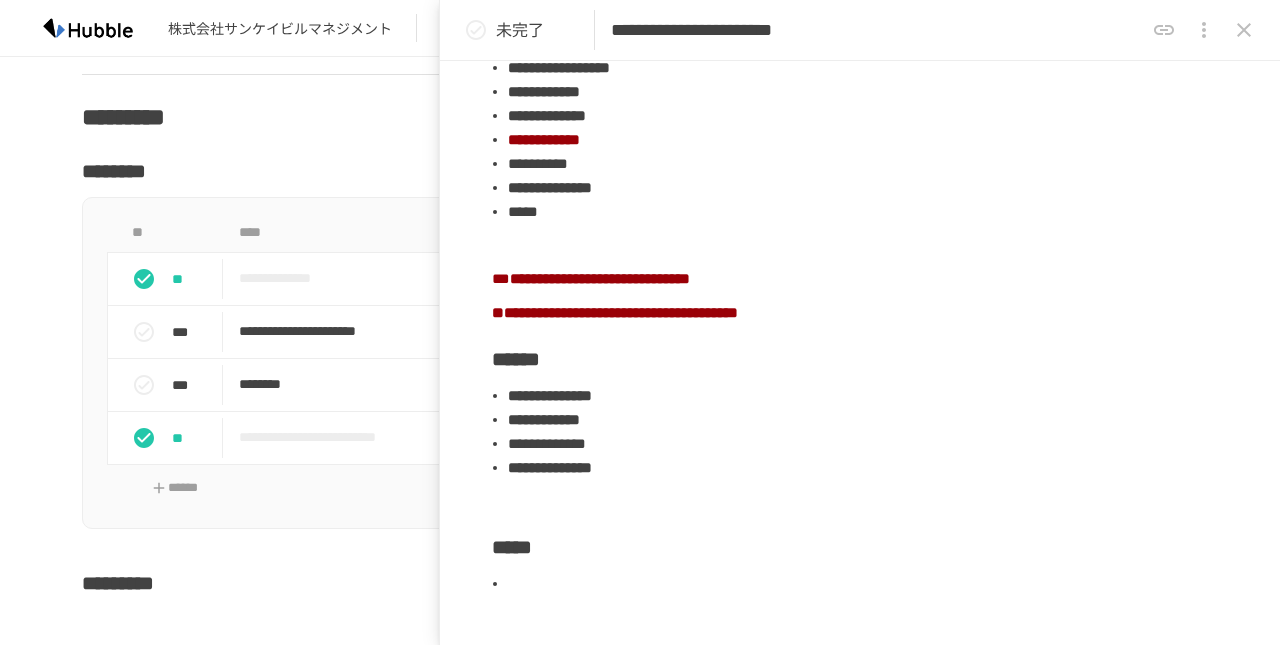 click on "**********" at bounding box center [868, 140] 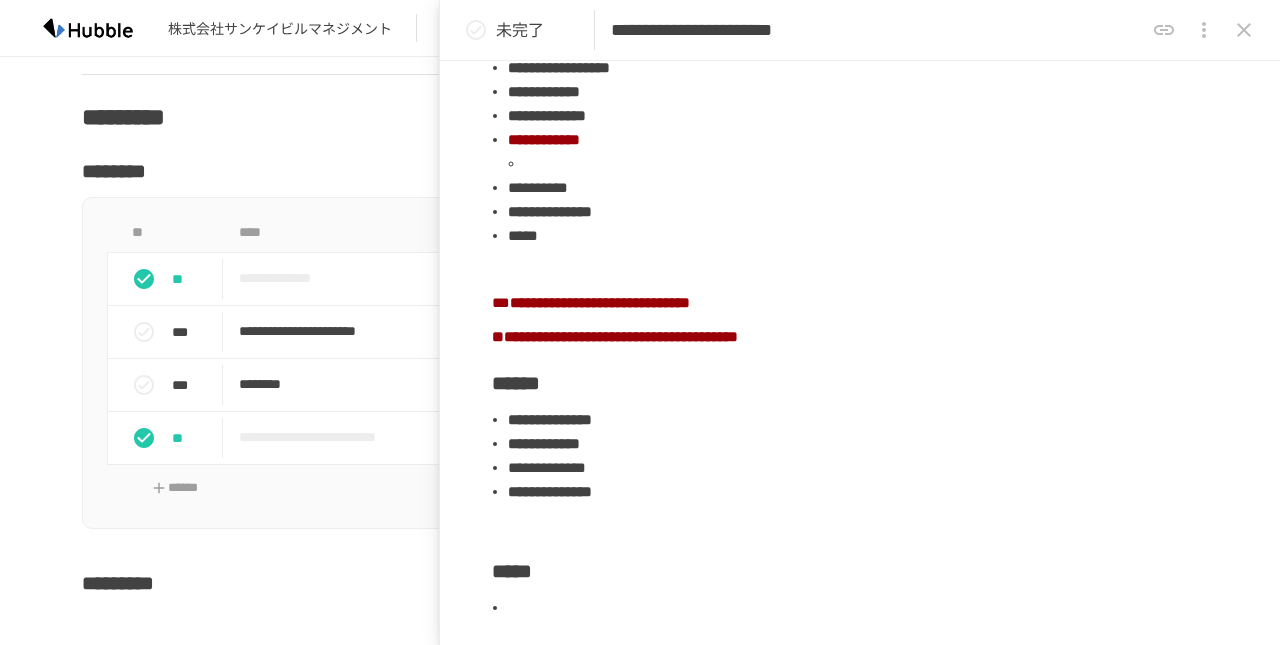 type 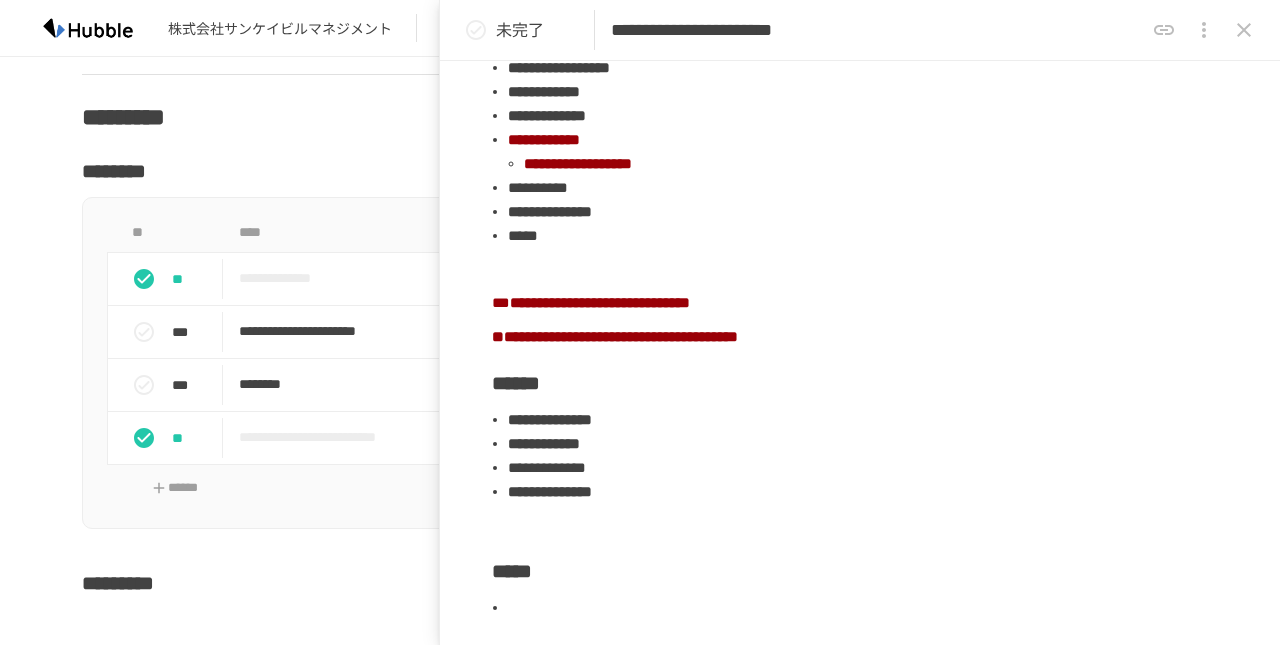 click on "*****" at bounding box center (868, 236) 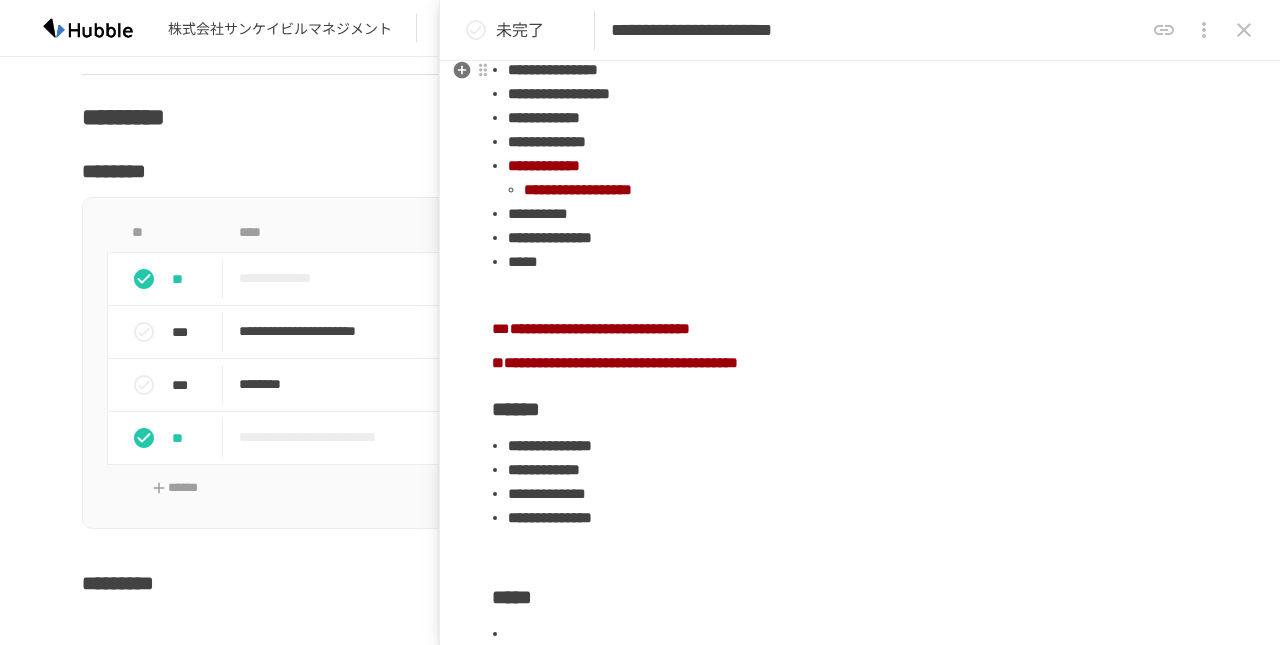 scroll, scrollTop: 191, scrollLeft: 0, axis: vertical 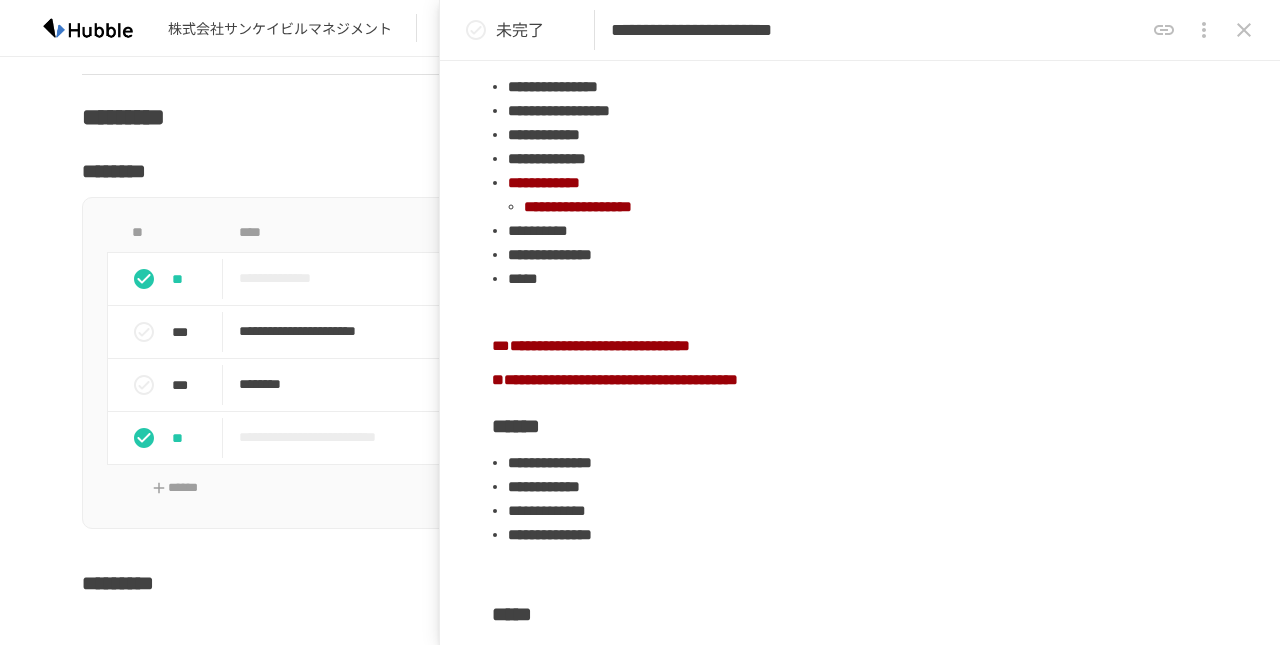 click 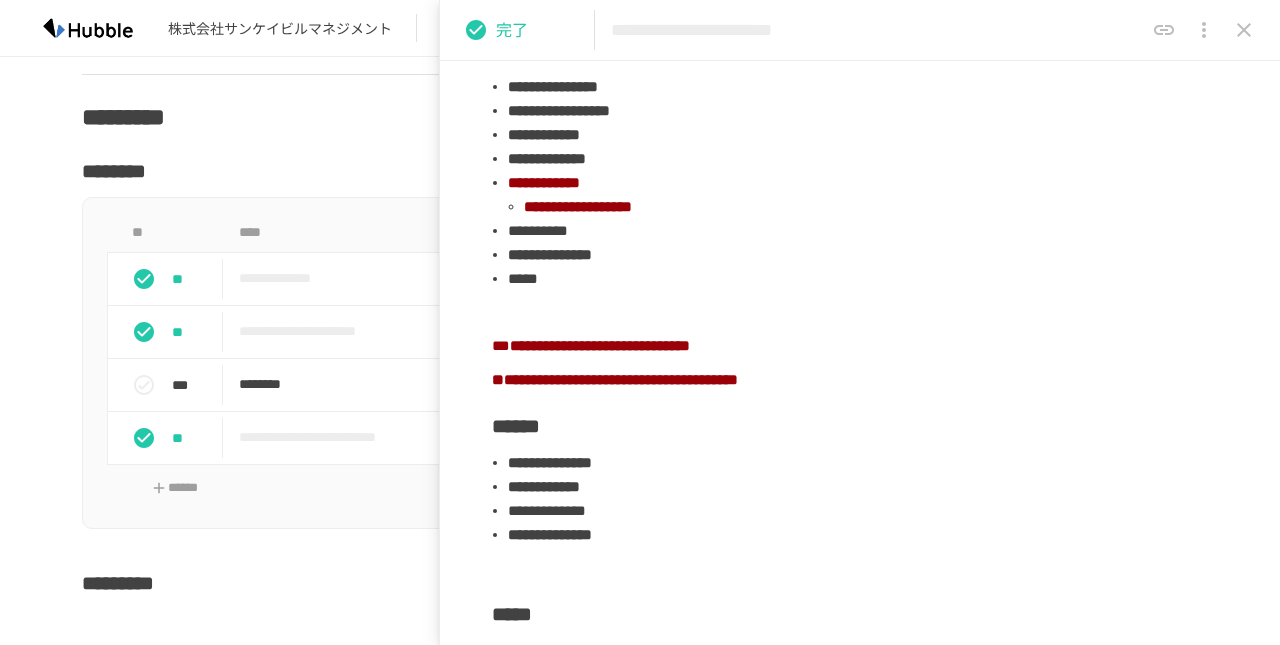 click 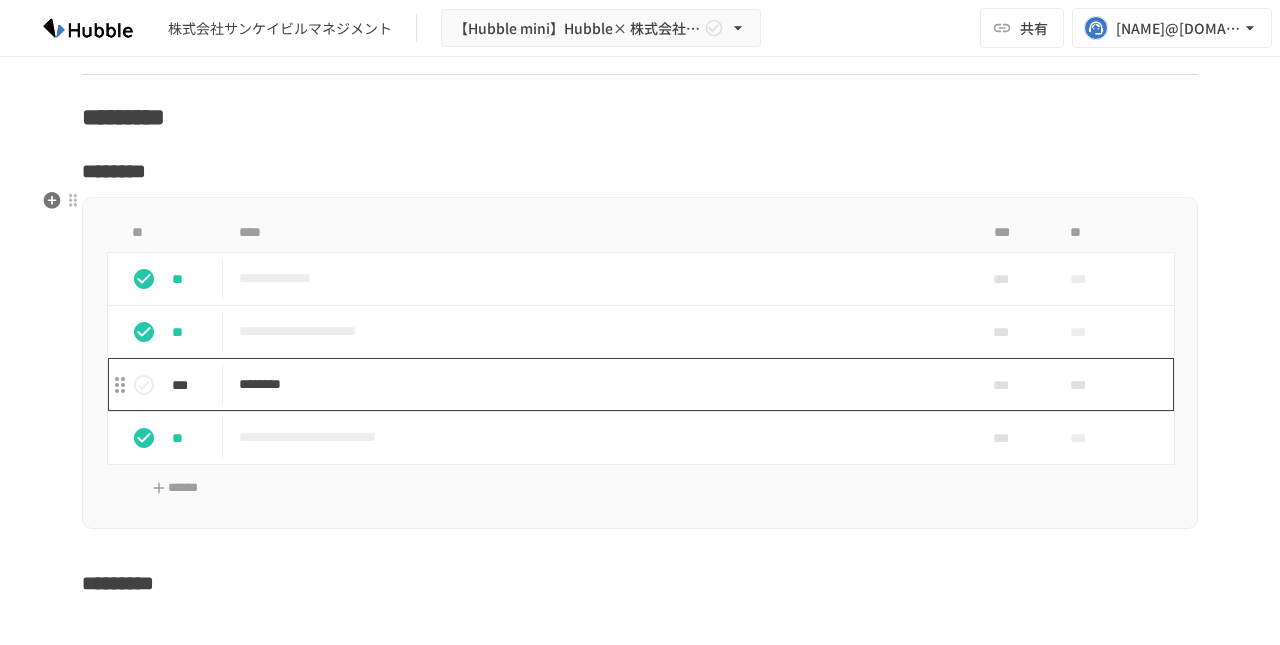 click on "********" at bounding box center (598, 384) 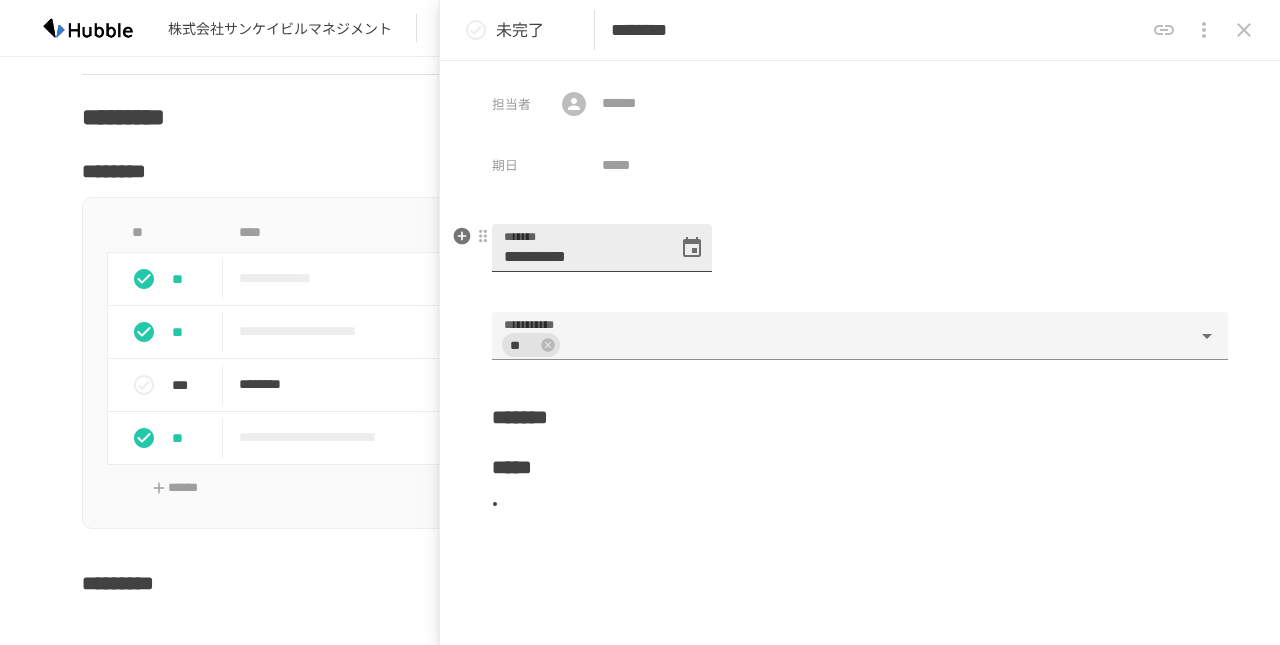 click 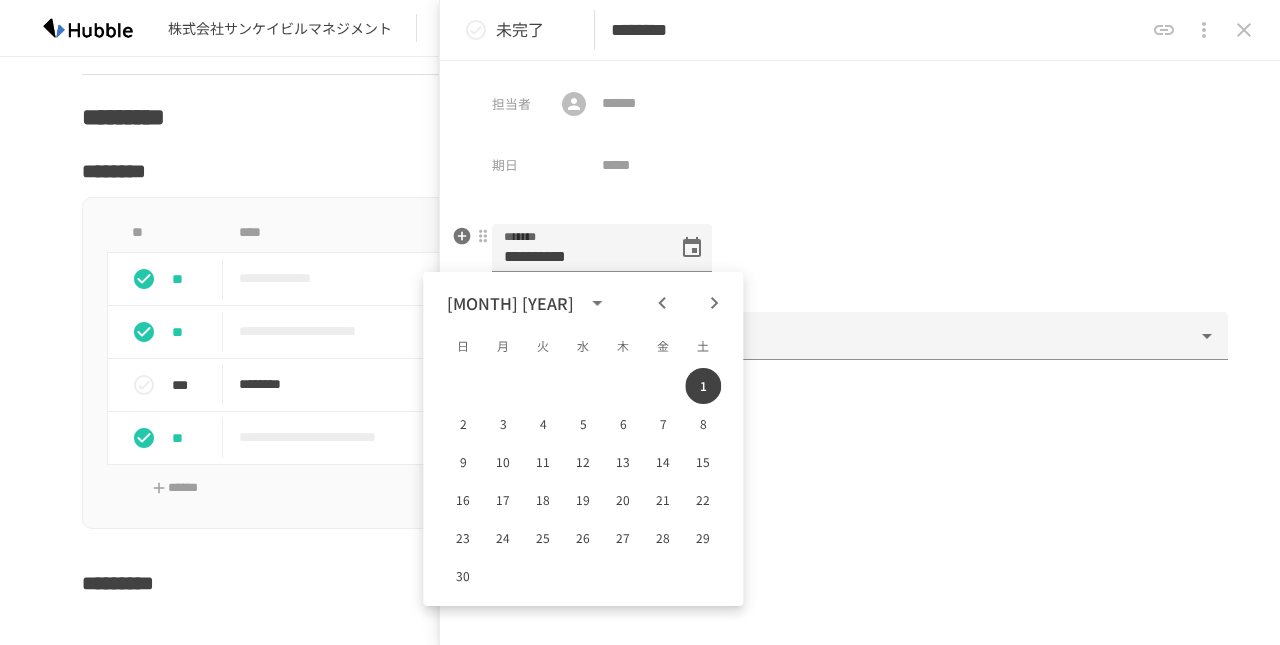 click on "[REDACTED]" at bounding box center [860, 260] 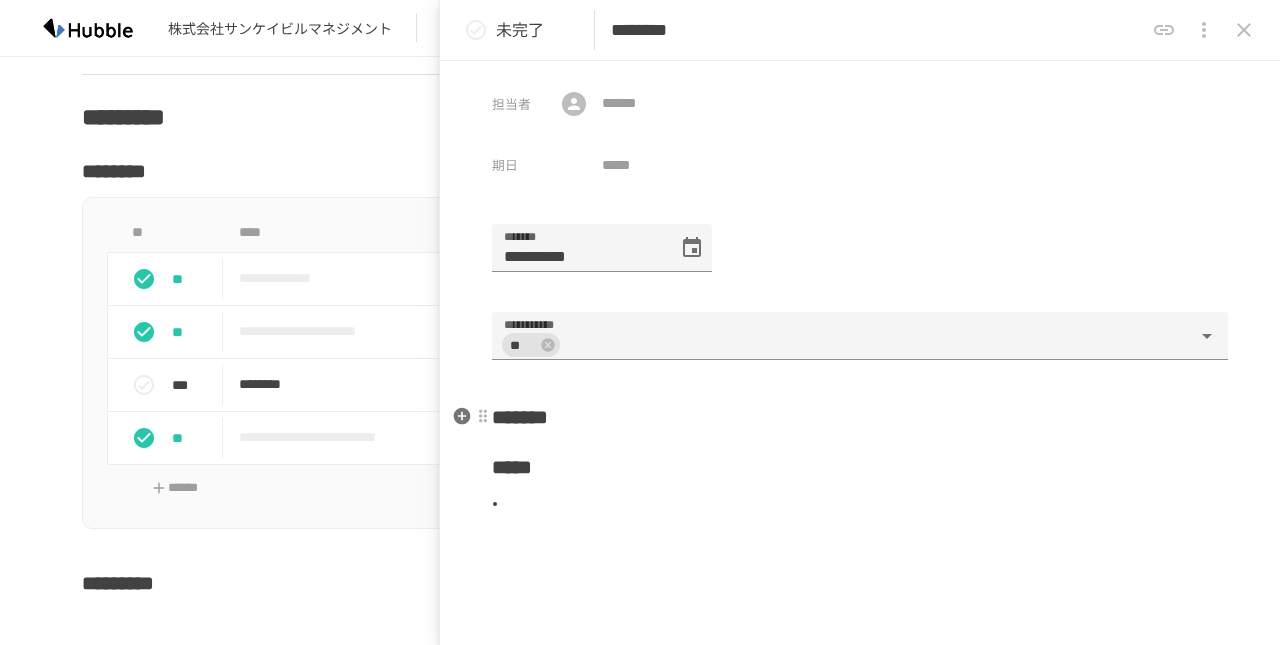 click on "*******" at bounding box center (860, 417) 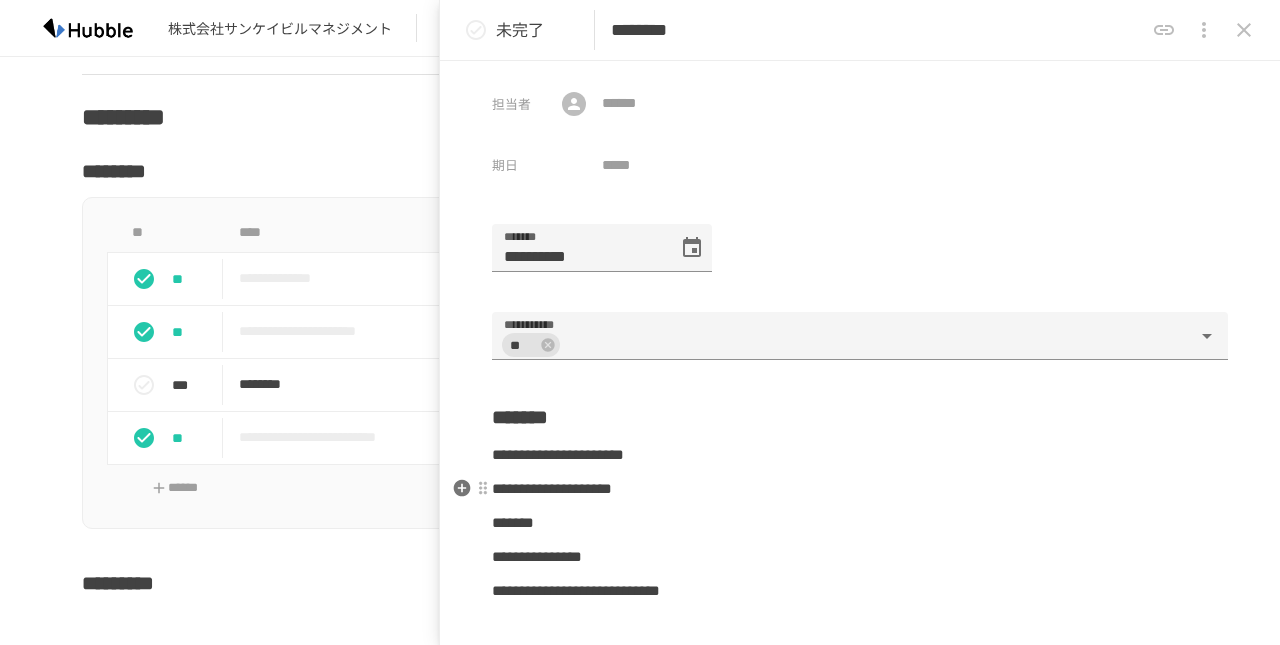 click on "**********" at bounding box center (860, 489) 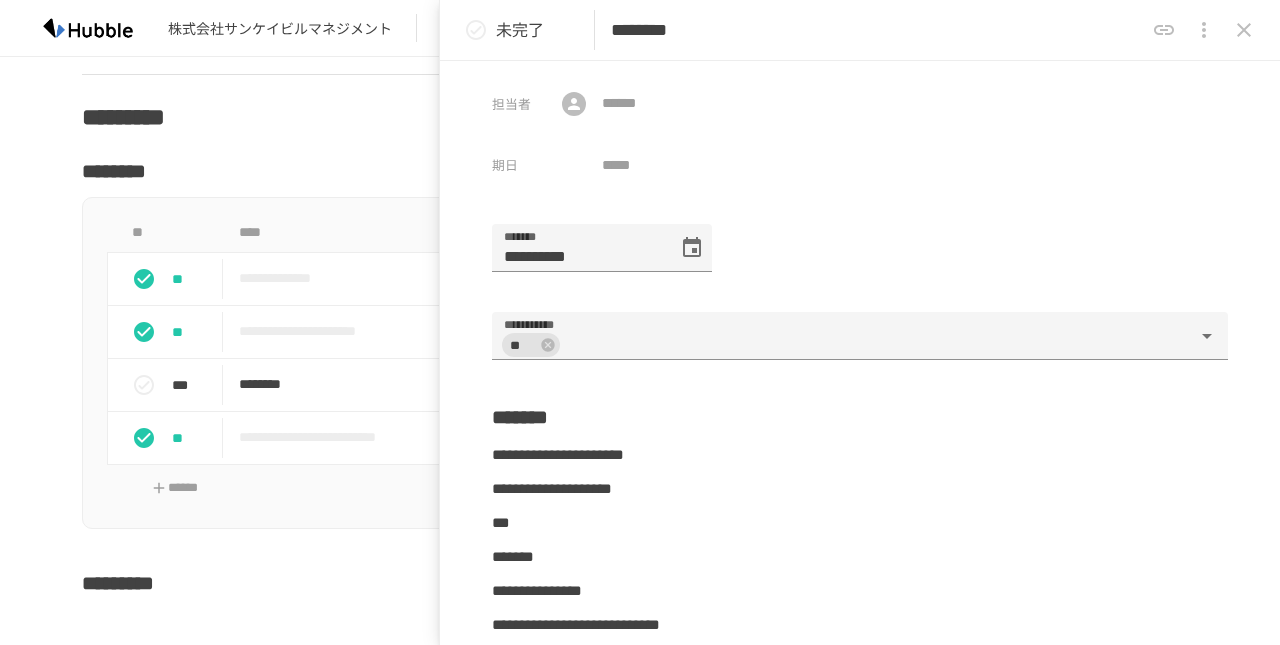 scroll, scrollTop: 151, scrollLeft: 0, axis: vertical 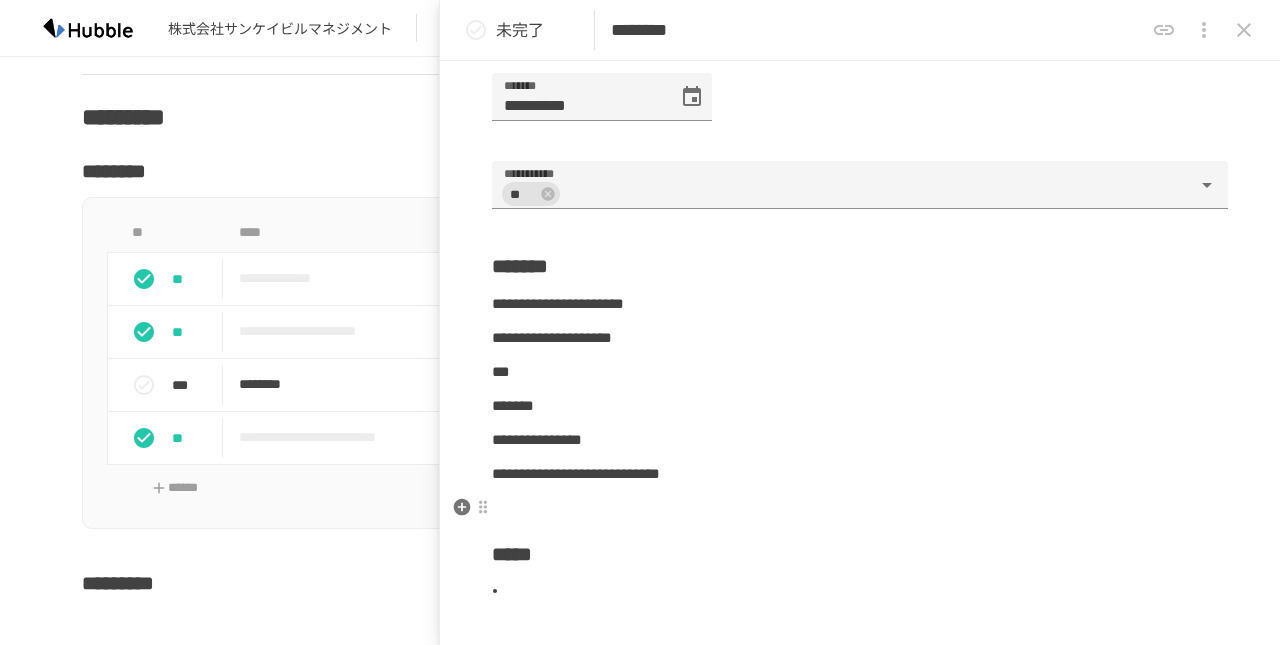 click at bounding box center [860, 508] 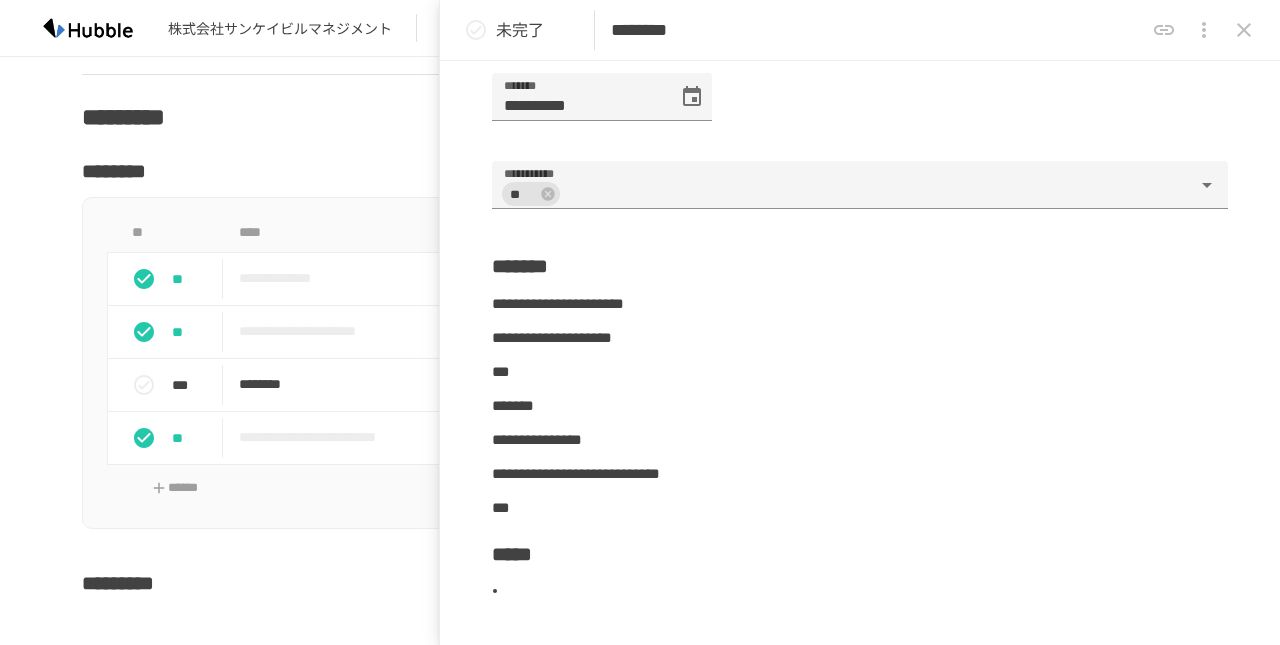 click 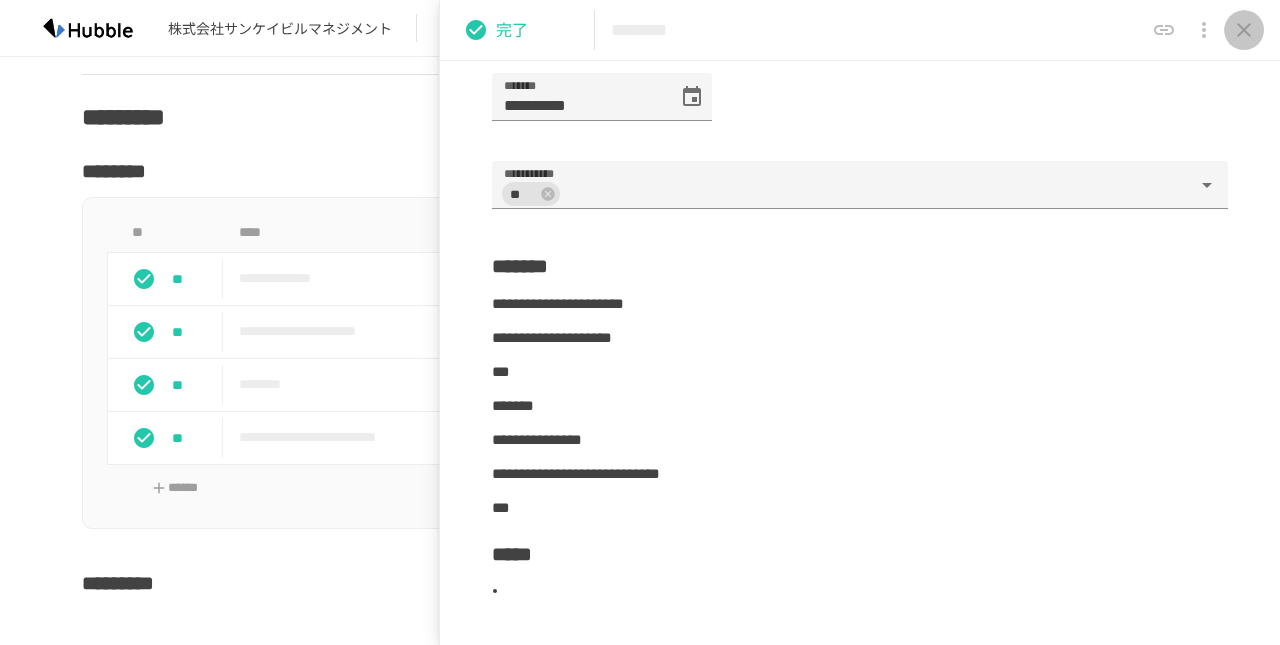 click at bounding box center (1244, 30) 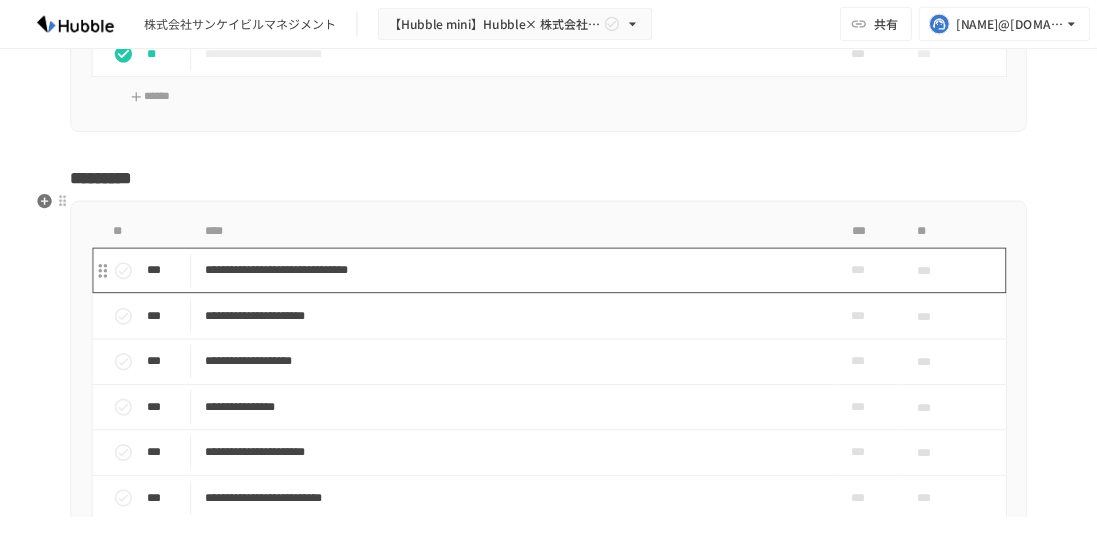 scroll, scrollTop: 2546, scrollLeft: 0, axis: vertical 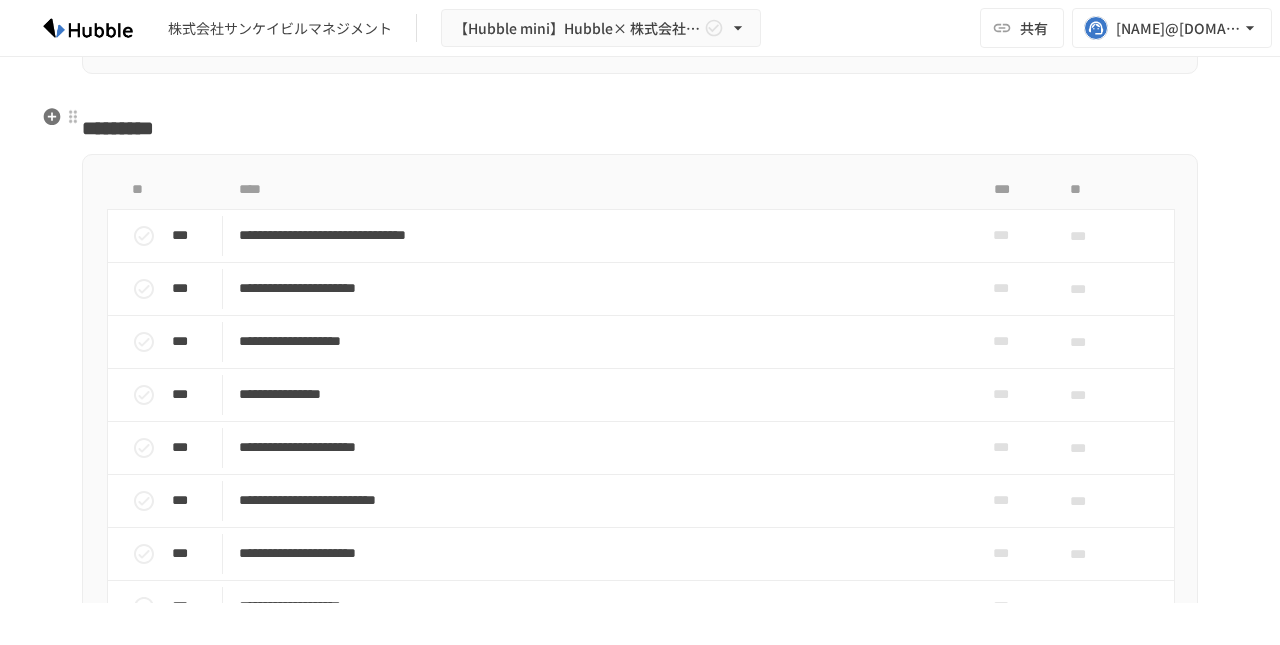 click on "*********" at bounding box center [640, 128] 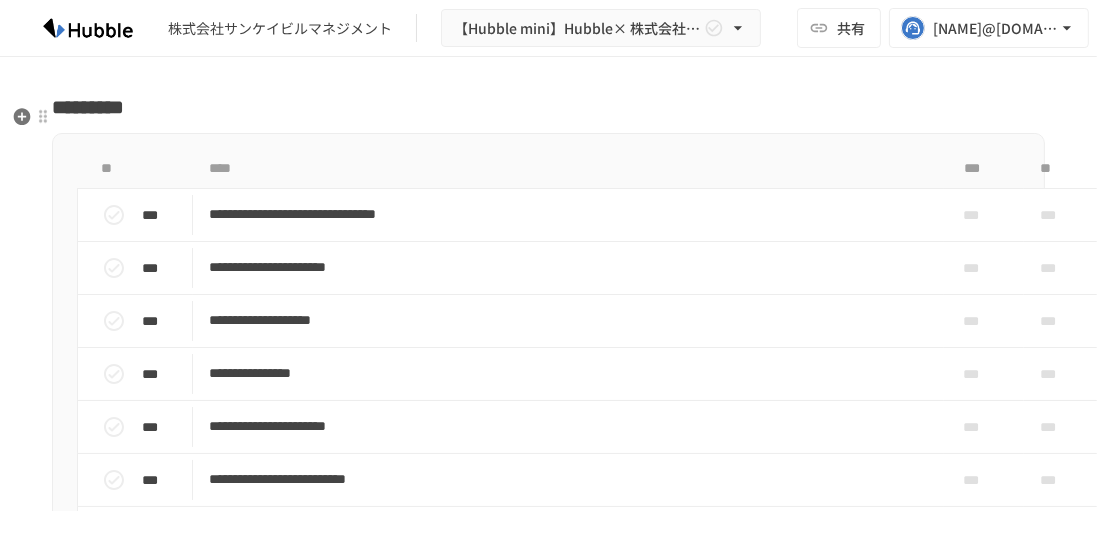 scroll, scrollTop: 2546, scrollLeft: 0, axis: vertical 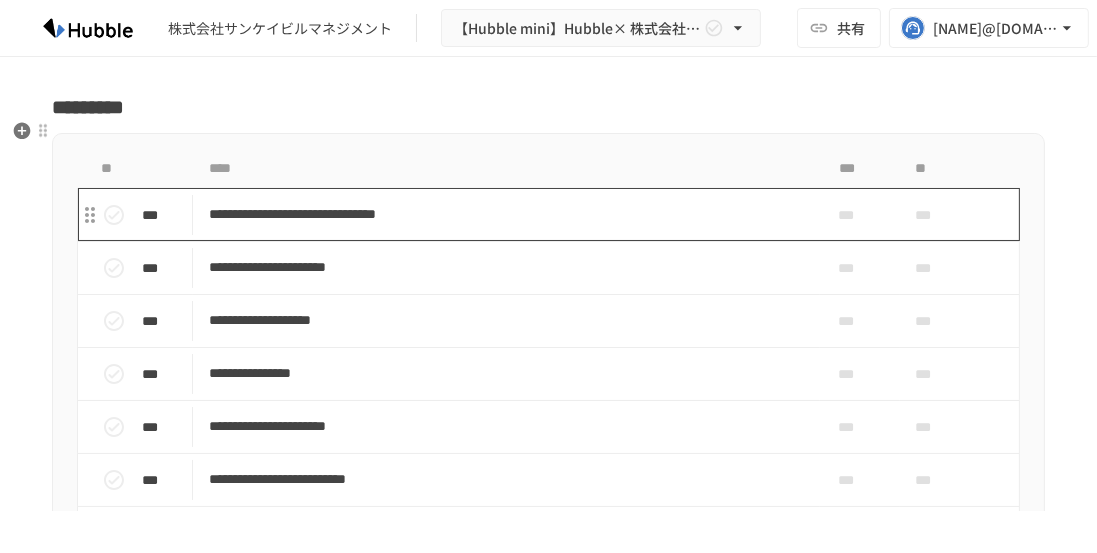 click on "**********" at bounding box center (503, 214) 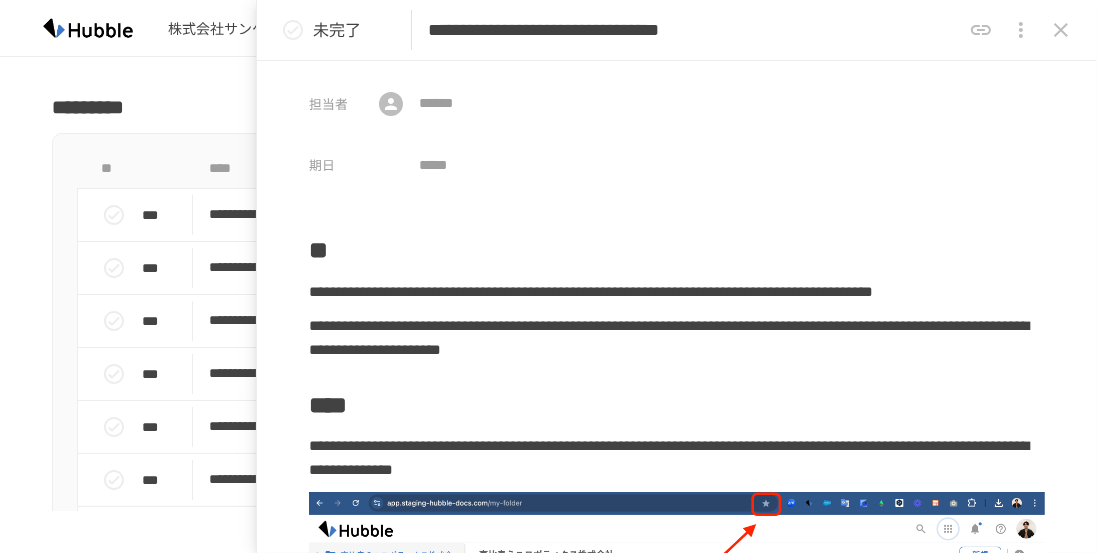 click 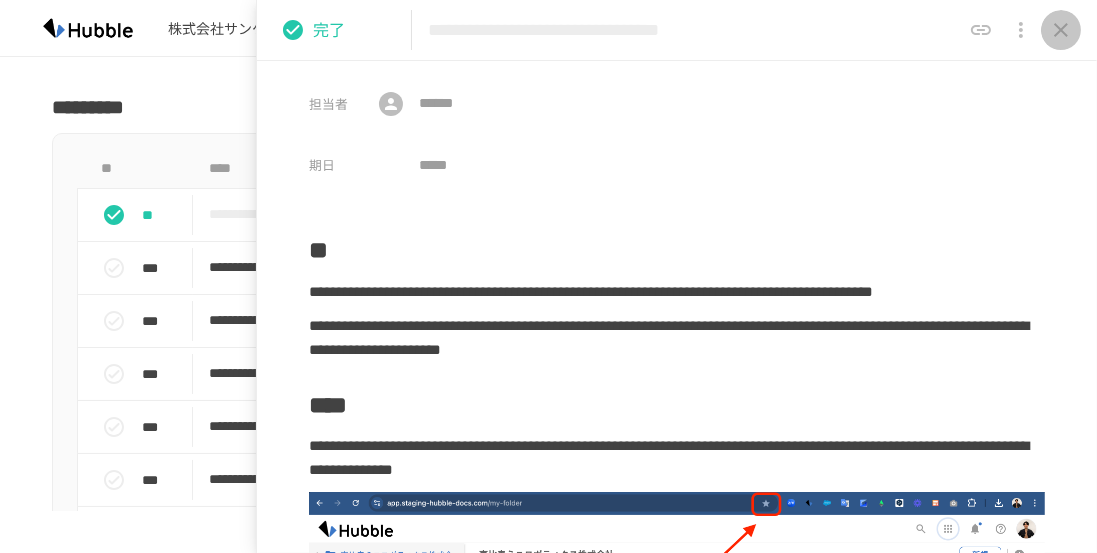 click 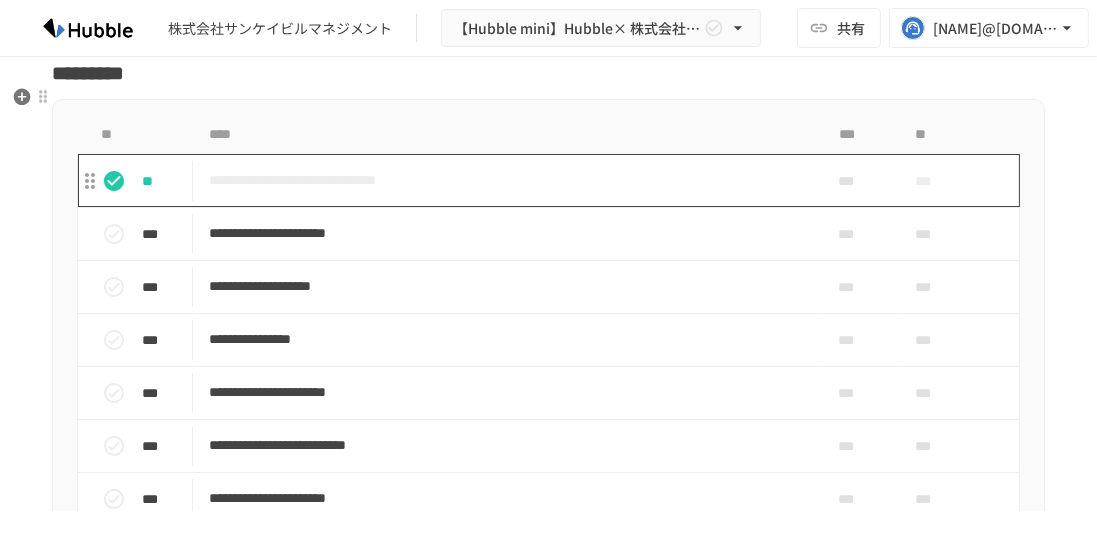scroll, scrollTop: 2583, scrollLeft: 0, axis: vertical 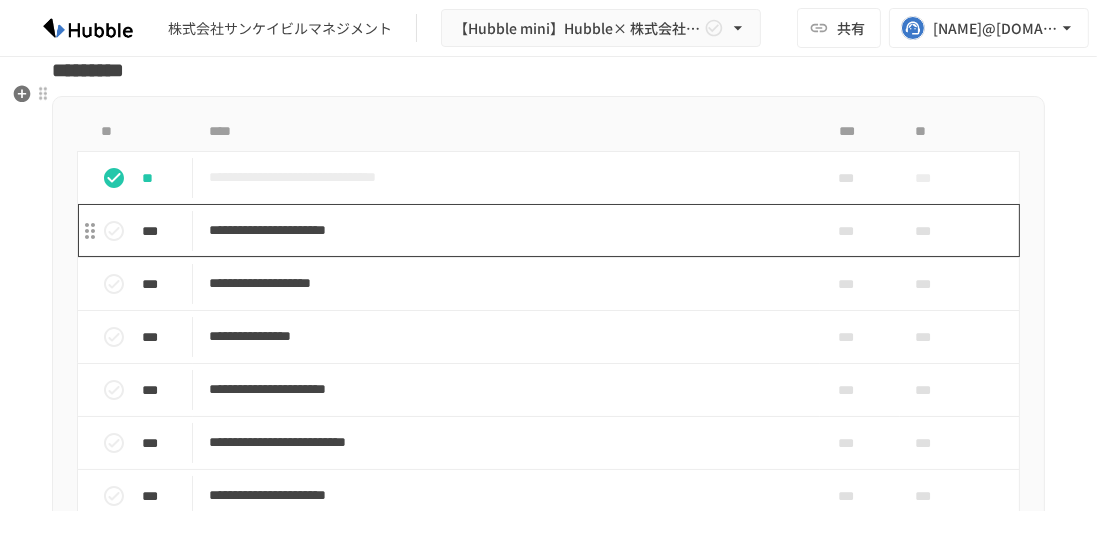 click on "**********" at bounding box center [503, 230] 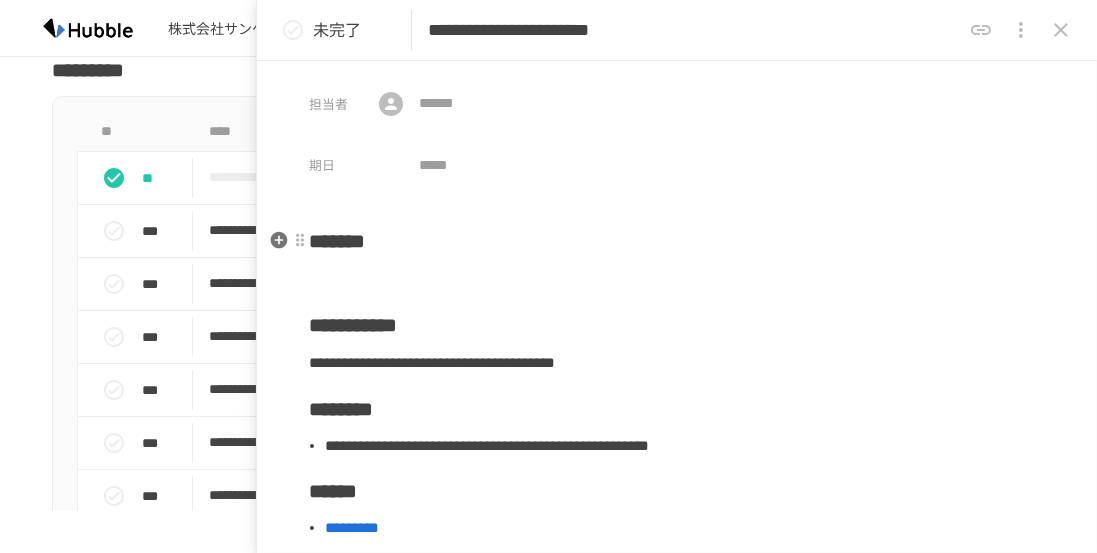 click on "[REDACTED]" at bounding box center (677, 440) 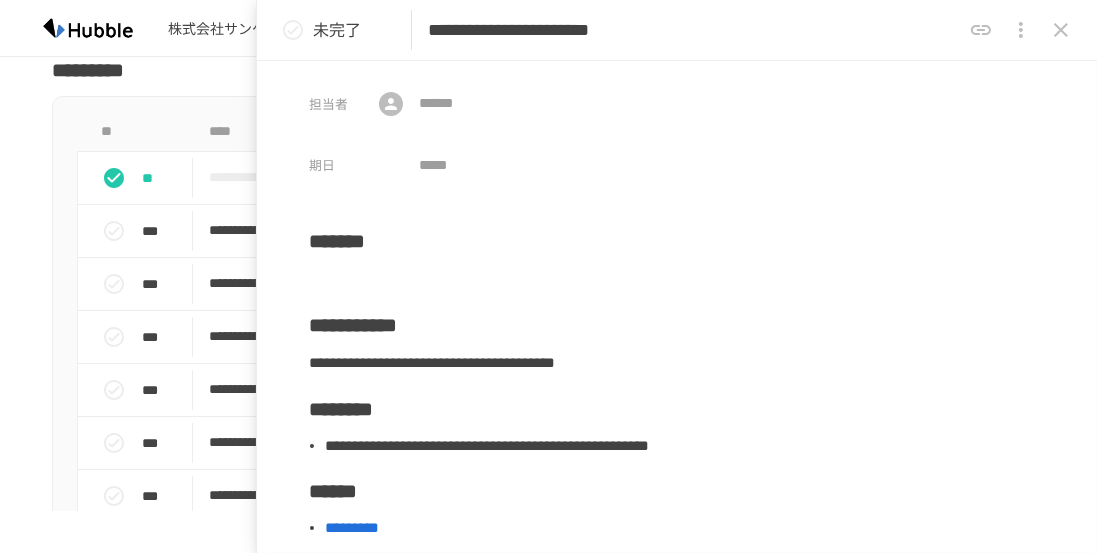 type 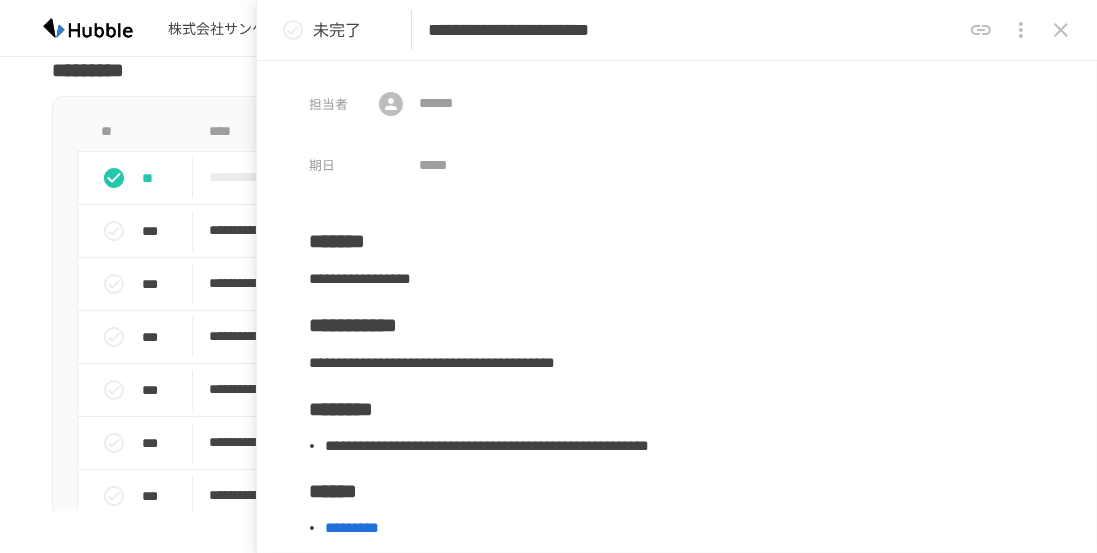 click 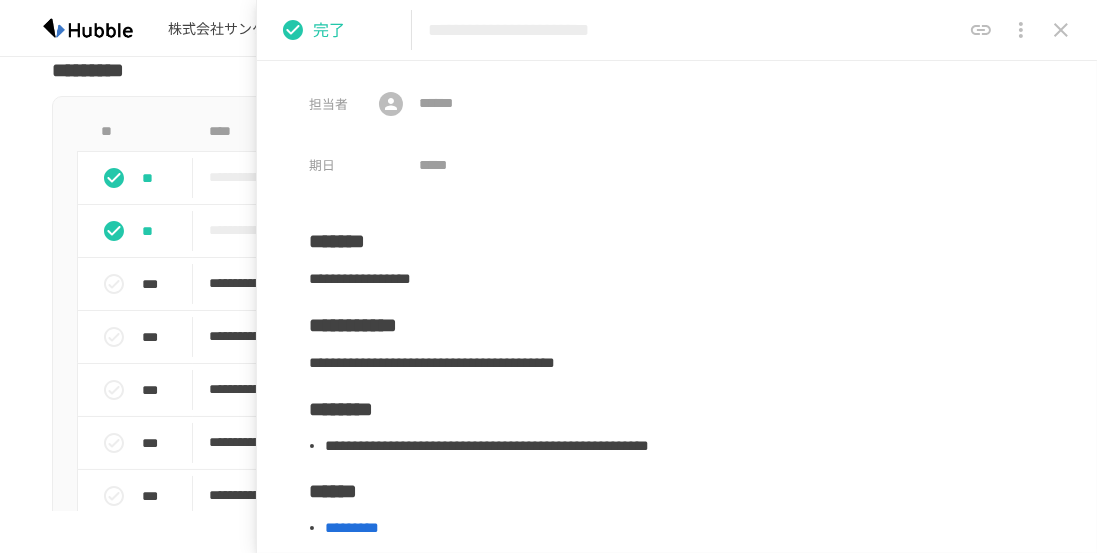 click 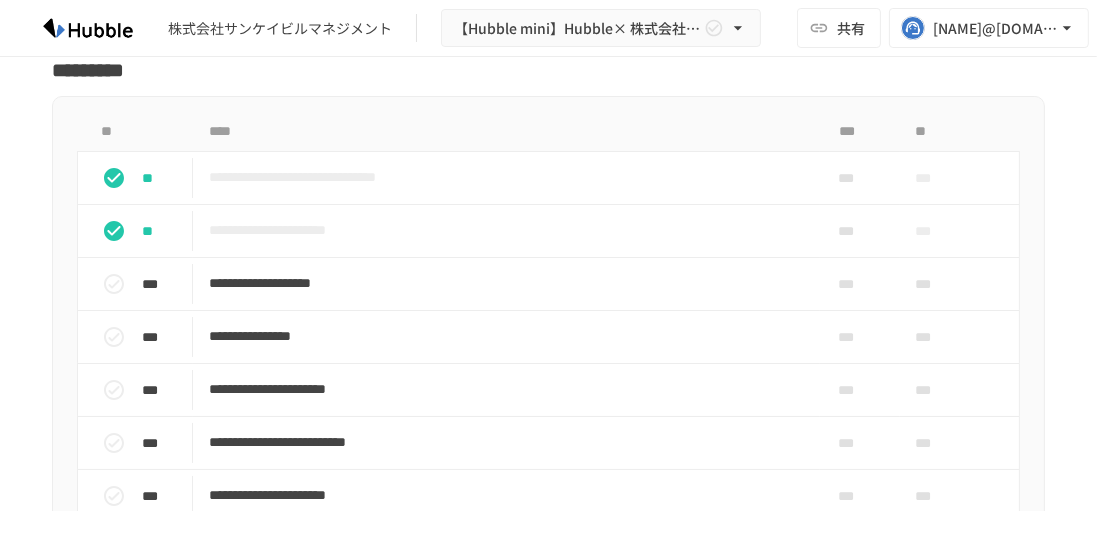 scroll, scrollTop: 2568, scrollLeft: 0, axis: vertical 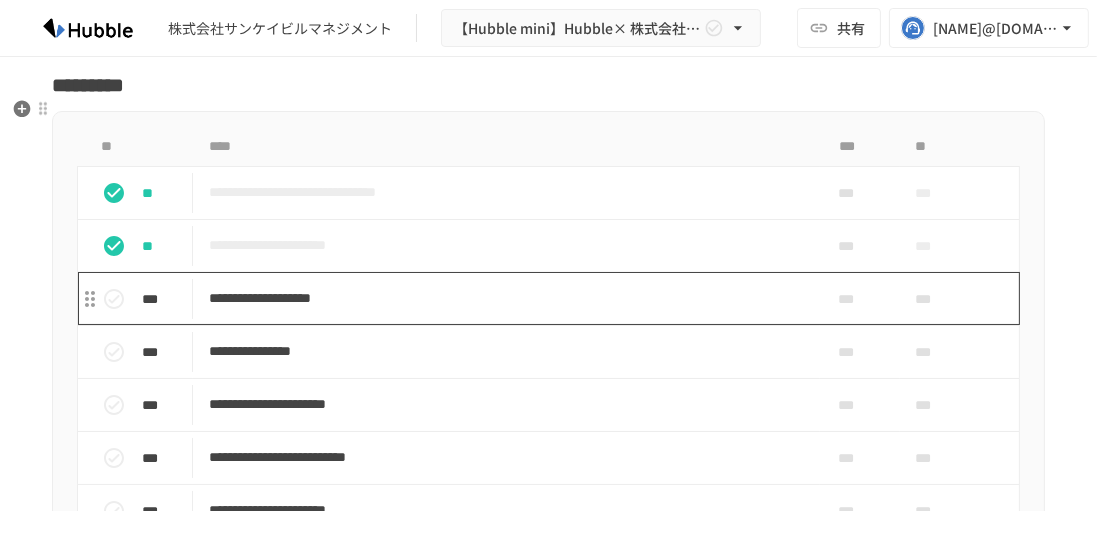 click on "**********" at bounding box center (503, 298) 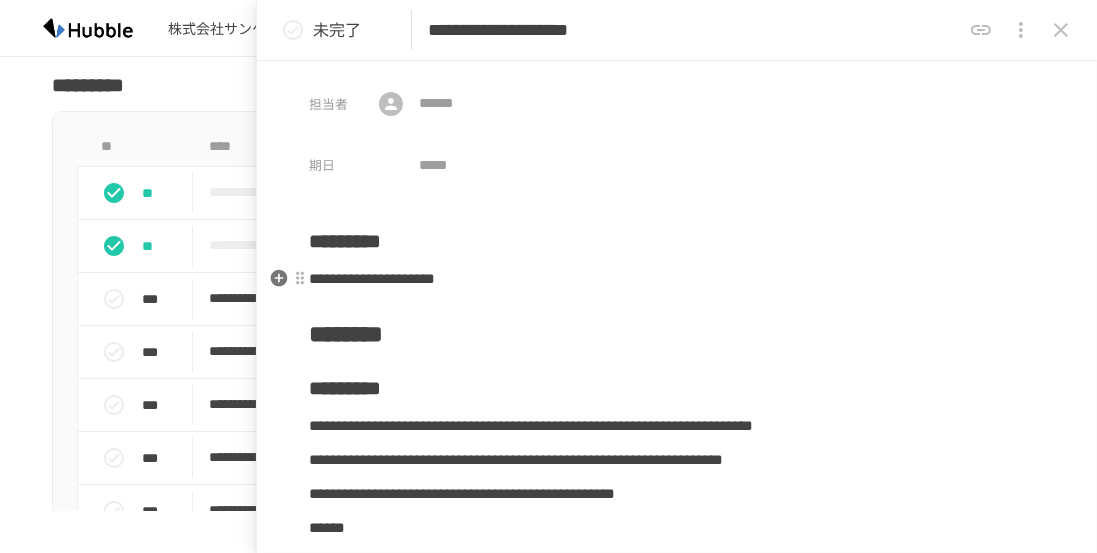 click on "**********" at bounding box center (677, 279) 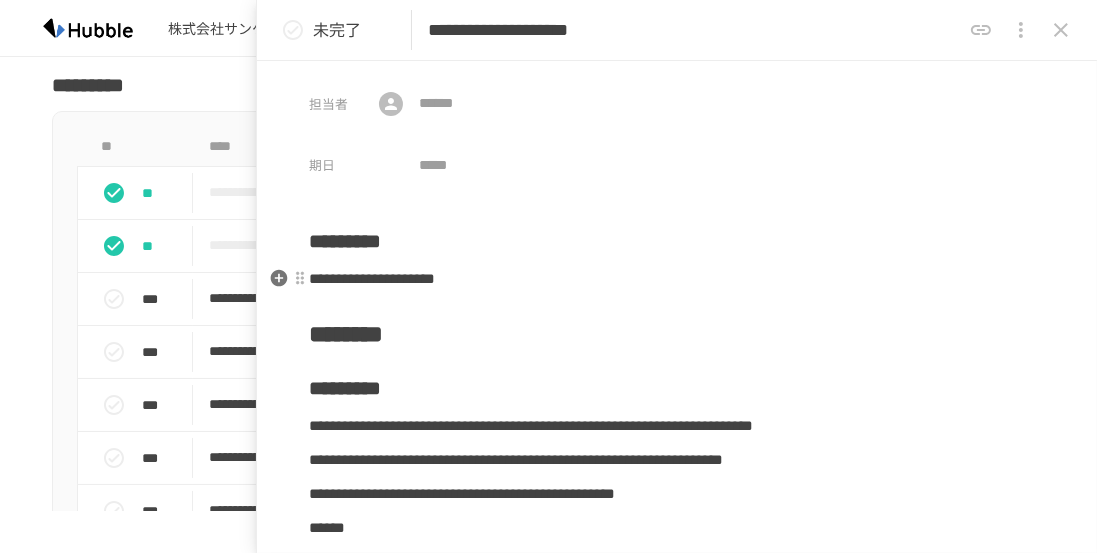 click on "**********" at bounding box center (372, 278) 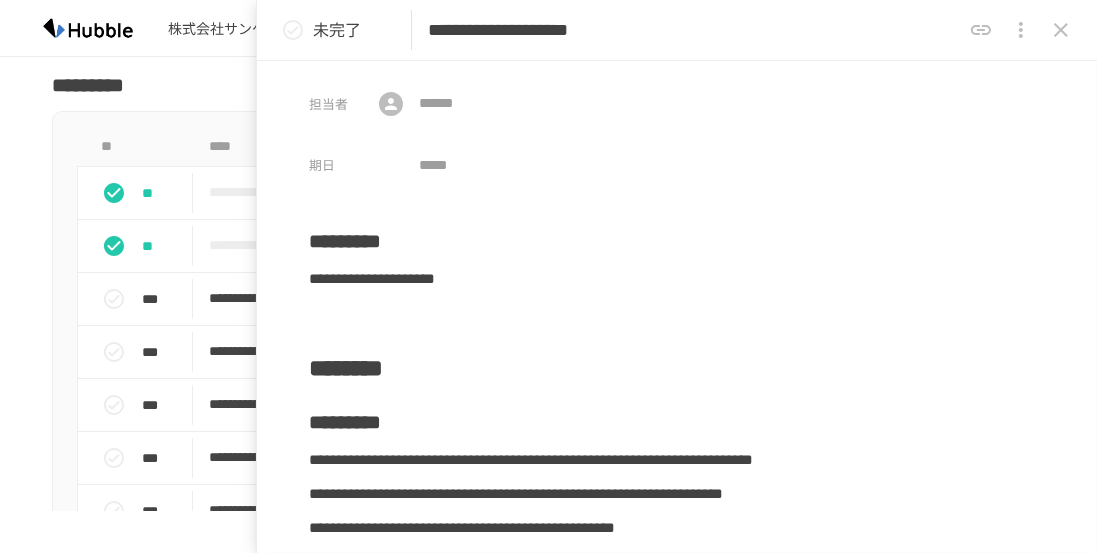 type 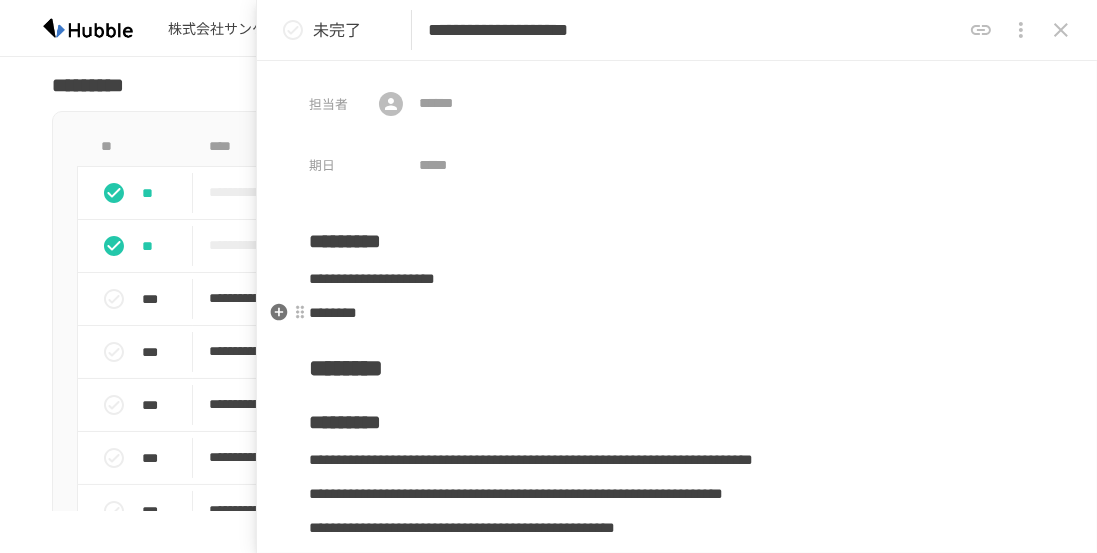 click on "********" at bounding box center [677, 313] 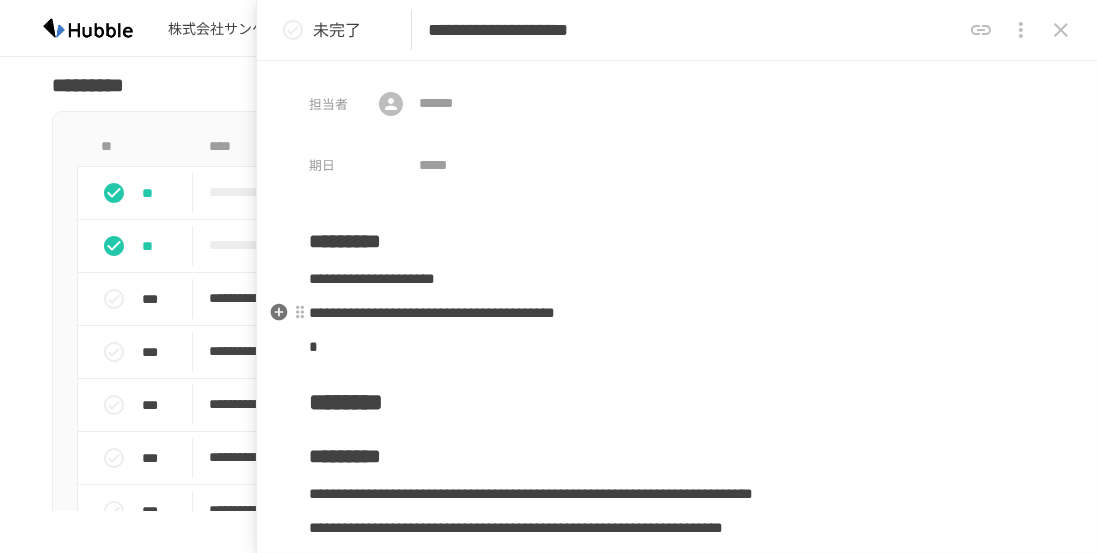 click on "**********" at bounding box center [432, 312] 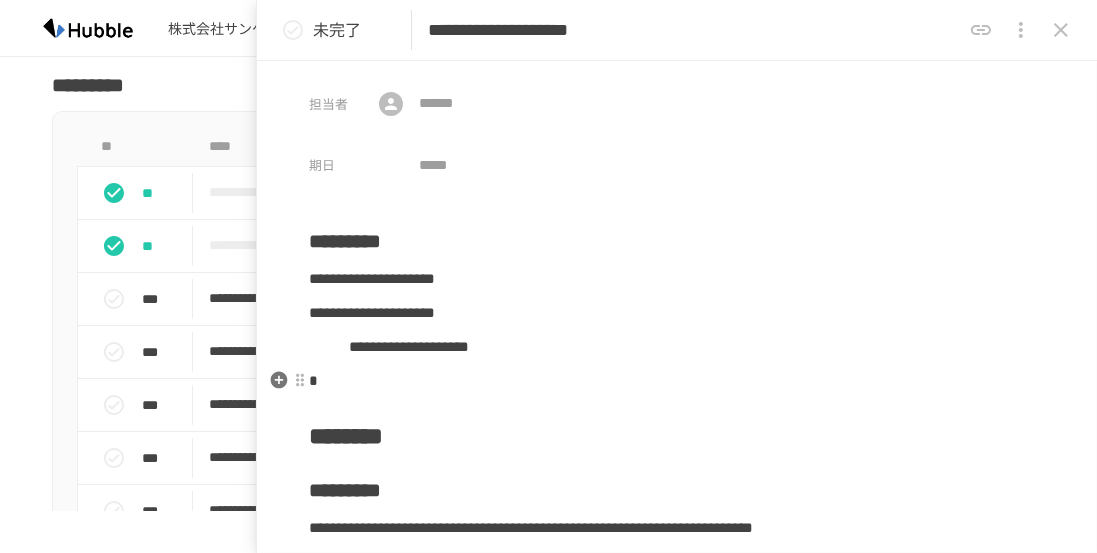 click on "*" at bounding box center [677, 381] 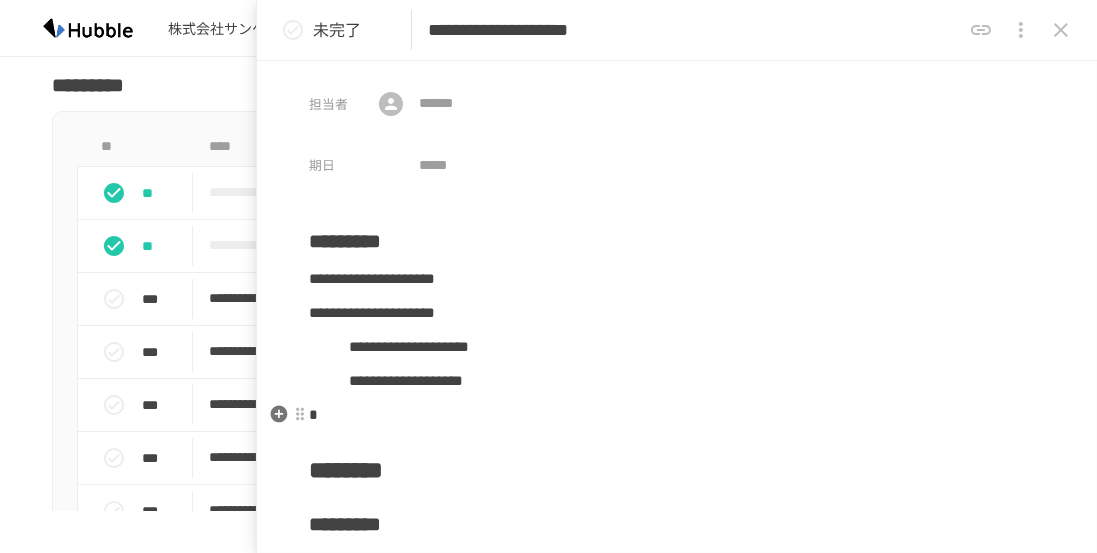 click on "*" at bounding box center (677, 415) 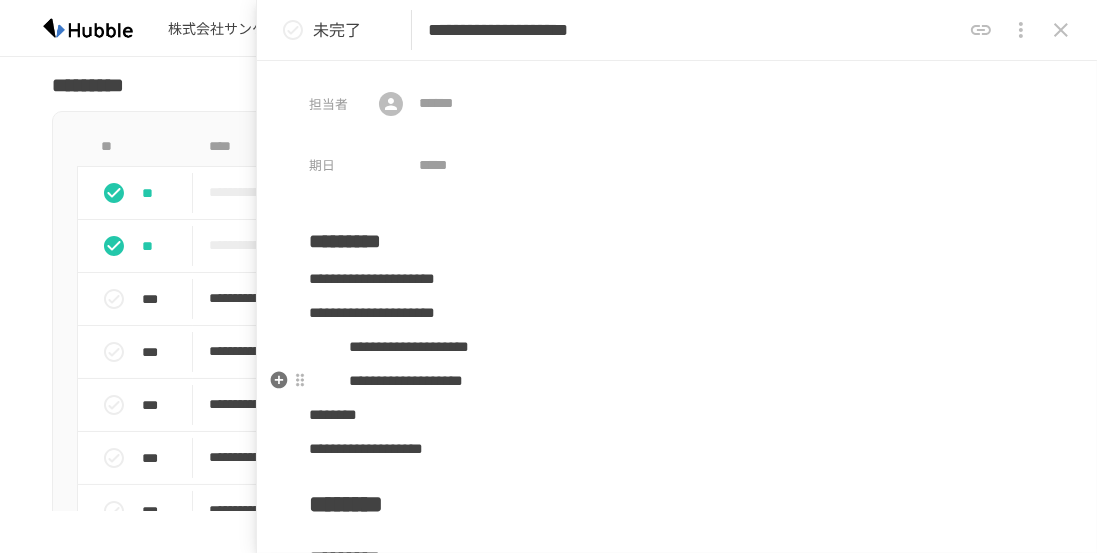 click on "**********" at bounding box center [677, 381] 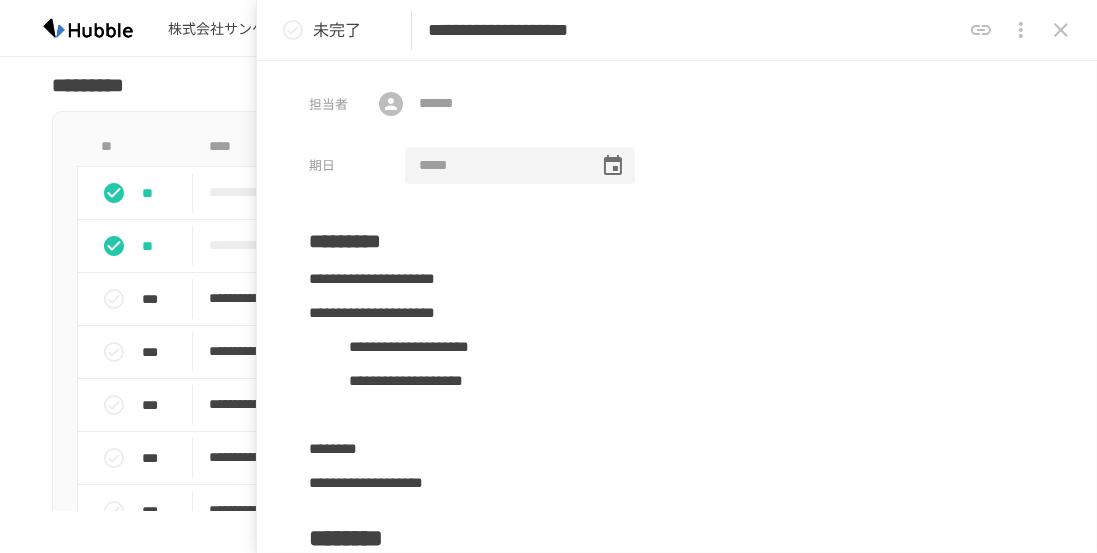 click at bounding box center [495, 166] 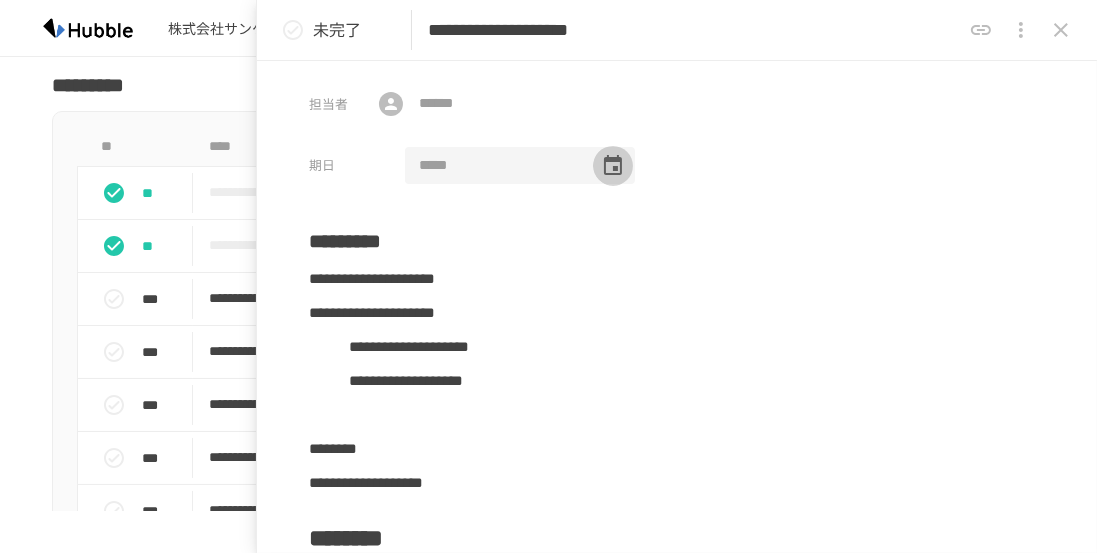 click 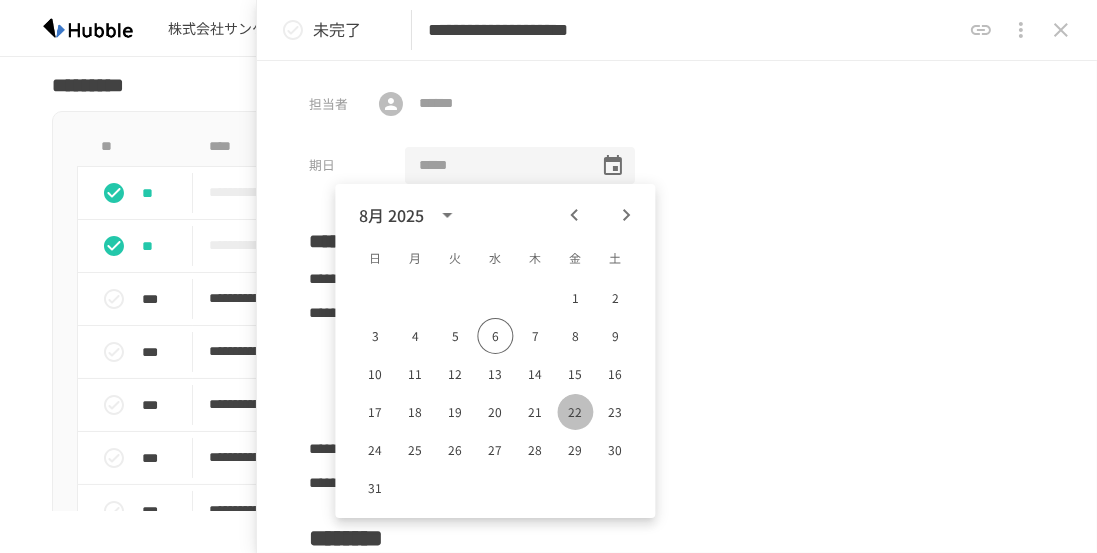 click on "22" at bounding box center [575, 412] 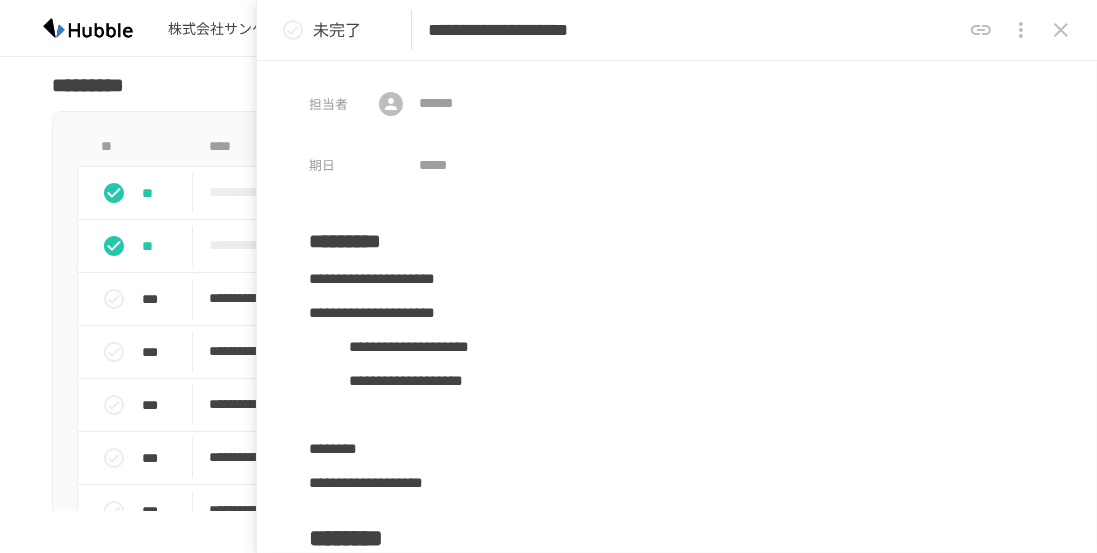 type on "**********" 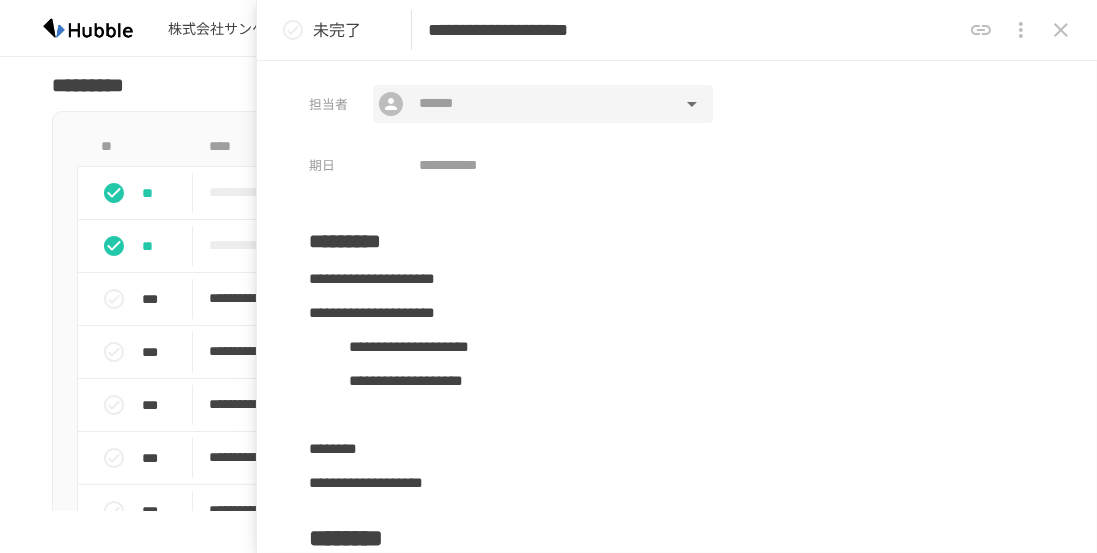 click at bounding box center [542, 104] 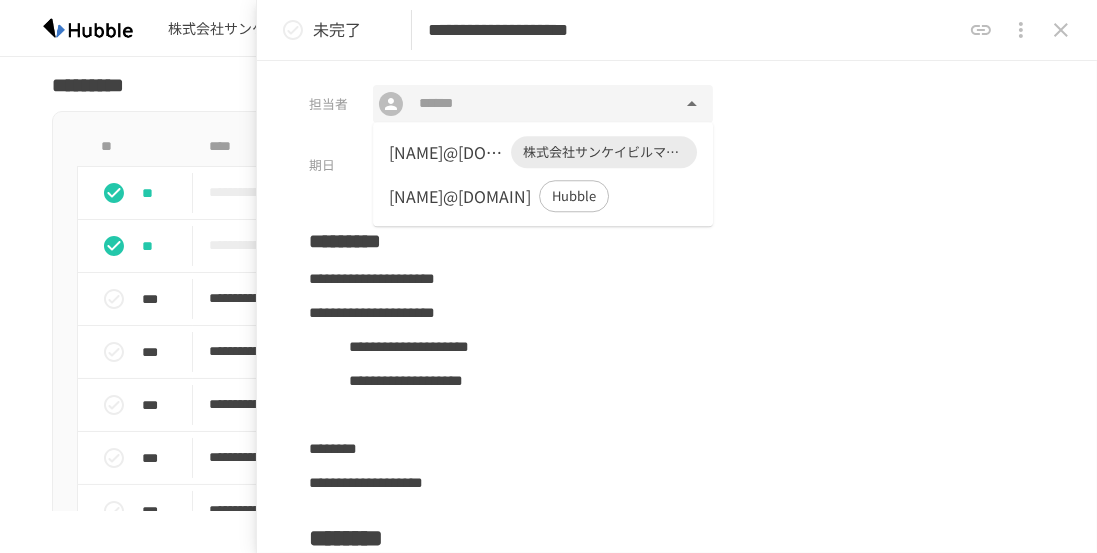 click on "[NAME]@[DOMAIN]" at bounding box center [446, 152] 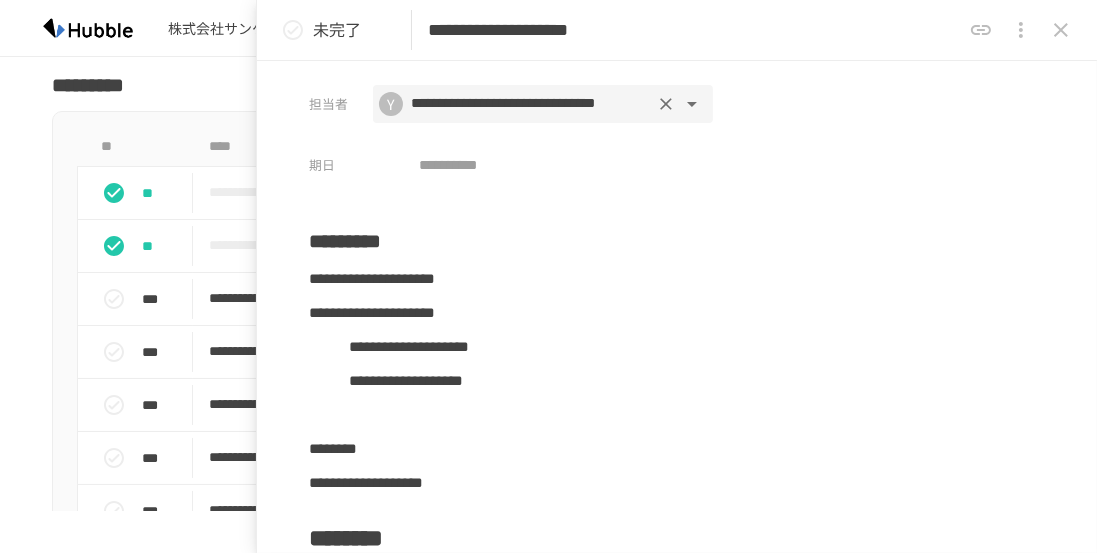 click on "担当者 Y [REDACTED] ​ 期日 [REDACTED] ​ [REDACTED]" at bounding box center [677, 307] 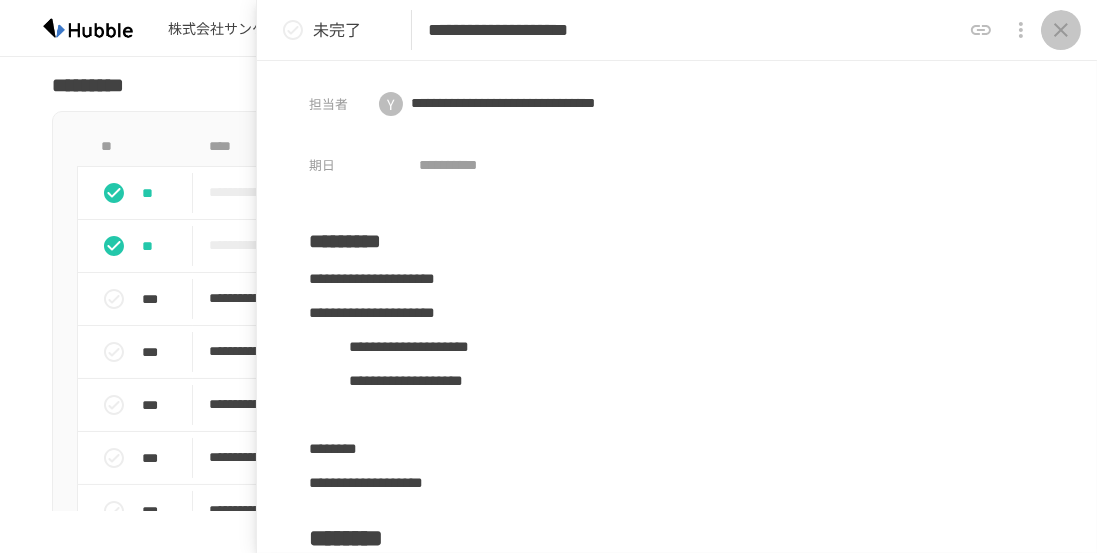 click 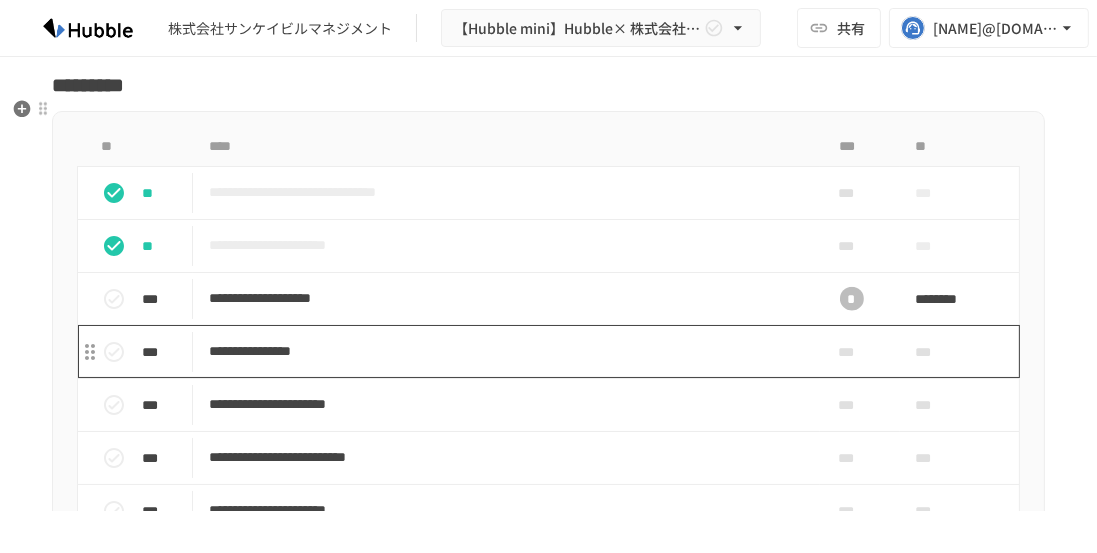 click on "**********" at bounding box center (503, 351) 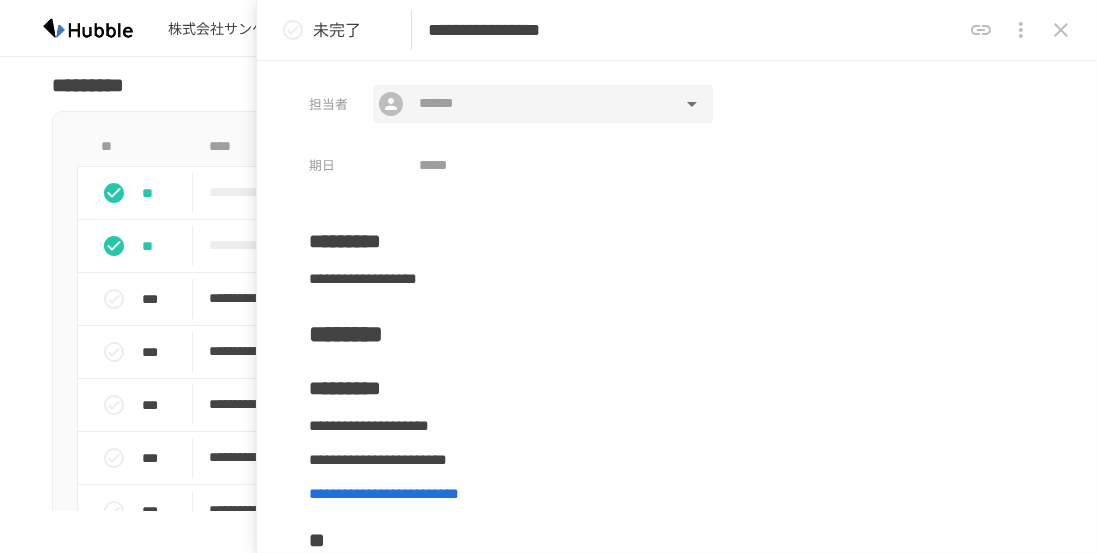 click at bounding box center [542, 104] 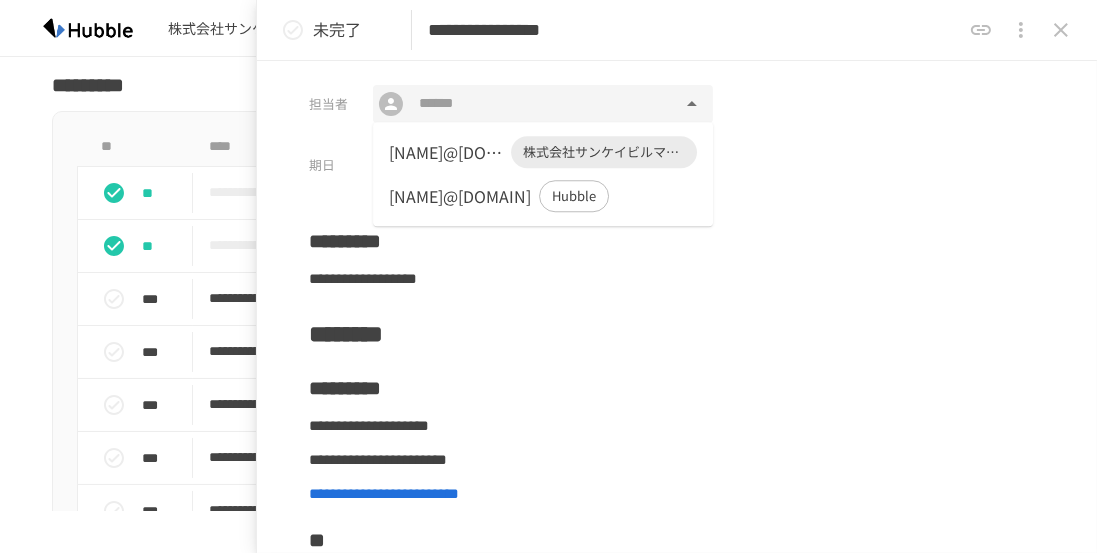 click on "[NAME]@[DOMAIN]" at bounding box center [446, 152] 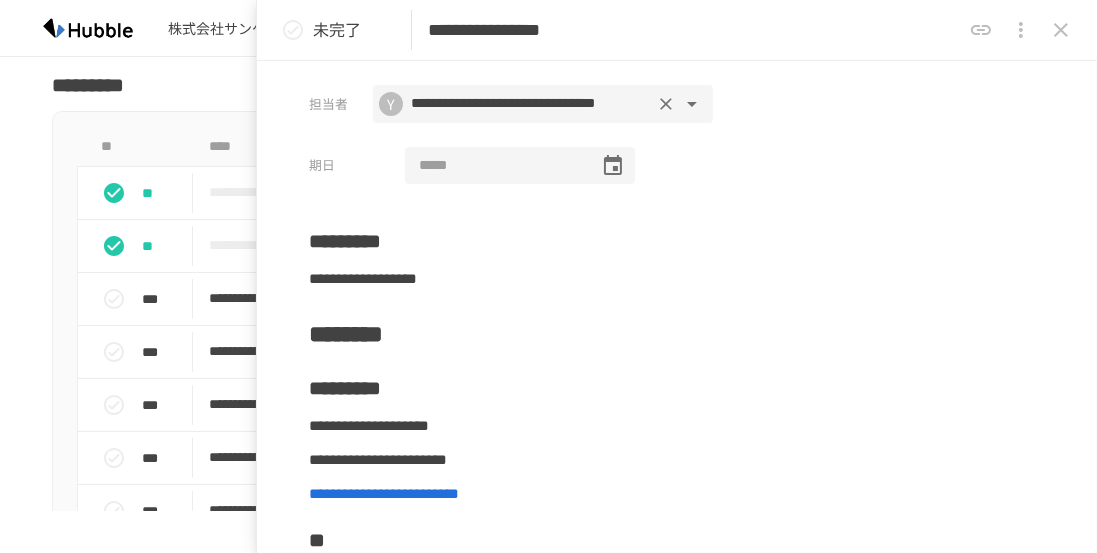 click at bounding box center [495, 166] 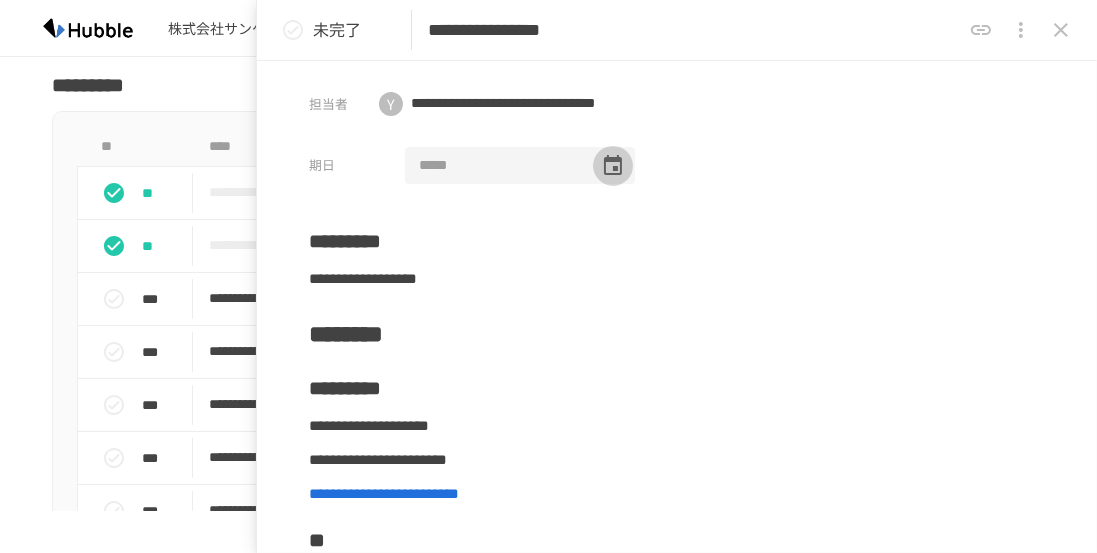 click 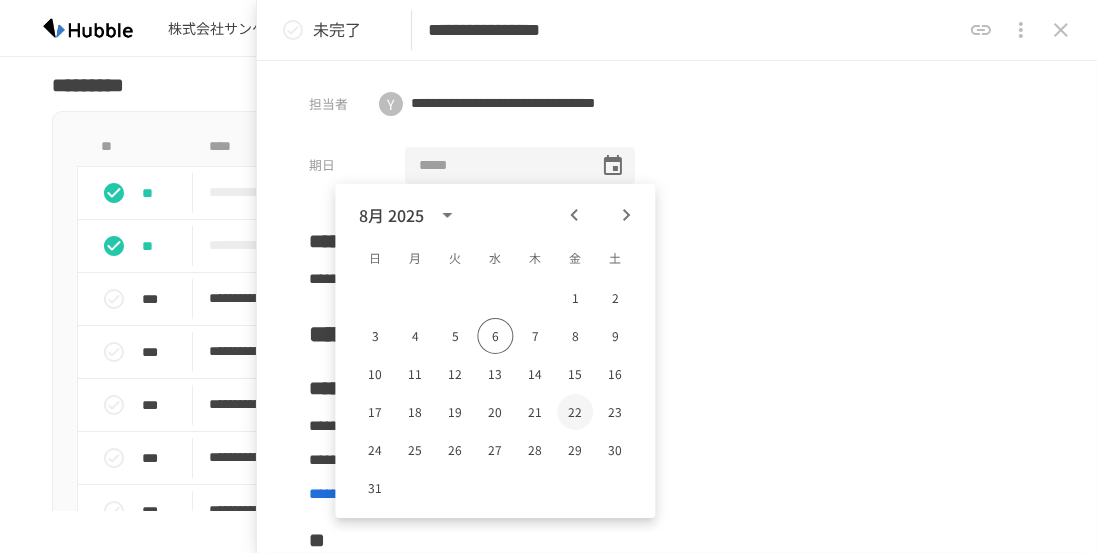 click on "22" at bounding box center (575, 412) 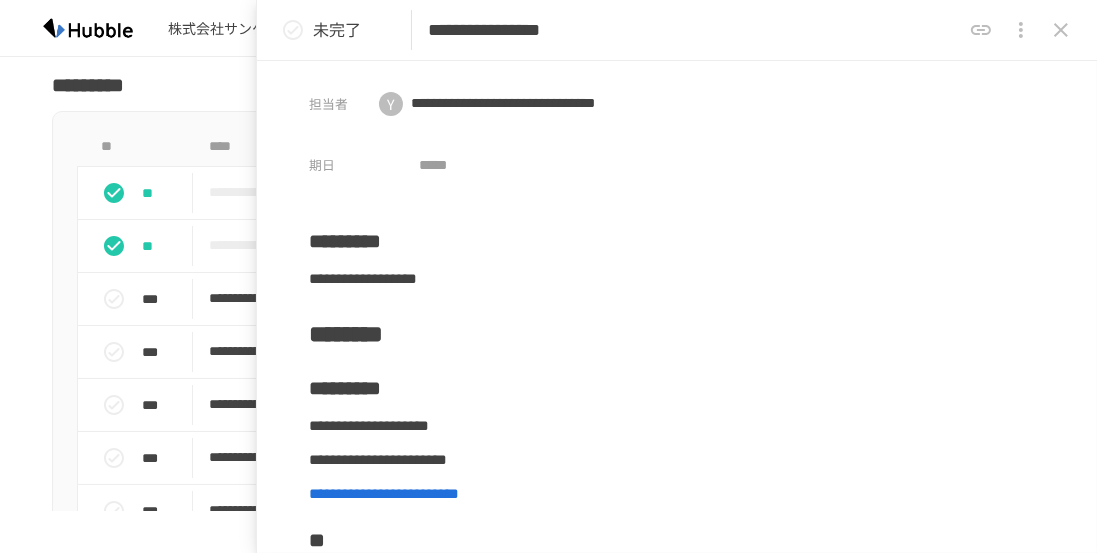 type on "**********" 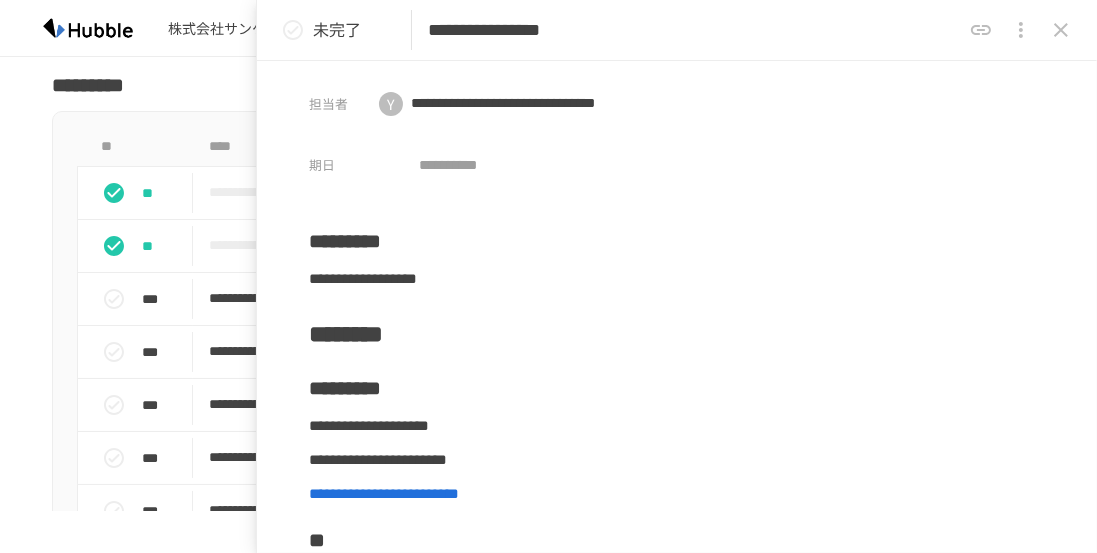 click 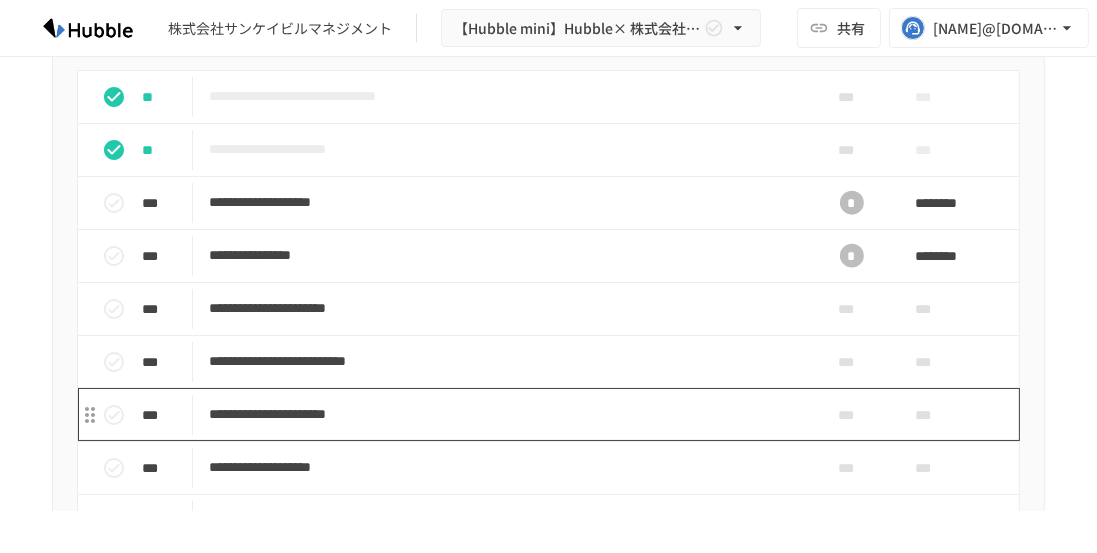 scroll, scrollTop: 2664, scrollLeft: 0, axis: vertical 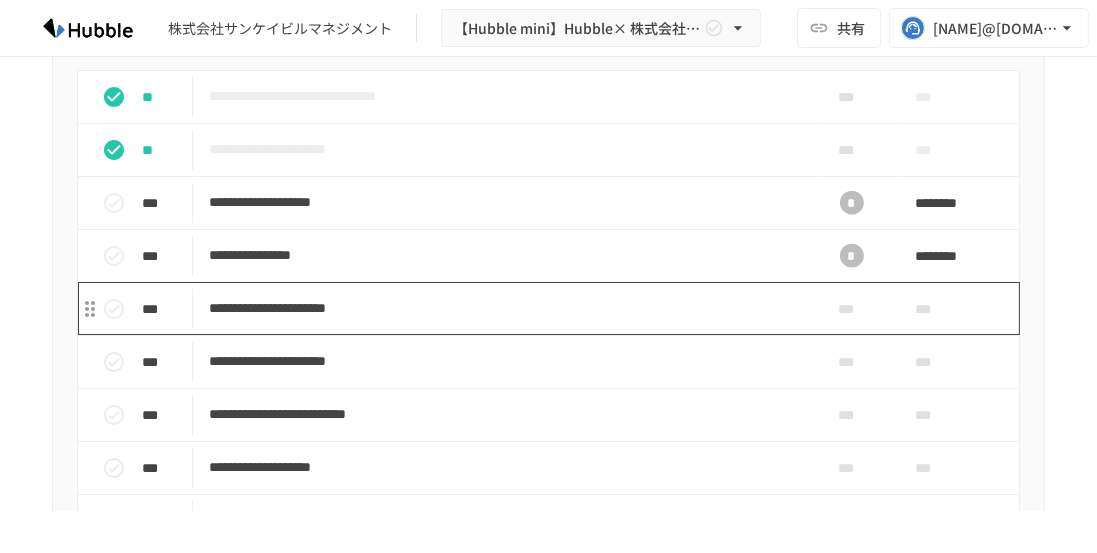 click on "**********" at bounding box center [506, 308] 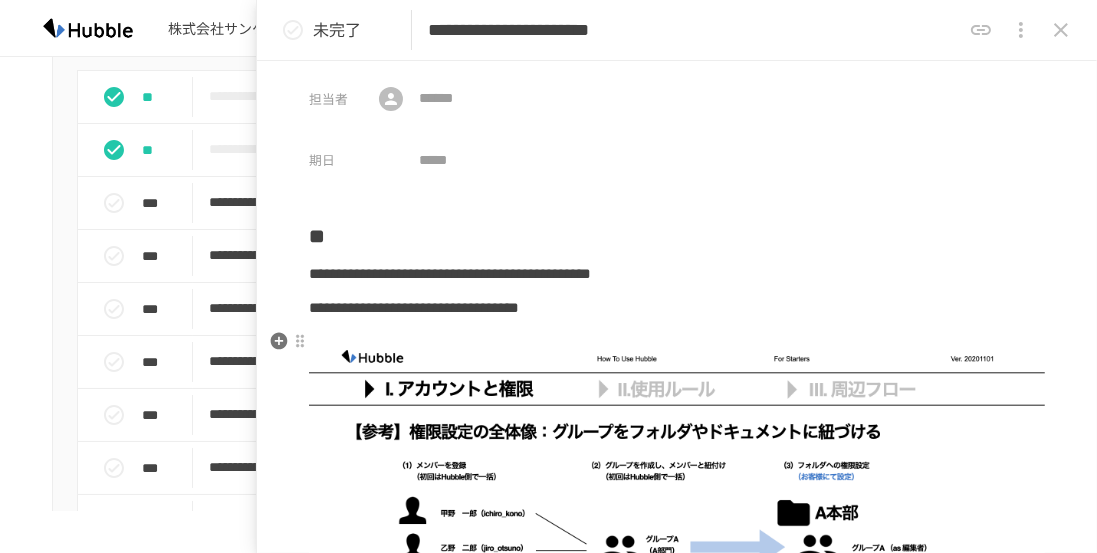 scroll, scrollTop: 0, scrollLeft: 0, axis: both 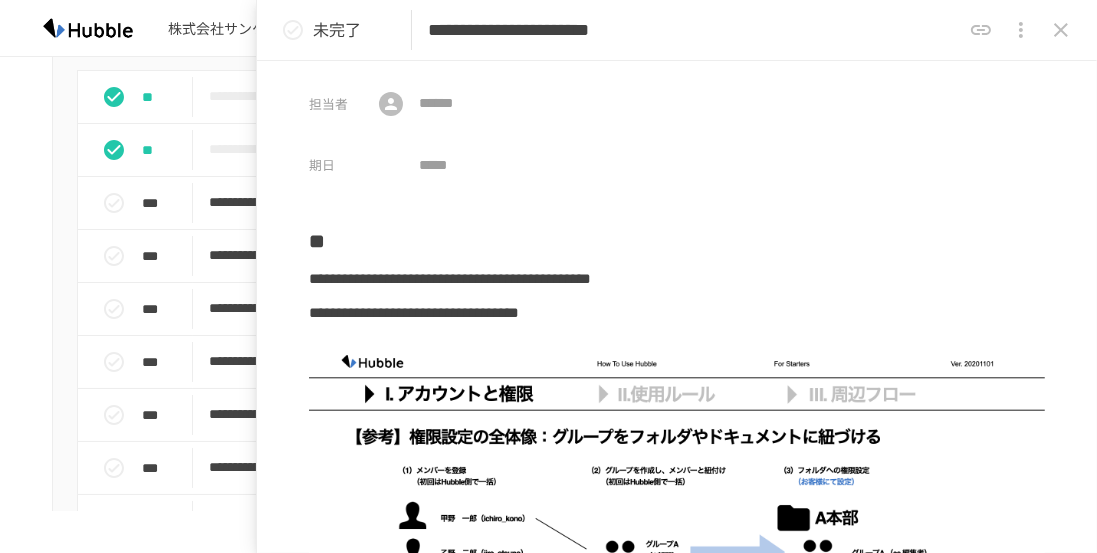 click on "担当者 ​ ​ 期日 ​ [REDACTED]" at bounding box center [677, 307] 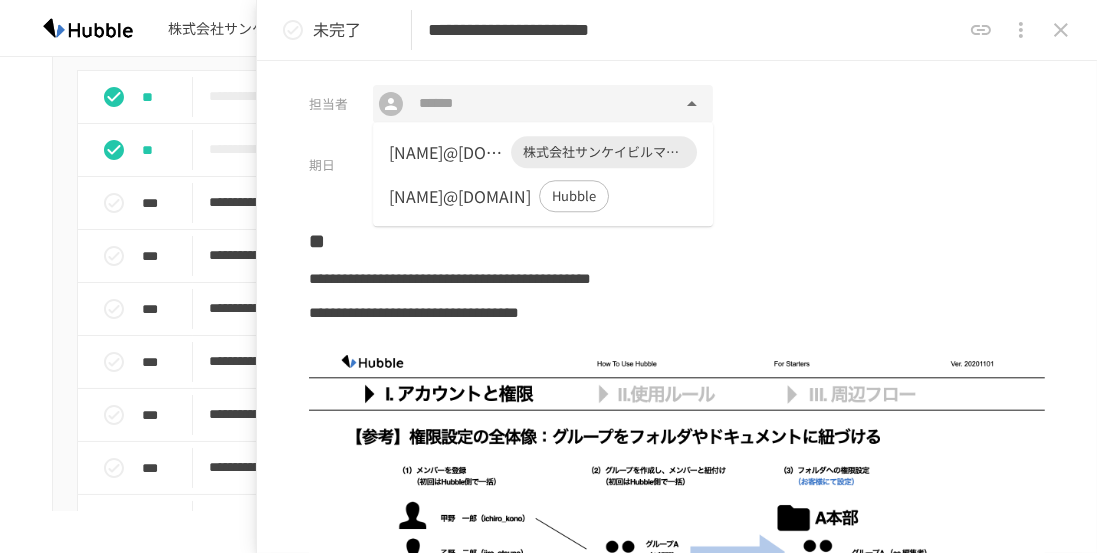 click at bounding box center [542, 104] 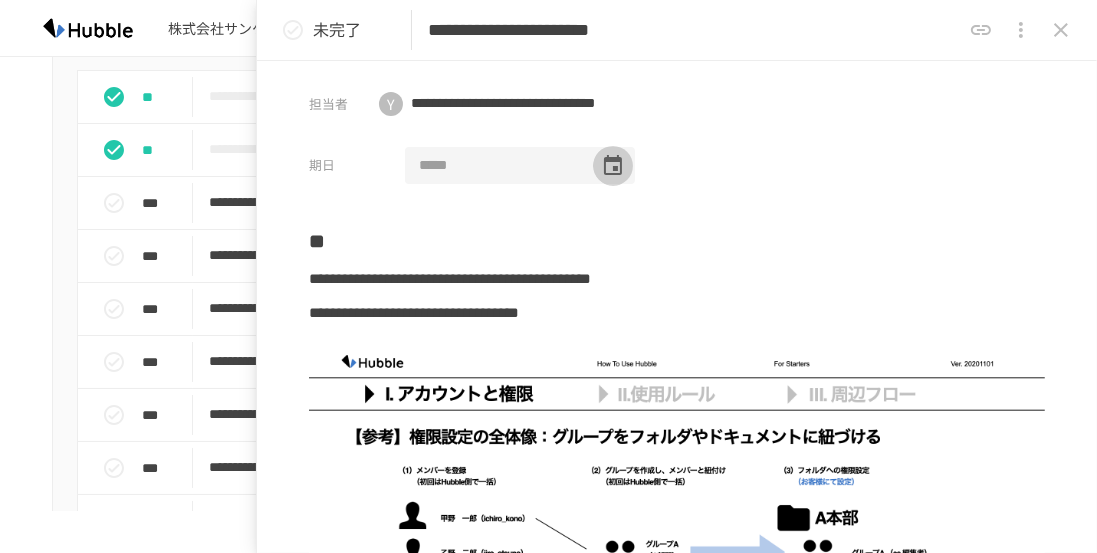click 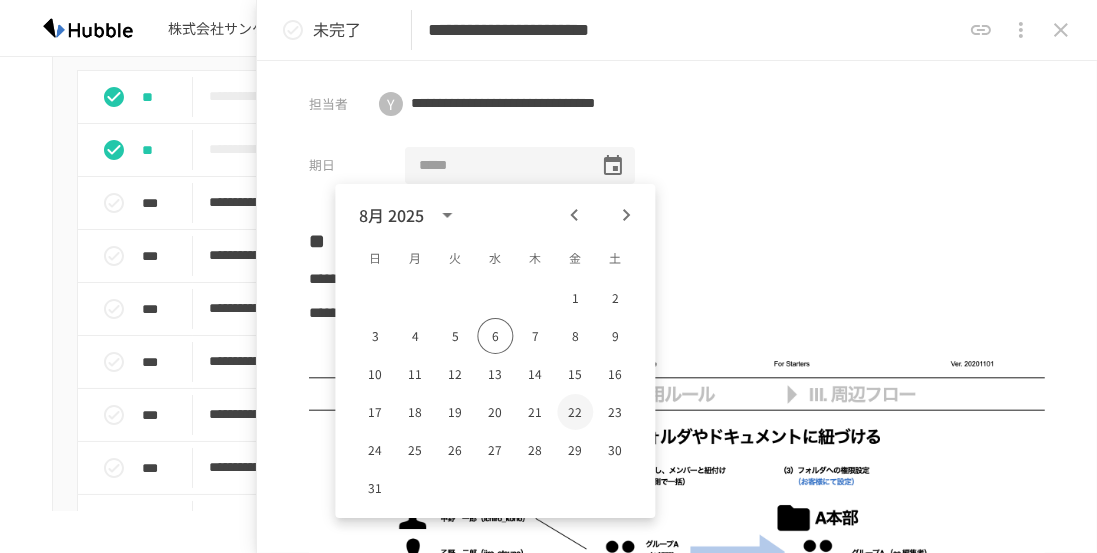 click on "22" at bounding box center (575, 412) 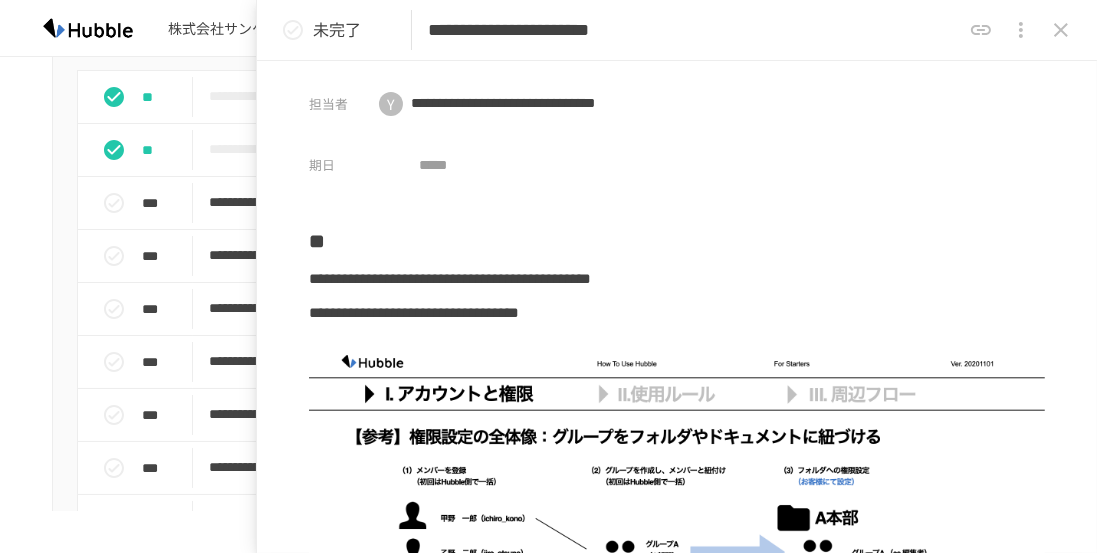 type on "**********" 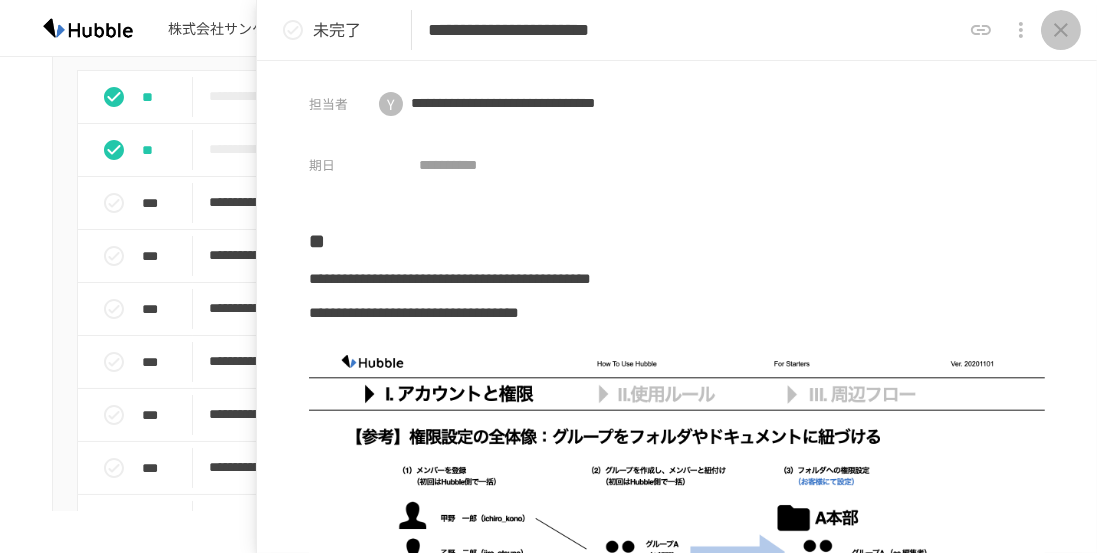 click 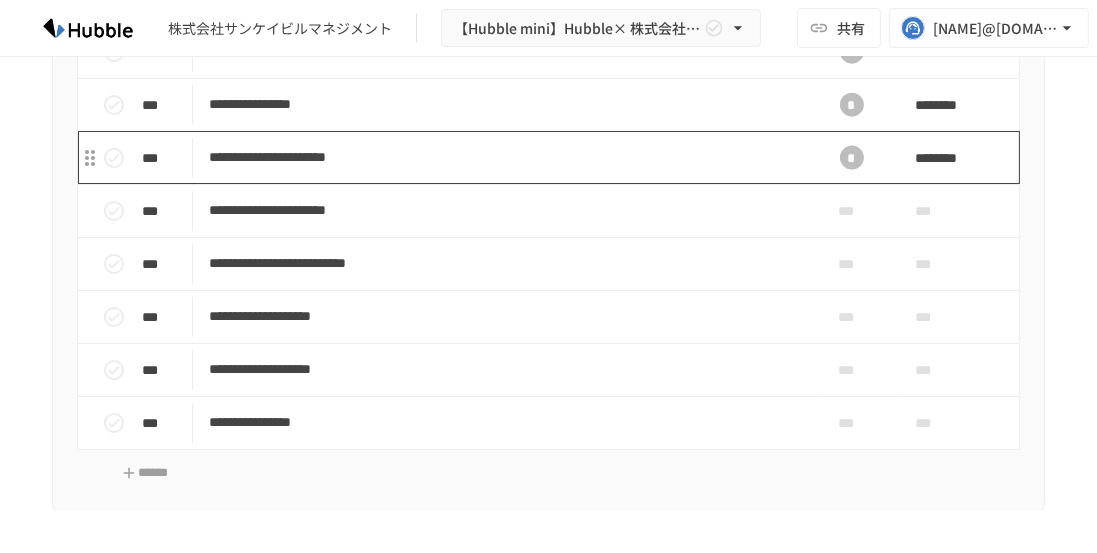 scroll, scrollTop: 2813, scrollLeft: 0, axis: vertical 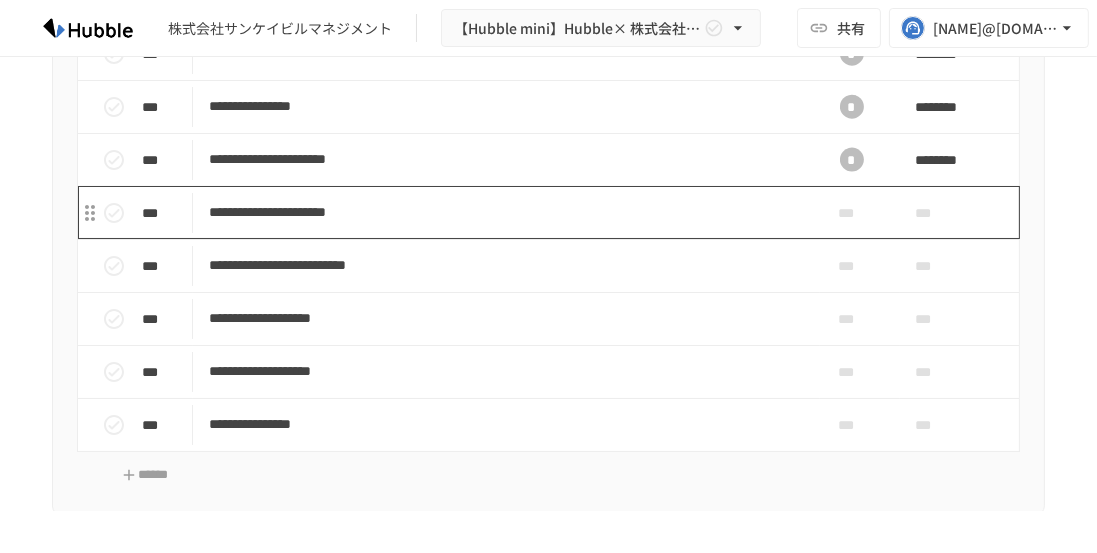 click on "**********" at bounding box center (503, 212) 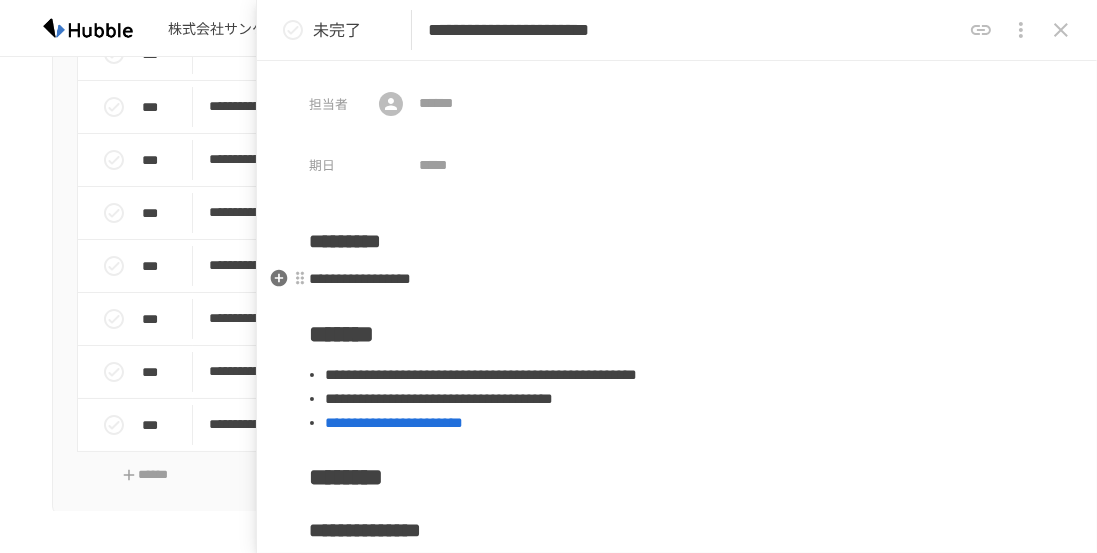 click on "**********" at bounding box center [677, 279] 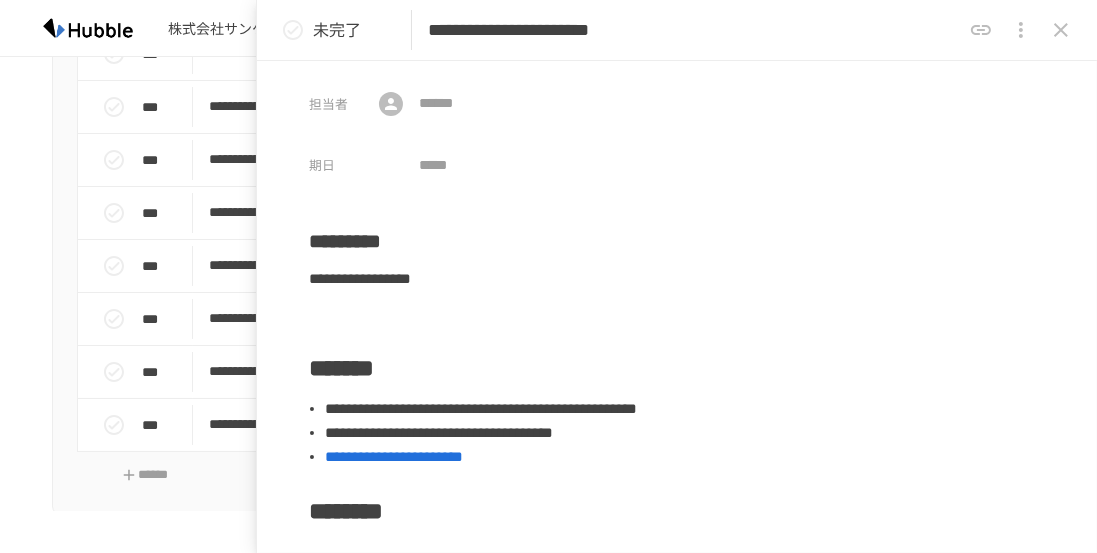 type 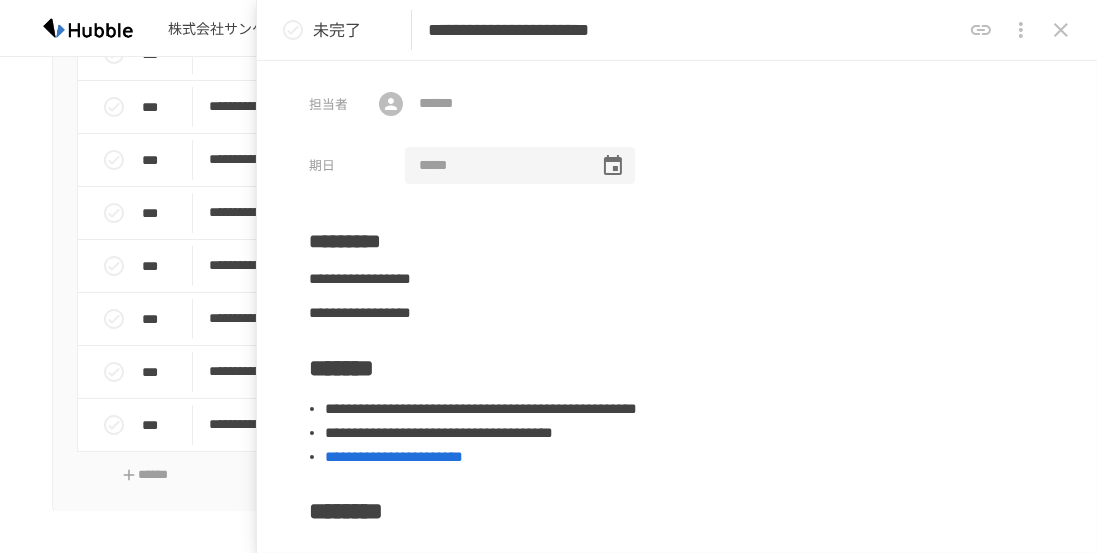 click at bounding box center (495, 166) 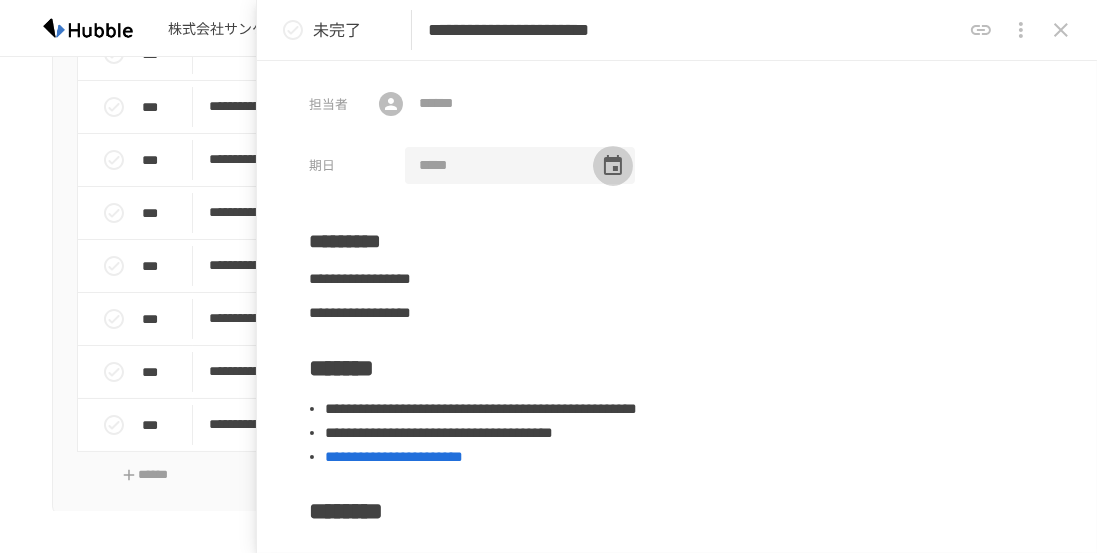 click 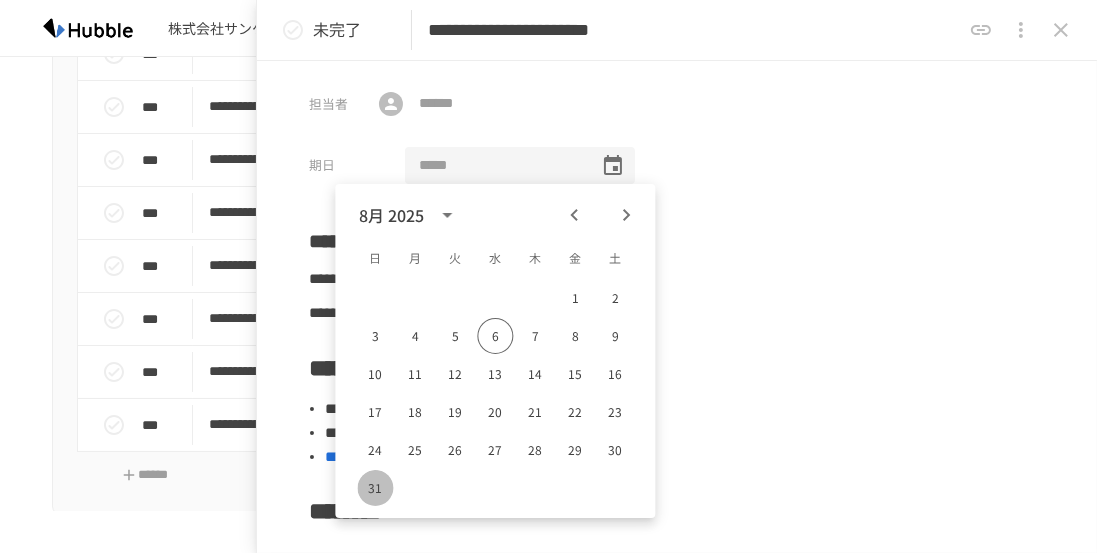 click on "31" at bounding box center [375, 488] 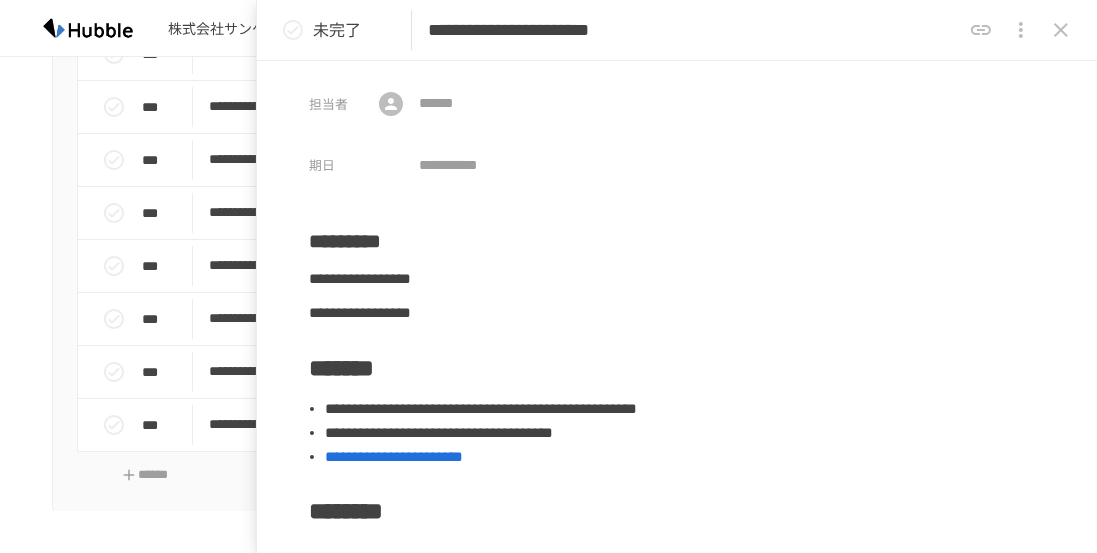 type on "**********" 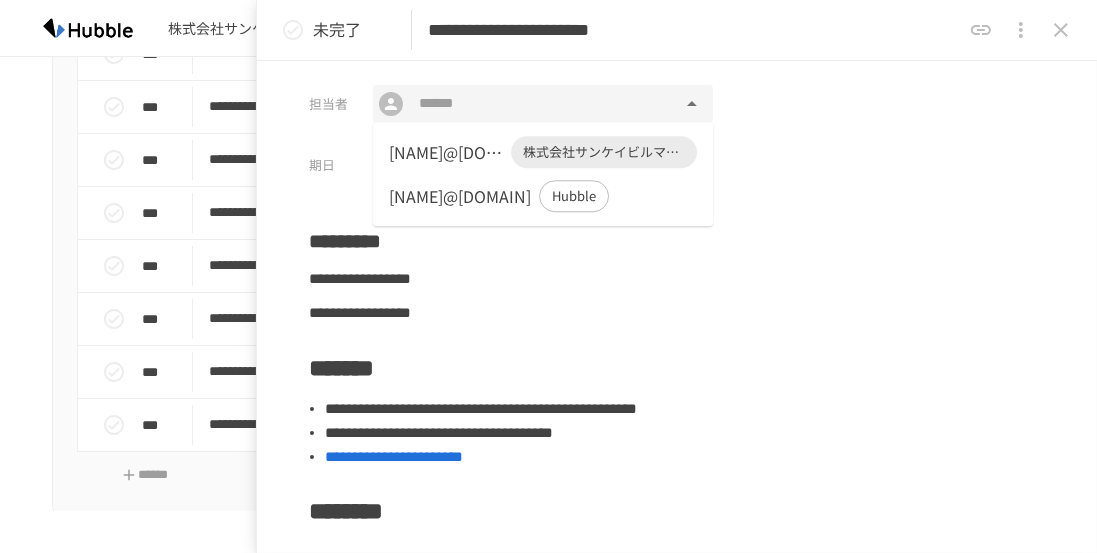 click at bounding box center (542, 104) 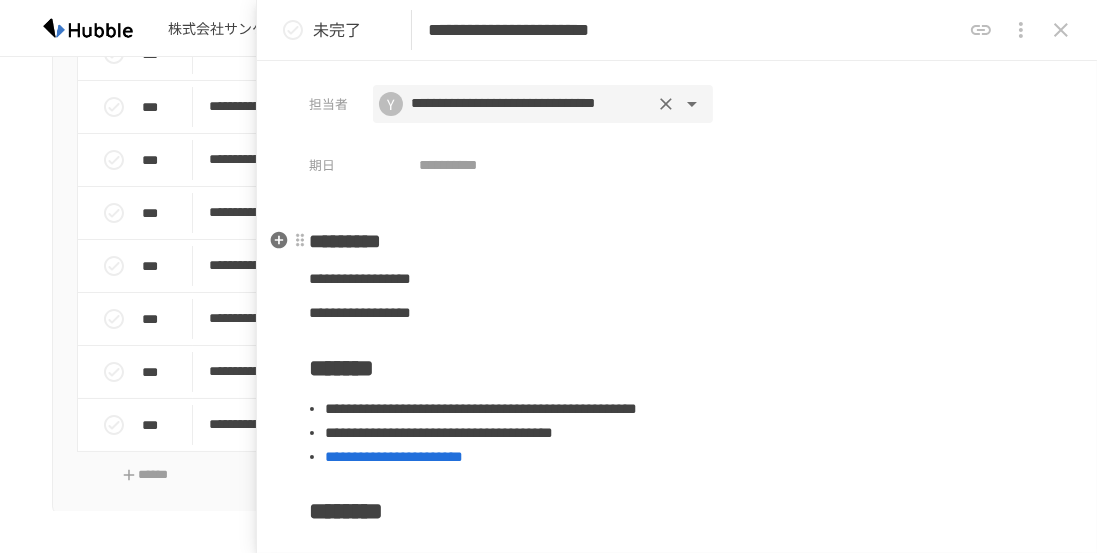 click on "*********" at bounding box center (677, 241) 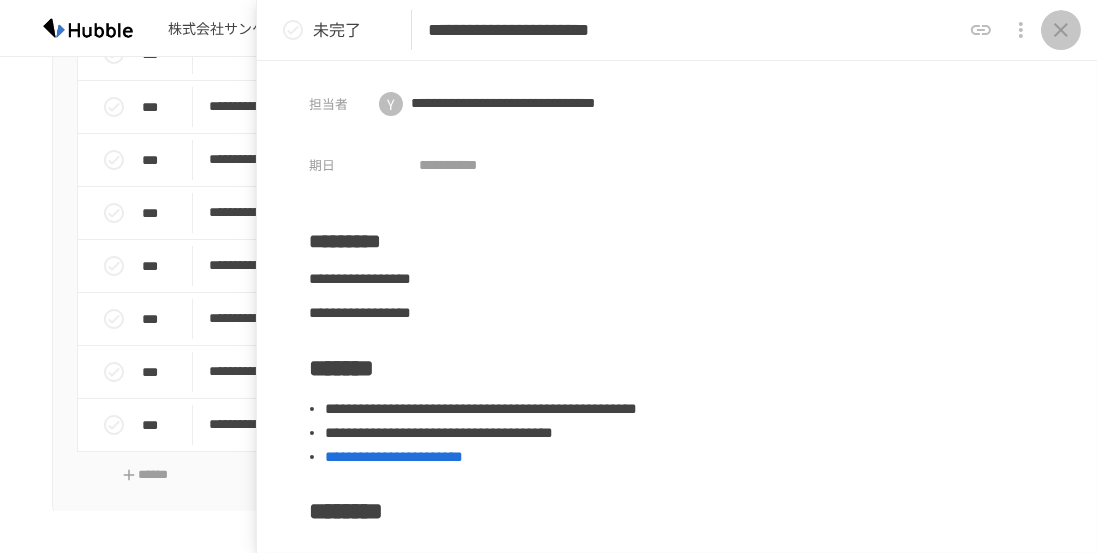 click 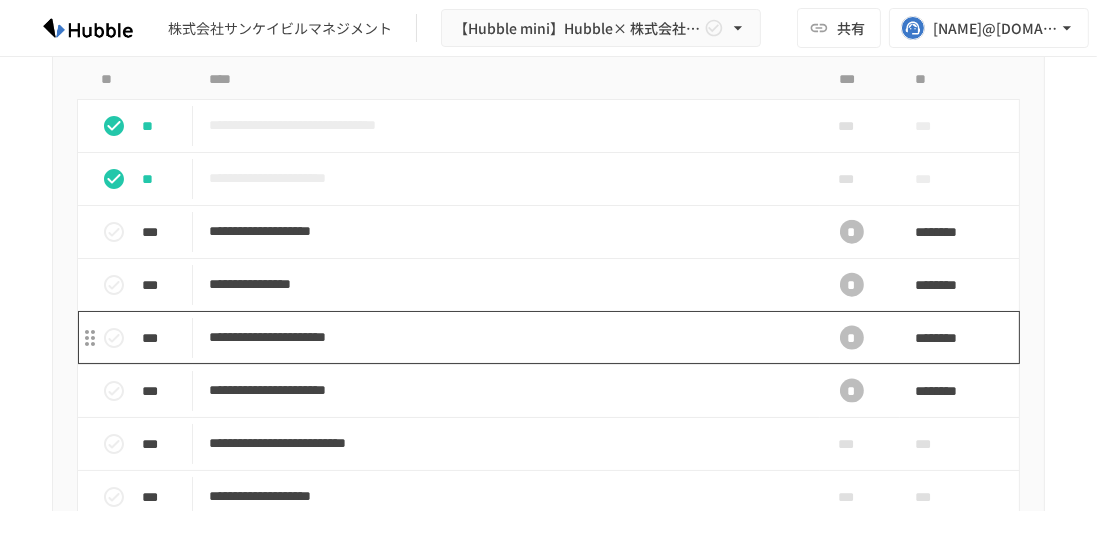 scroll, scrollTop: 2641, scrollLeft: 0, axis: vertical 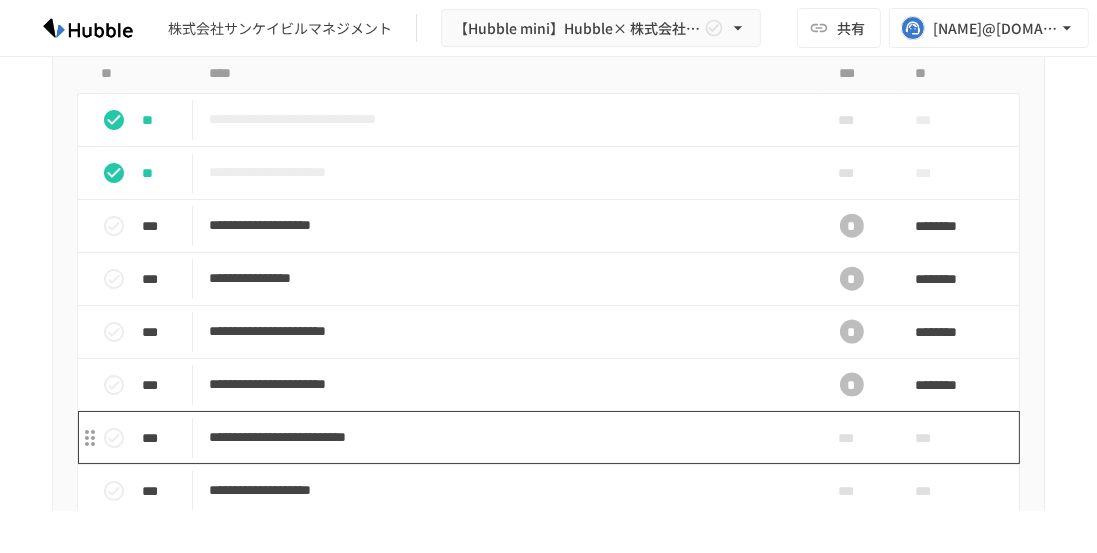 click on "**********" at bounding box center [503, 437] 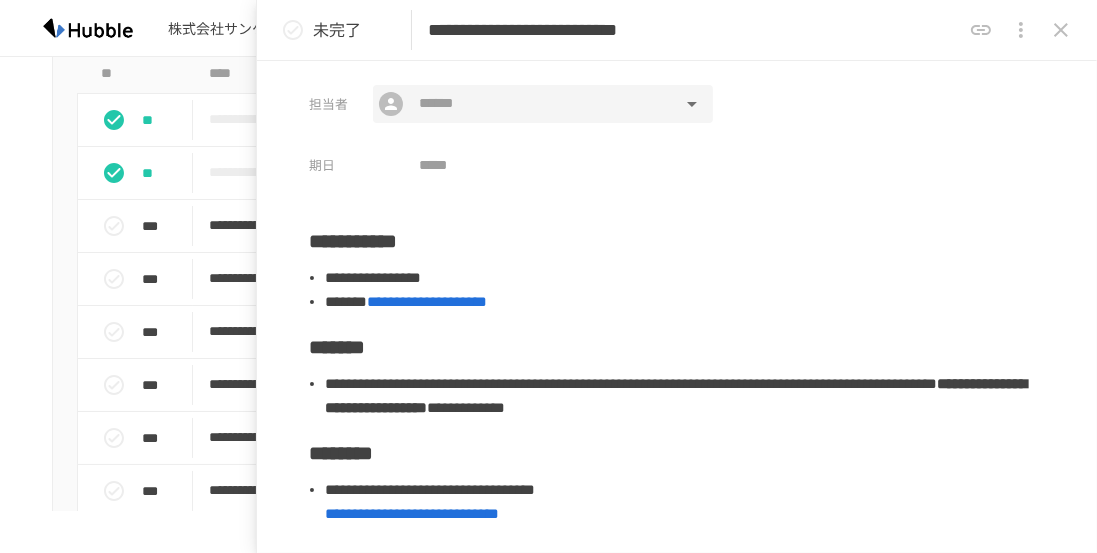 click at bounding box center (542, 104) 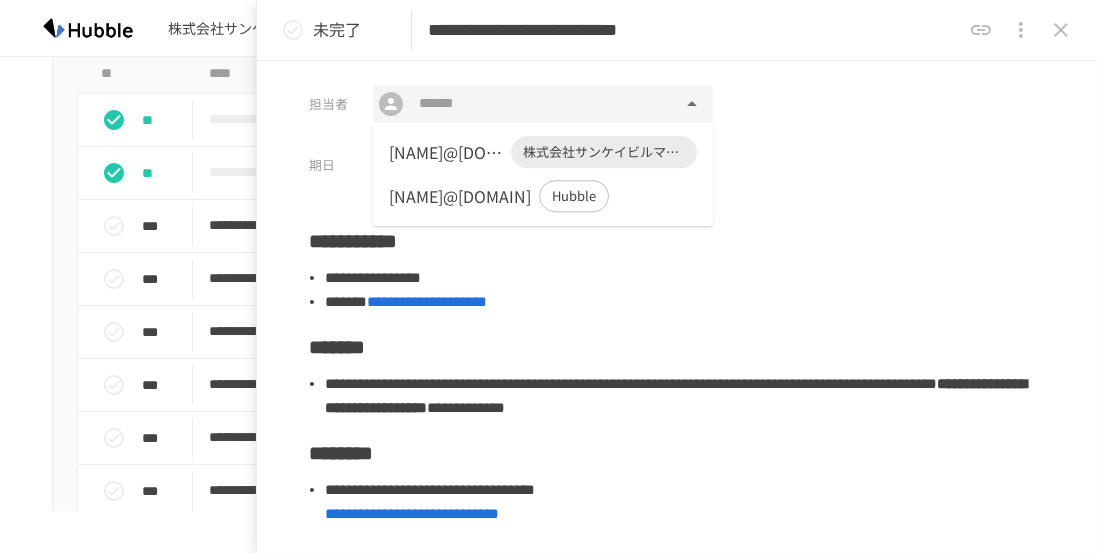 click on "[NAME]@[DOMAIN]" at bounding box center (446, 152) 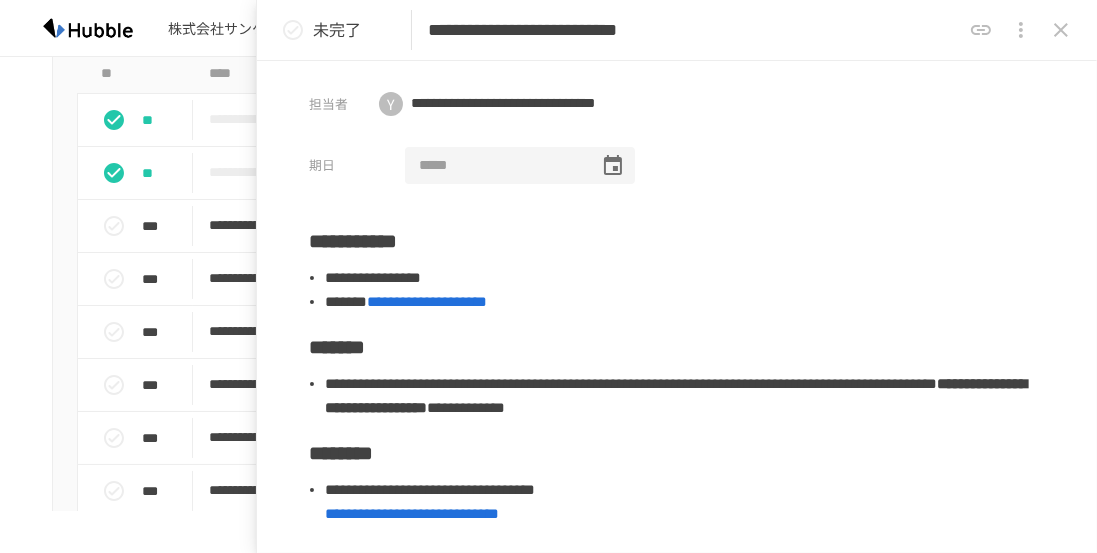 click at bounding box center (495, 166) 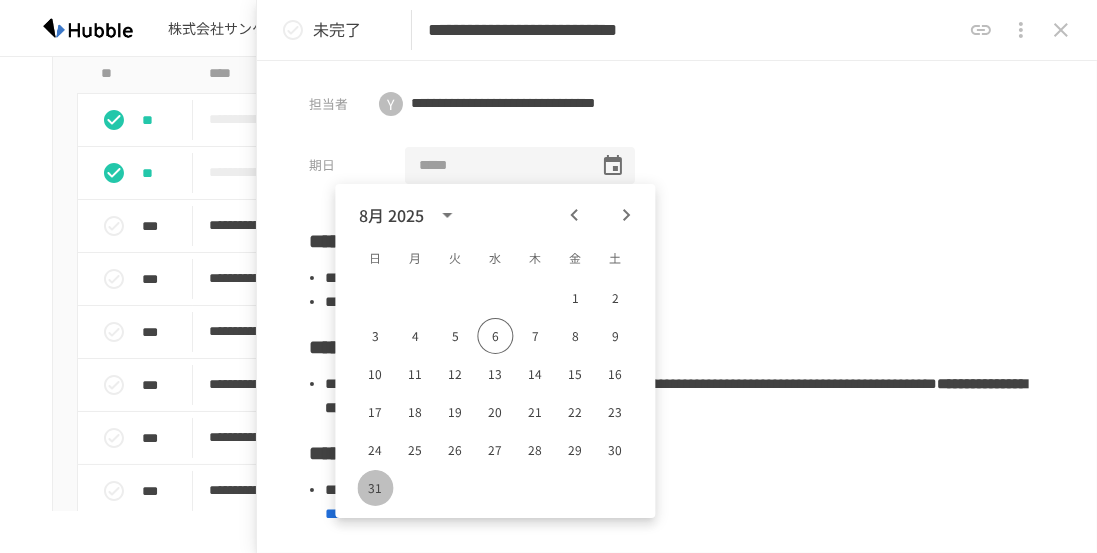 click on "31" at bounding box center [375, 488] 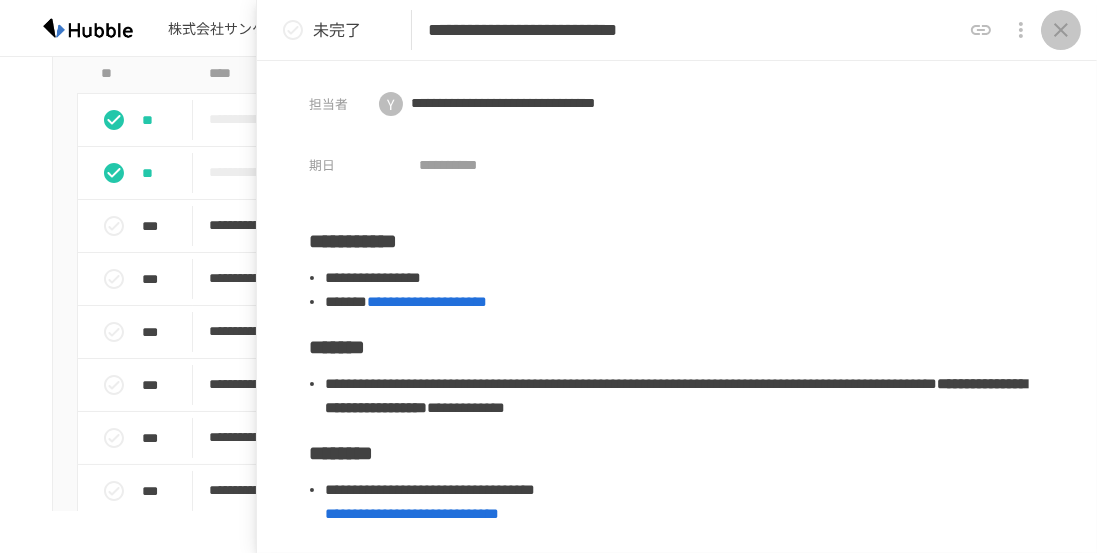 click 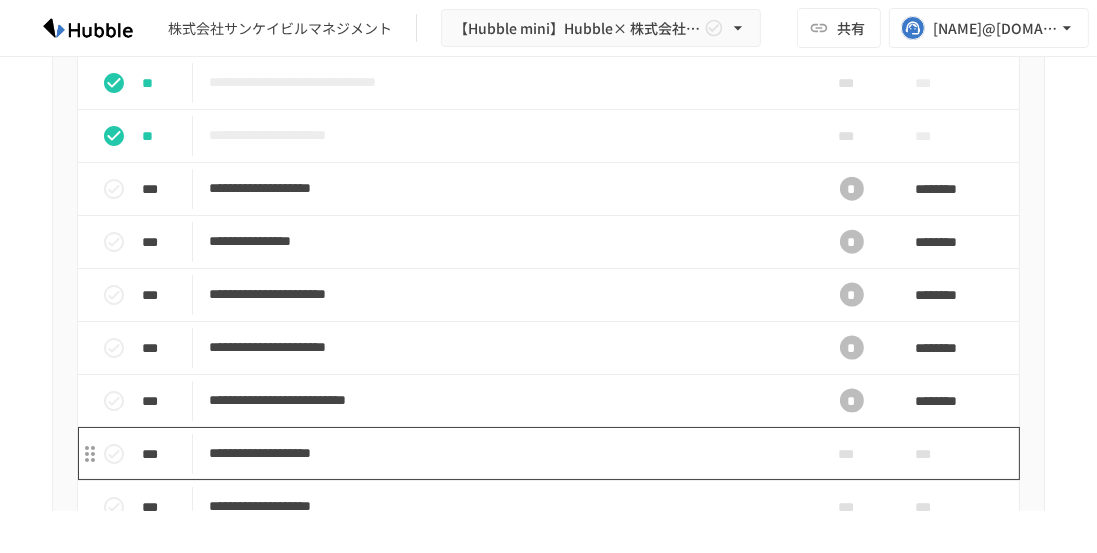 scroll, scrollTop: 2802, scrollLeft: 0, axis: vertical 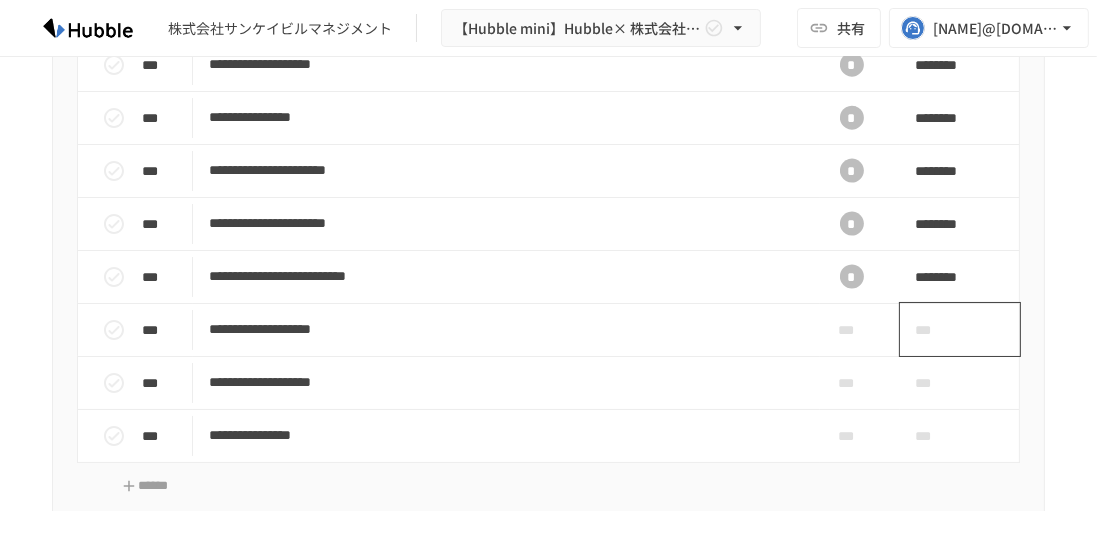 click on "***" at bounding box center [937, 330] 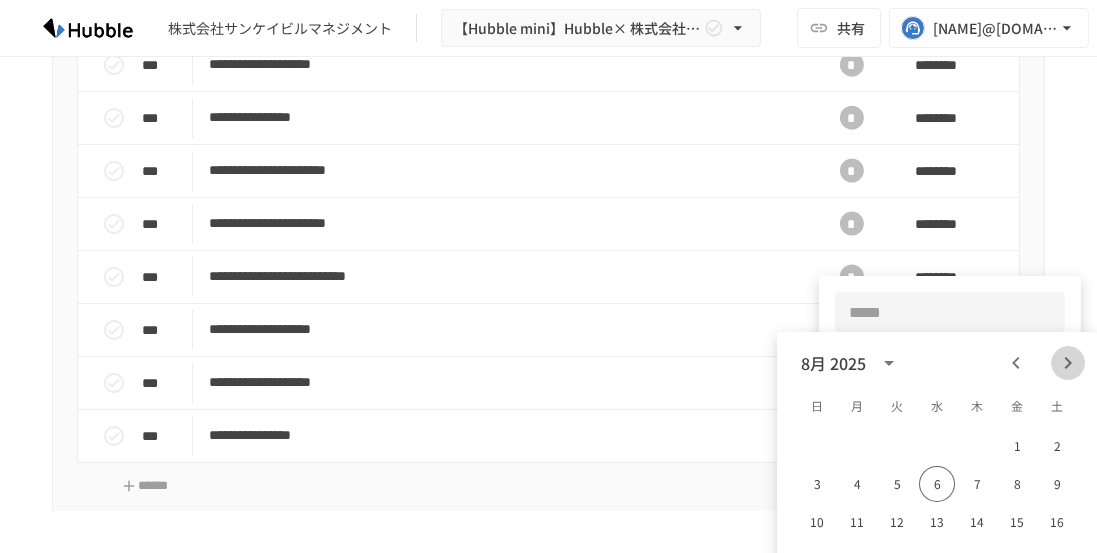 click 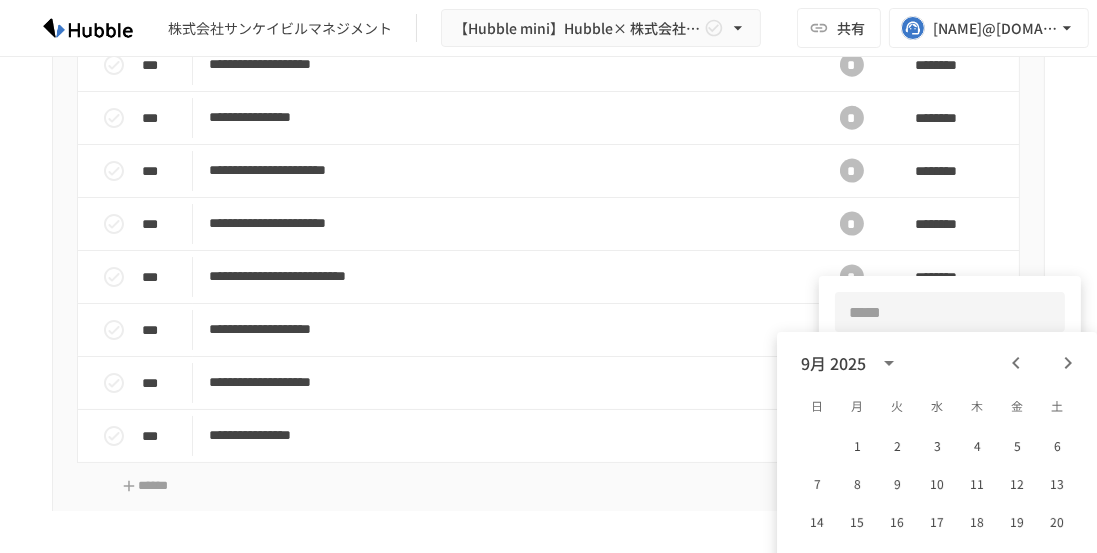 click 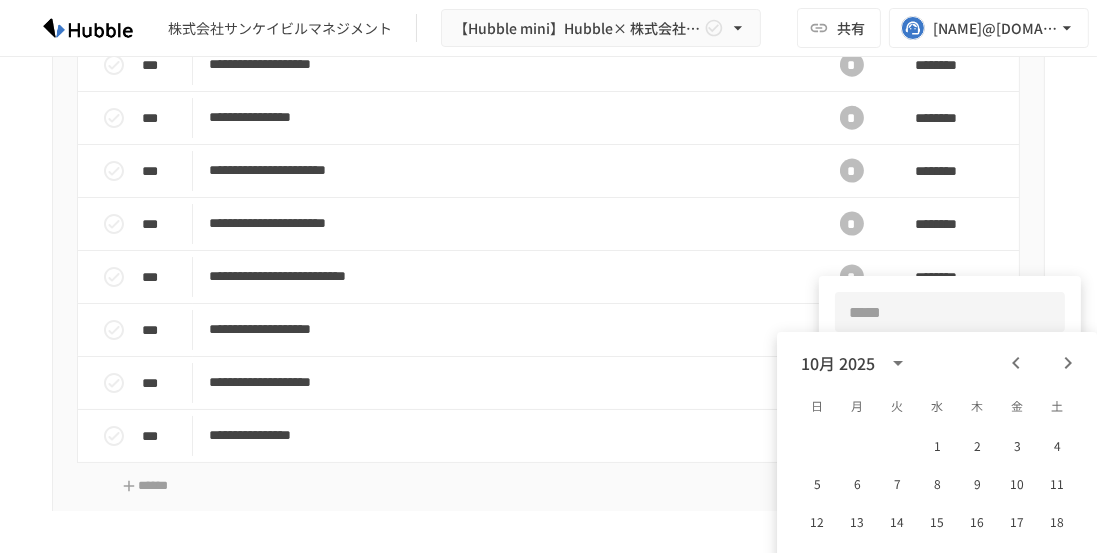 scroll, scrollTop: 113, scrollLeft: 0, axis: vertical 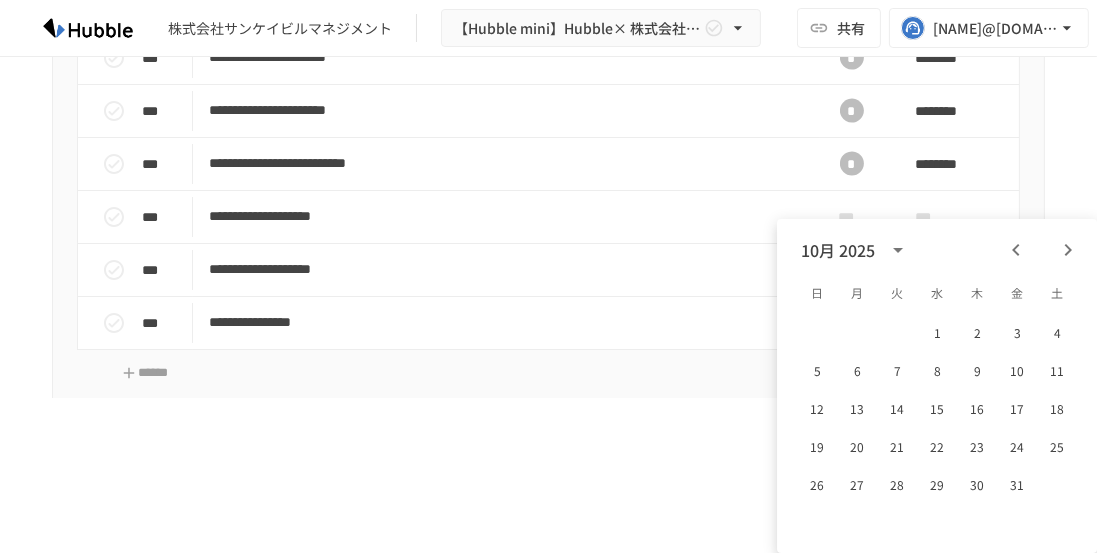 click at bounding box center (548, 276) 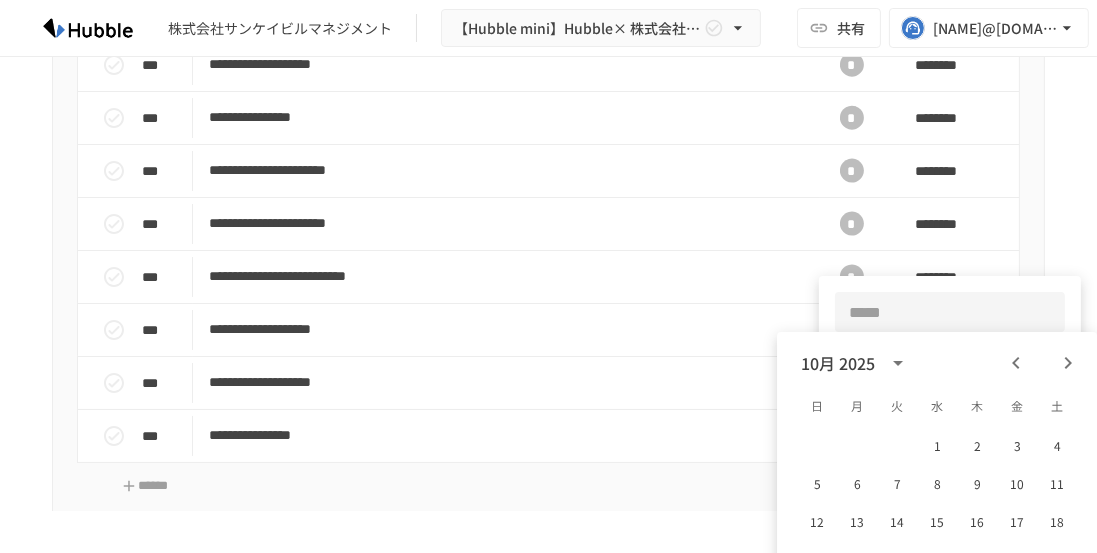 scroll, scrollTop: 2802, scrollLeft: 0, axis: vertical 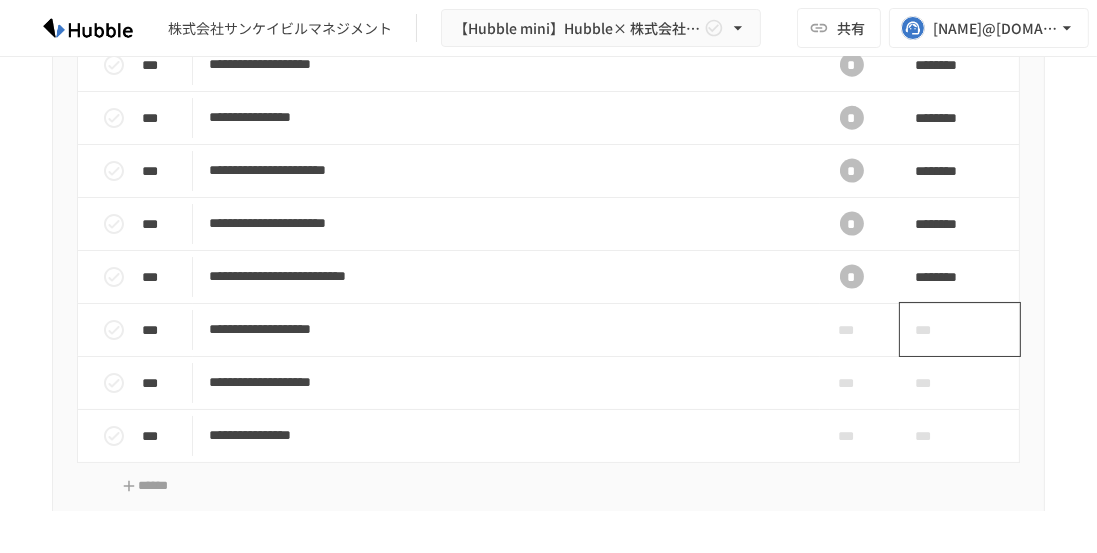 click on "***" at bounding box center [937, 330] 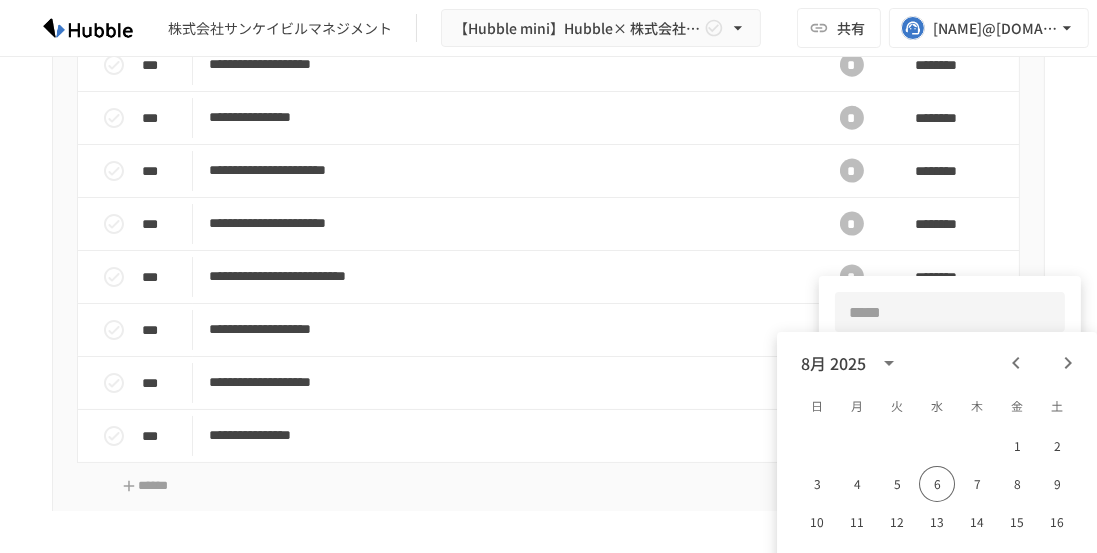 click 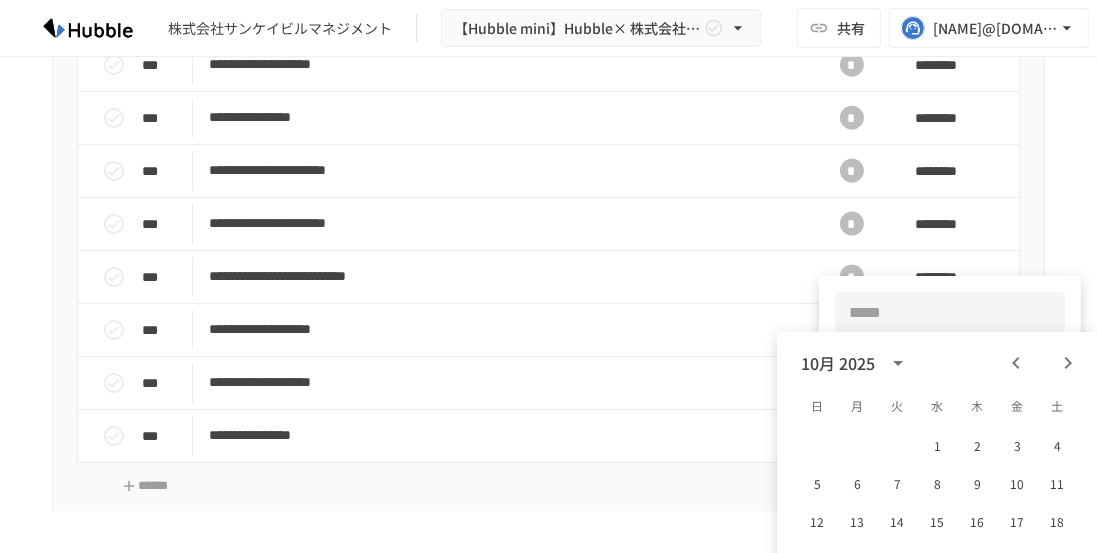 click 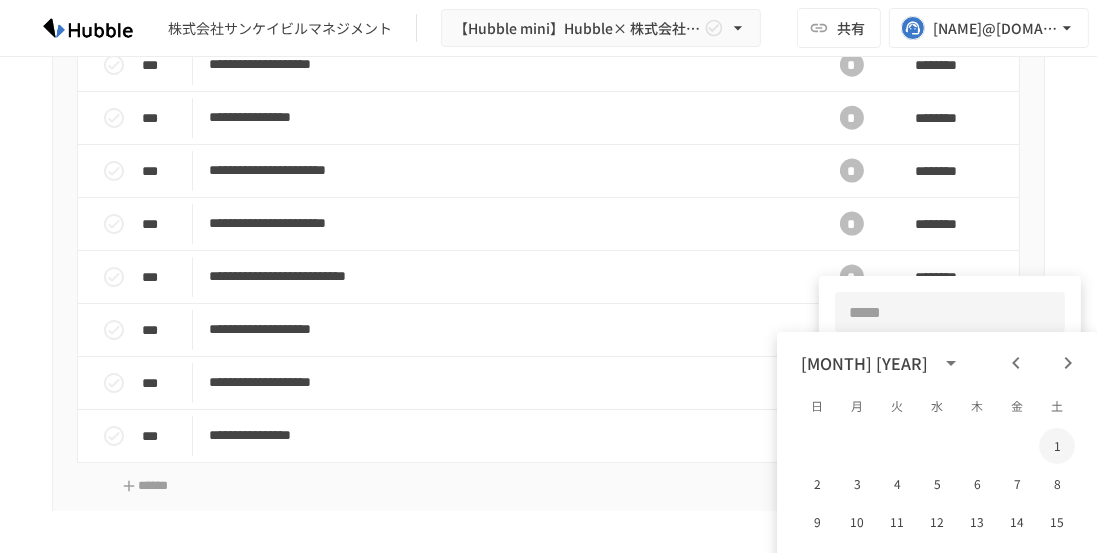 click on "1" at bounding box center (1057, 446) 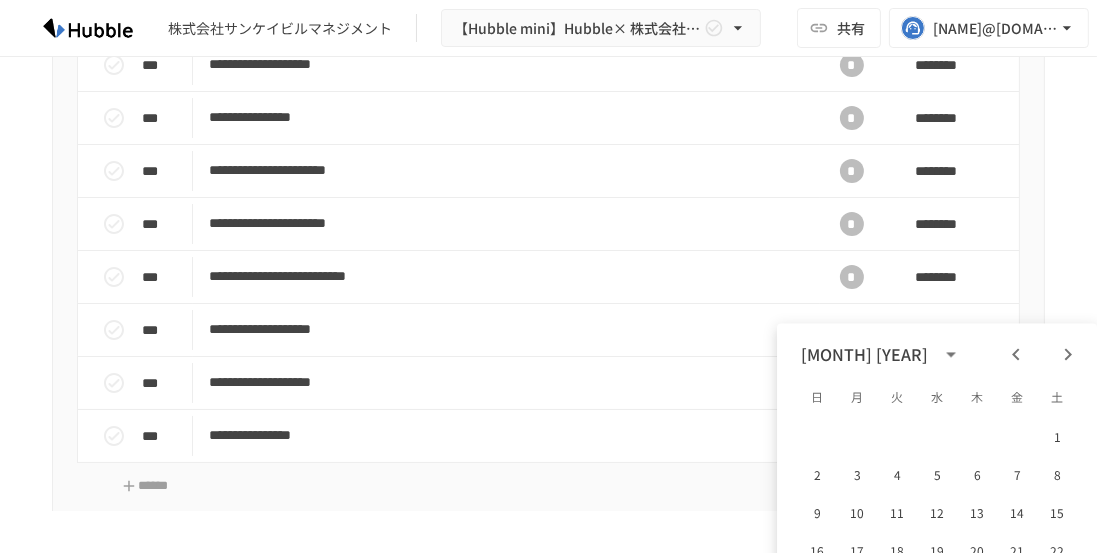 scroll, scrollTop: 2802, scrollLeft: 0, axis: vertical 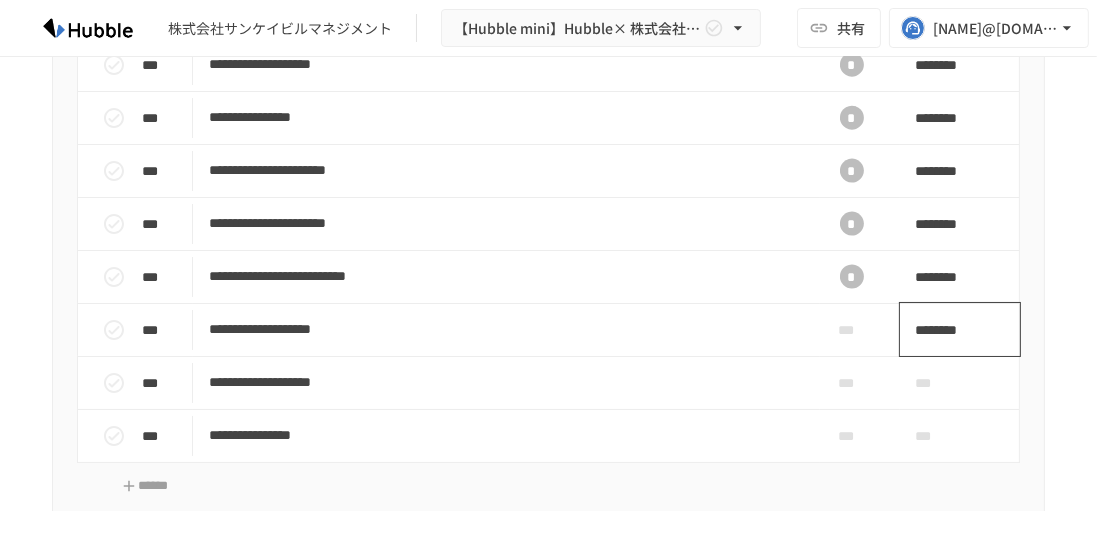 click on "********" at bounding box center (953, 330) 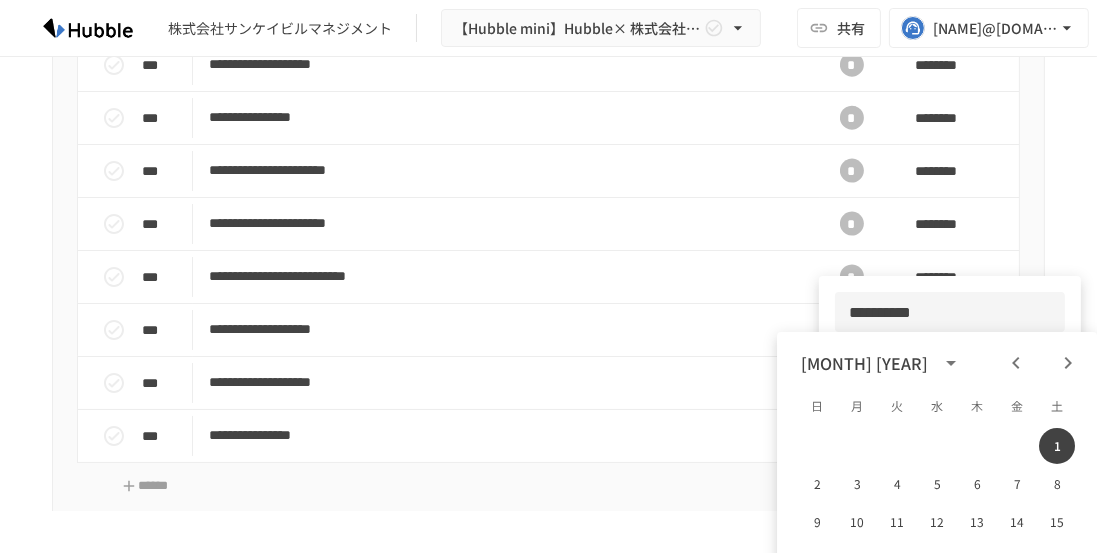 click at bounding box center [548, 276] 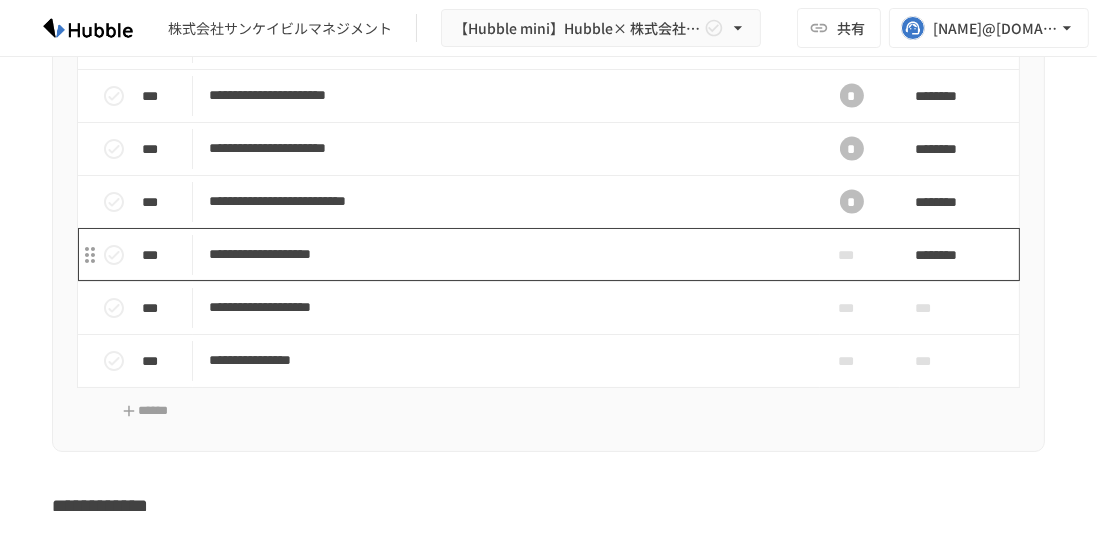 scroll, scrollTop: 2890, scrollLeft: 0, axis: vertical 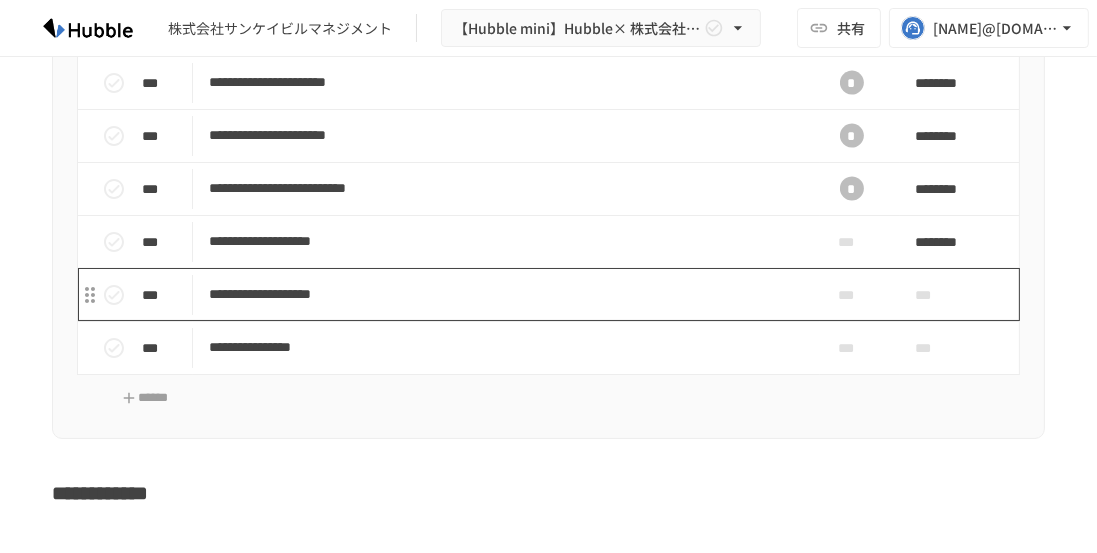 click on "**********" at bounding box center (503, 294) 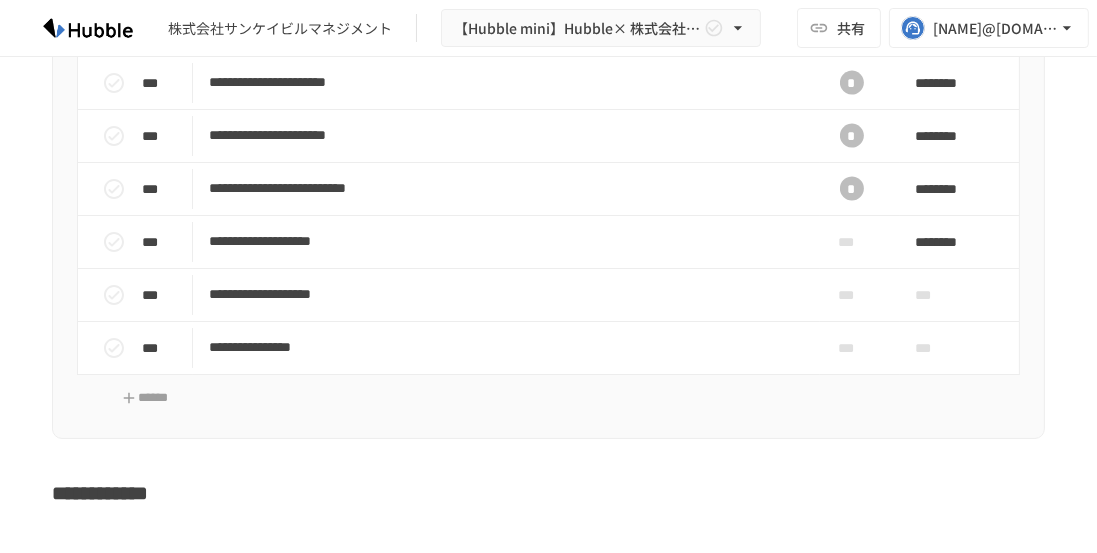 scroll, scrollTop: 2568, scrollLeft: 0, axis: vertical 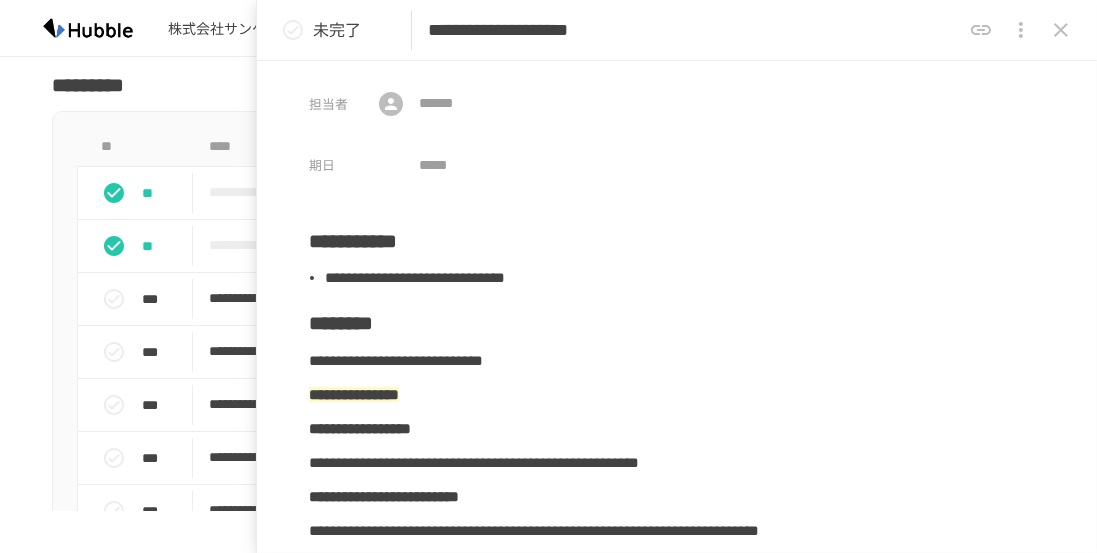 drag, startPoint x: 538, startPoint y: 28, endPoint x: 812, endPoint y: 30, distance: 274.0073 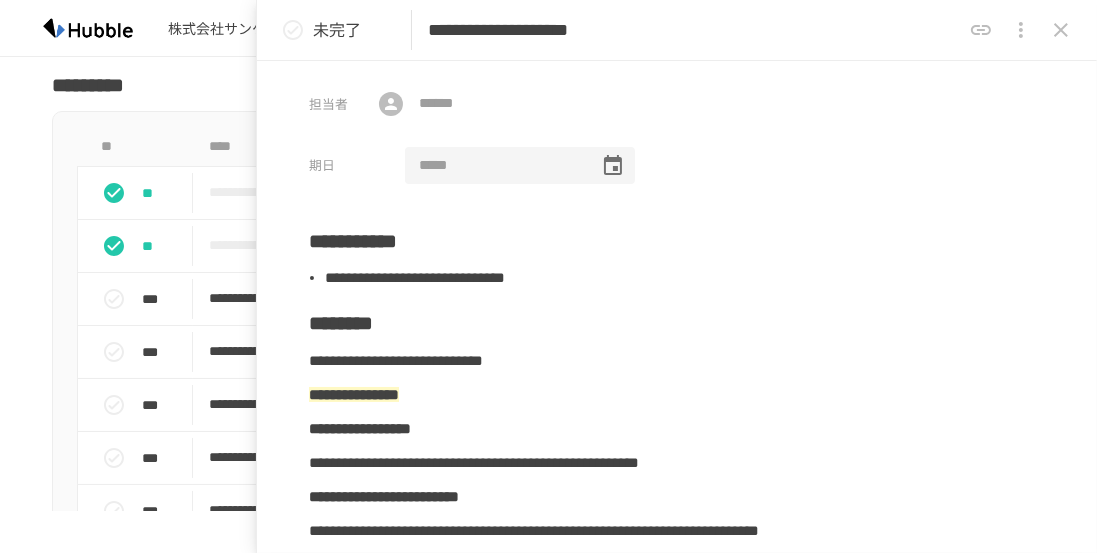 click at bounding box center [495, 166] 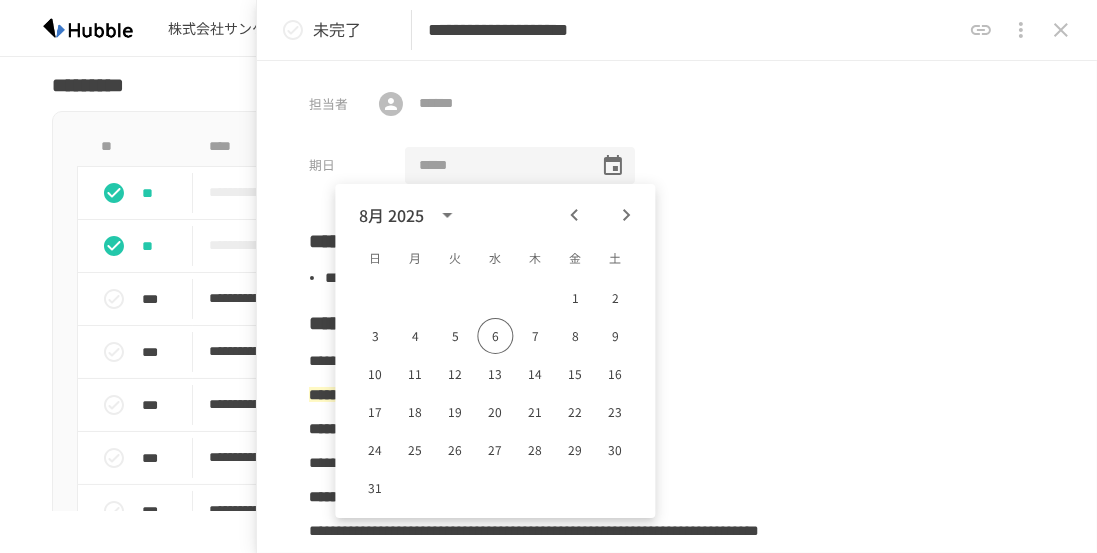 click 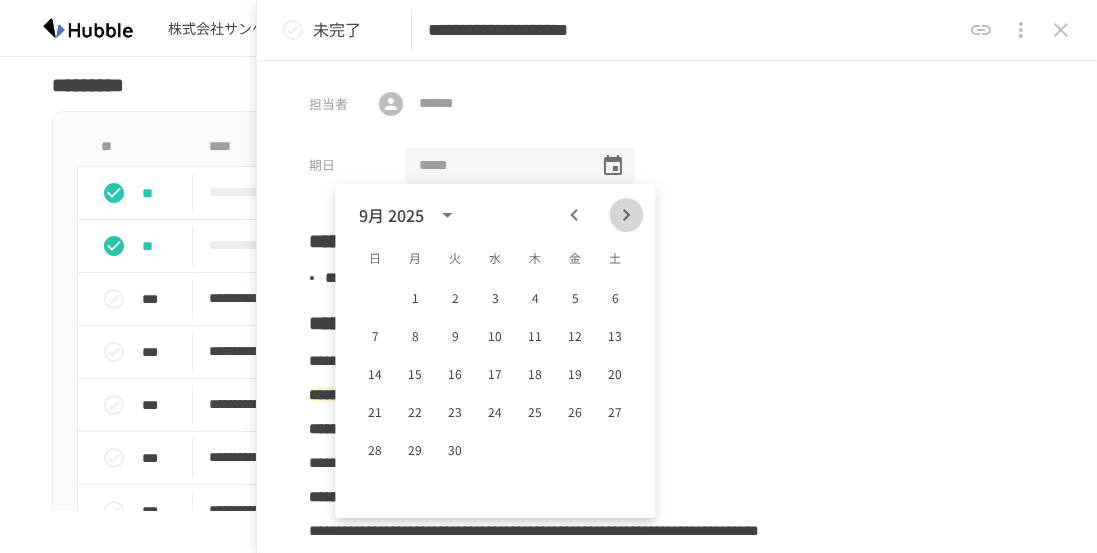 click 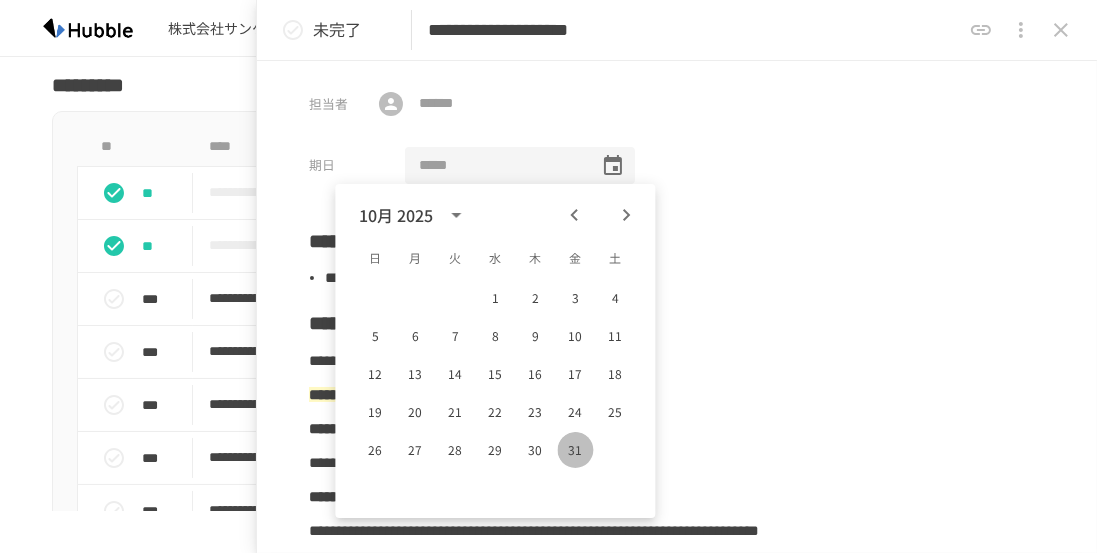 click on "31" at bounding box center (575, 450) 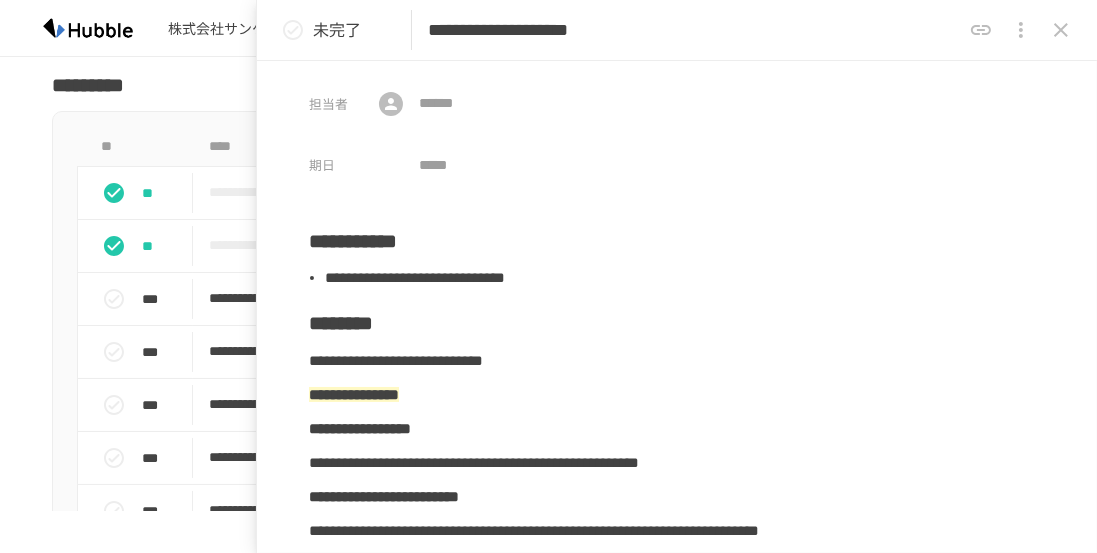 type on "**********" 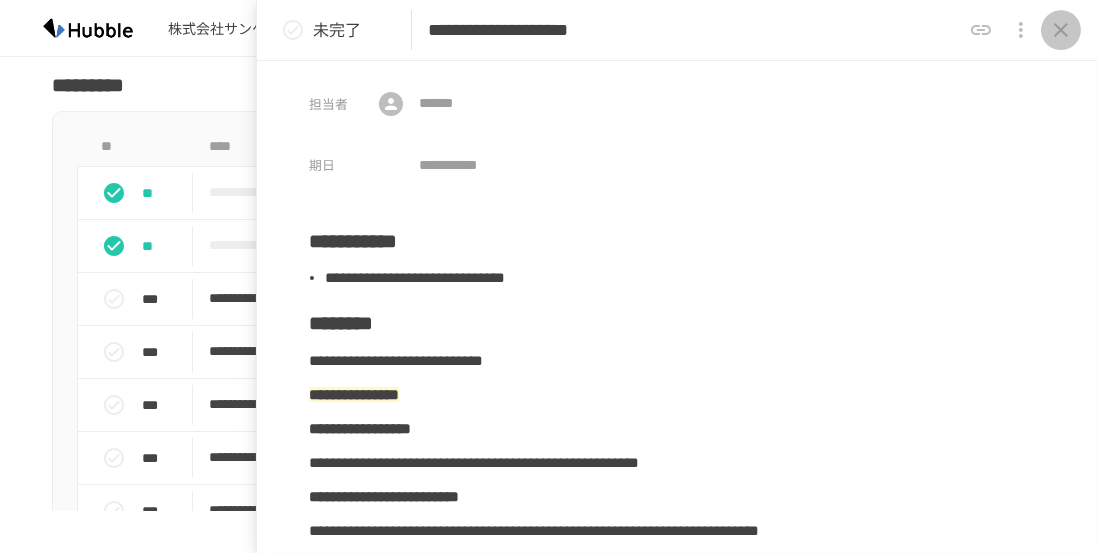 click 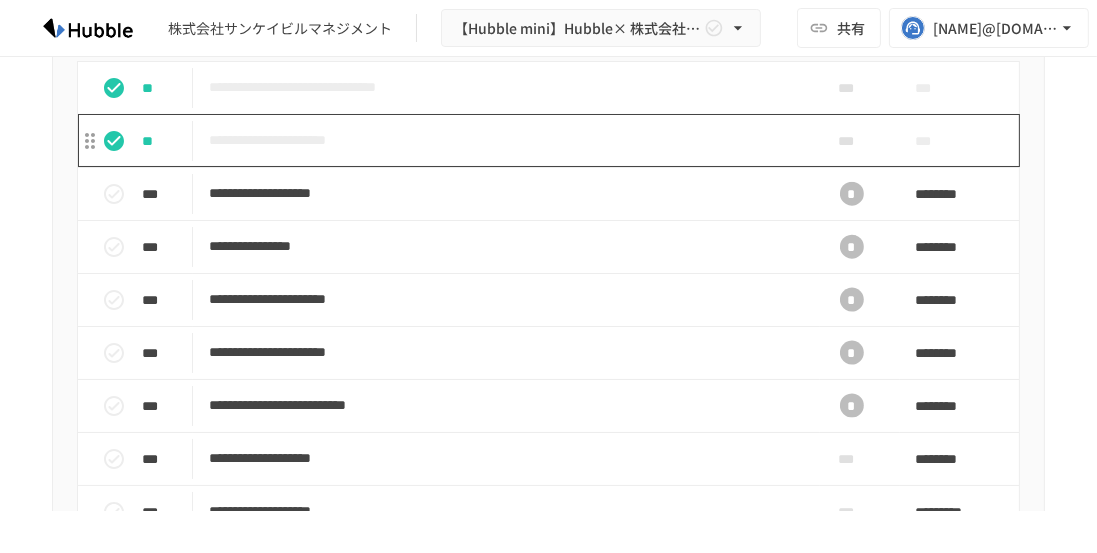 scroll, scrollTop: 2801, scrollLeft: 0, axis: vertical 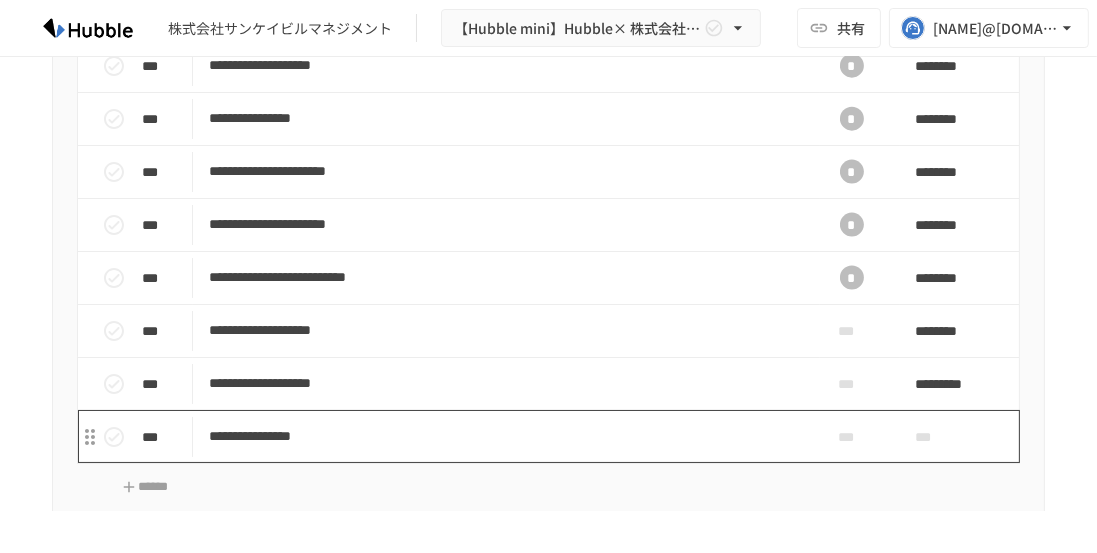 click on "**********" at bounding box center (503, 436) 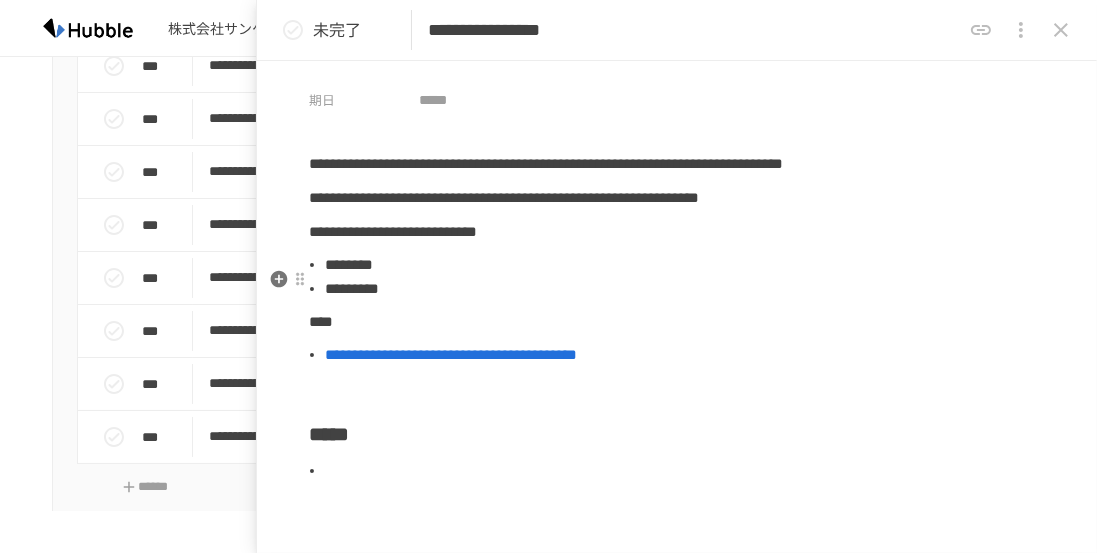 scroll, scrollTop: 78, scrollLeft: 0, axis: vertical 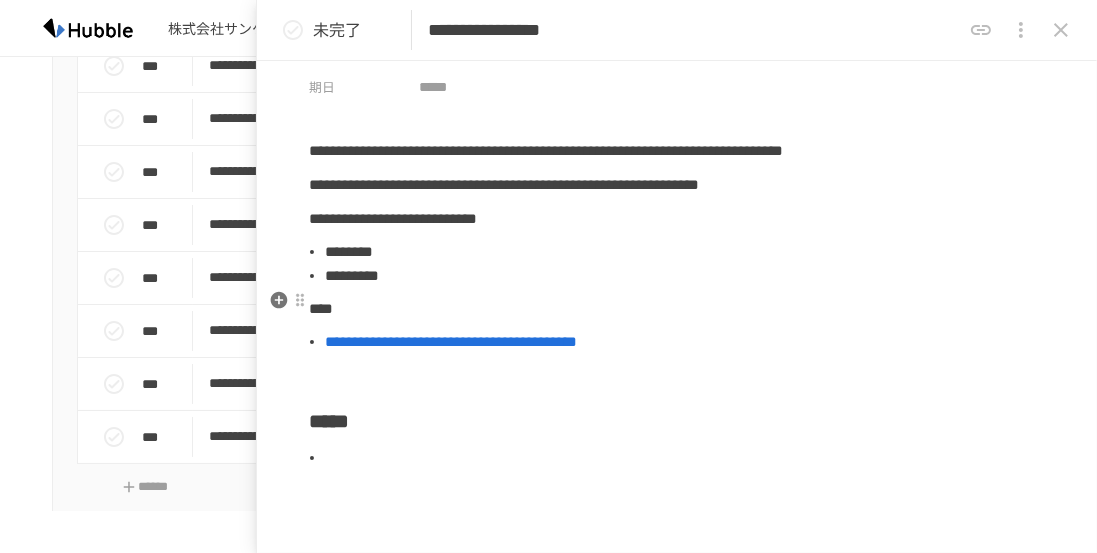 click on "*********" at bounding box center [685, 276] 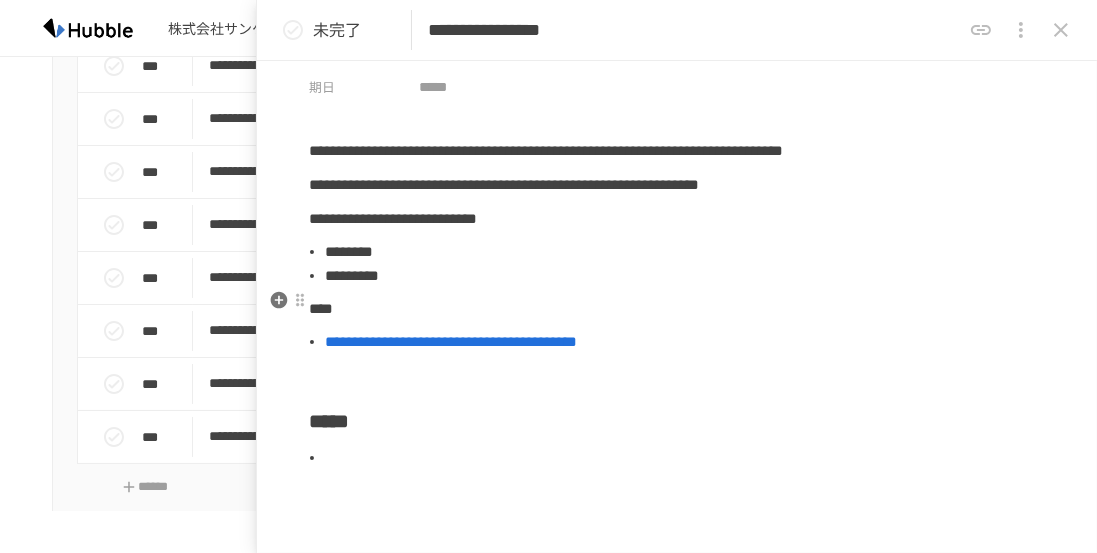 click on "********" at bounding box center [685, 252] 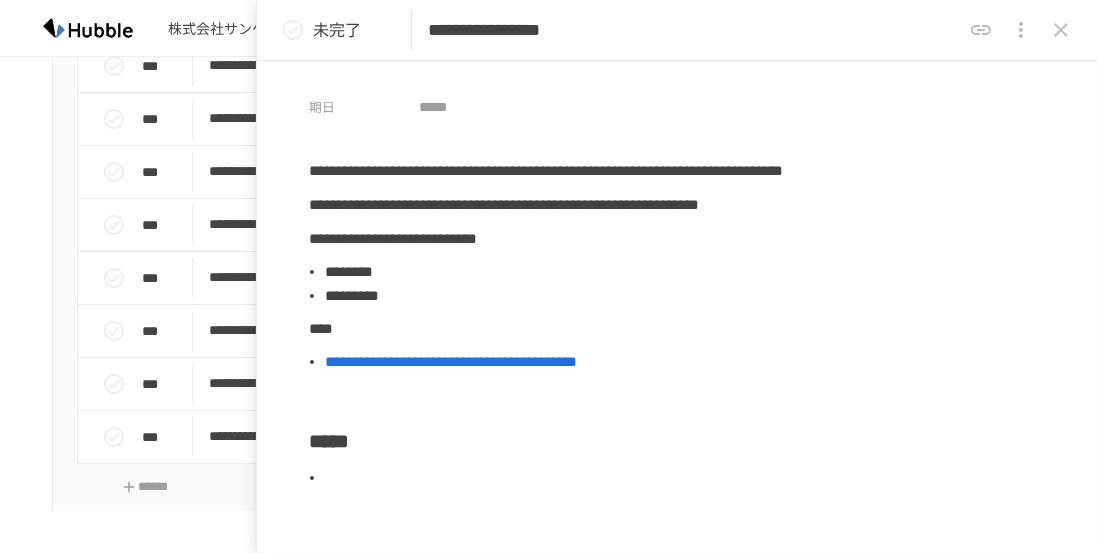 scroll, scrollTop: 0, scrollLeft: 0, axis: both 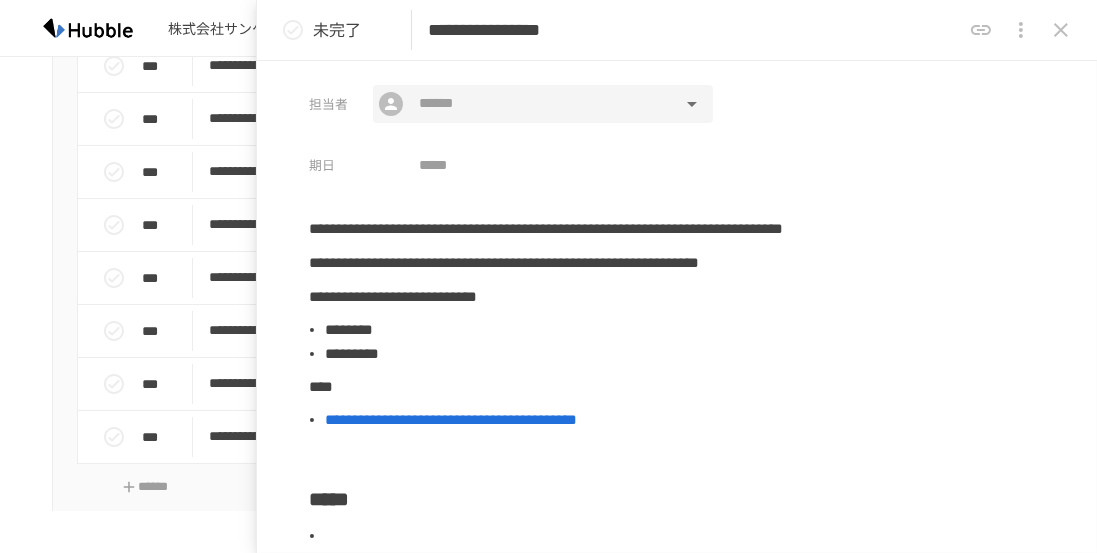 click on "​ ​" at bounding box center [543, 104] 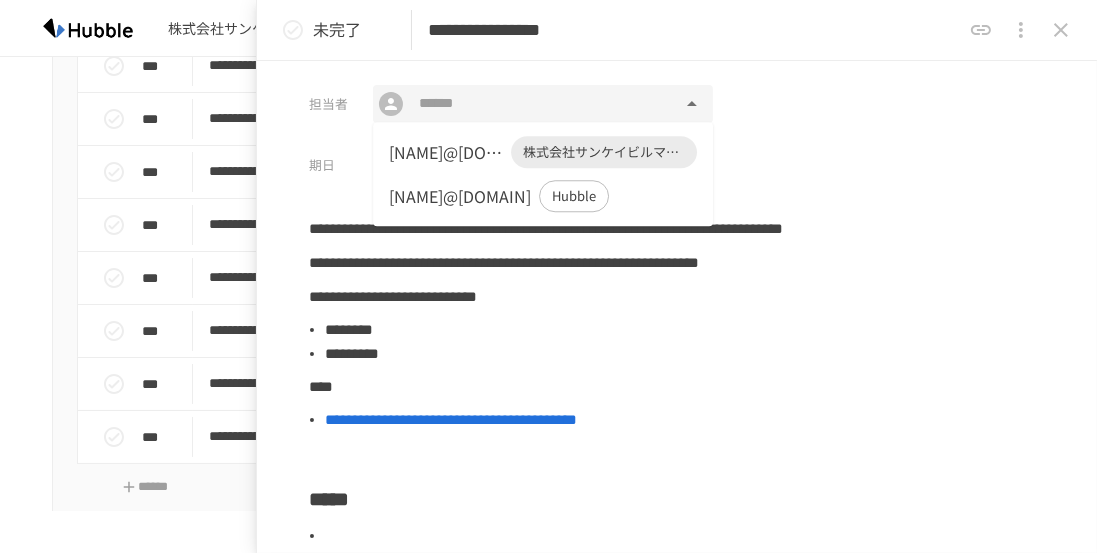 click on "[NAME]@[DOMAIN]" at bounding box center [446, 152] 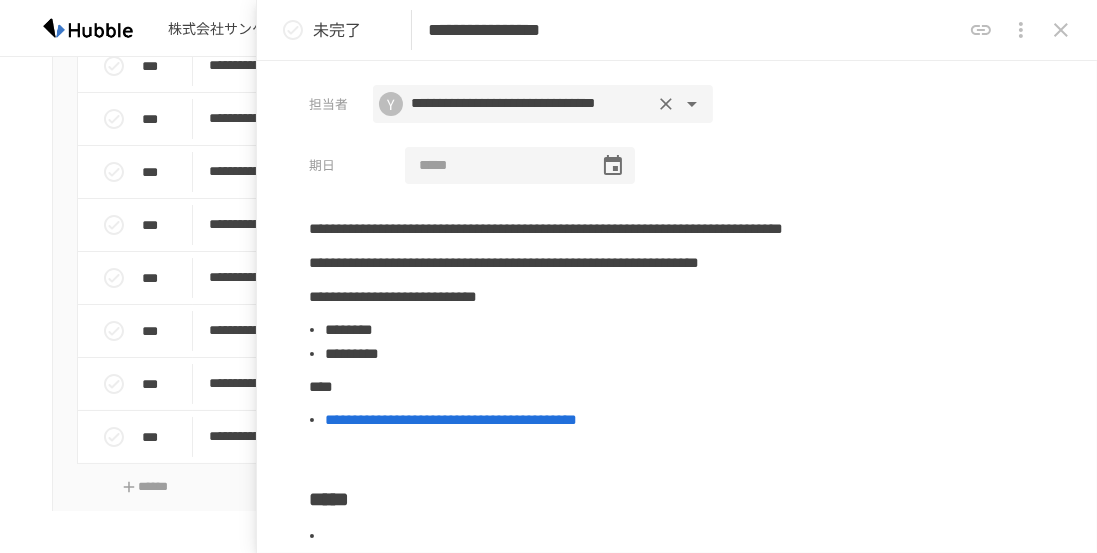 click on "​" at bounding box center [520, 166] 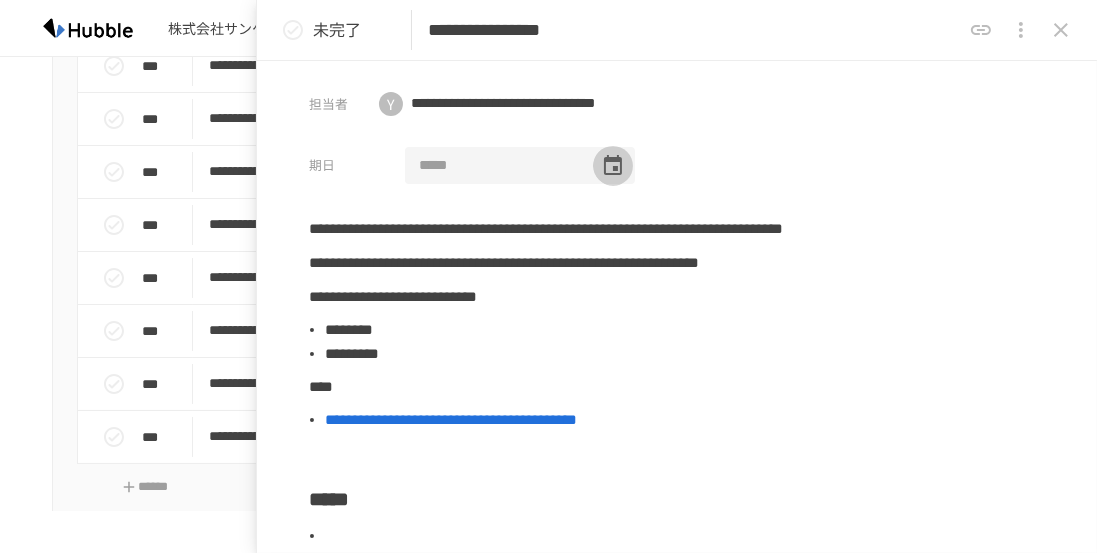 click at bounding box center [613, 166] 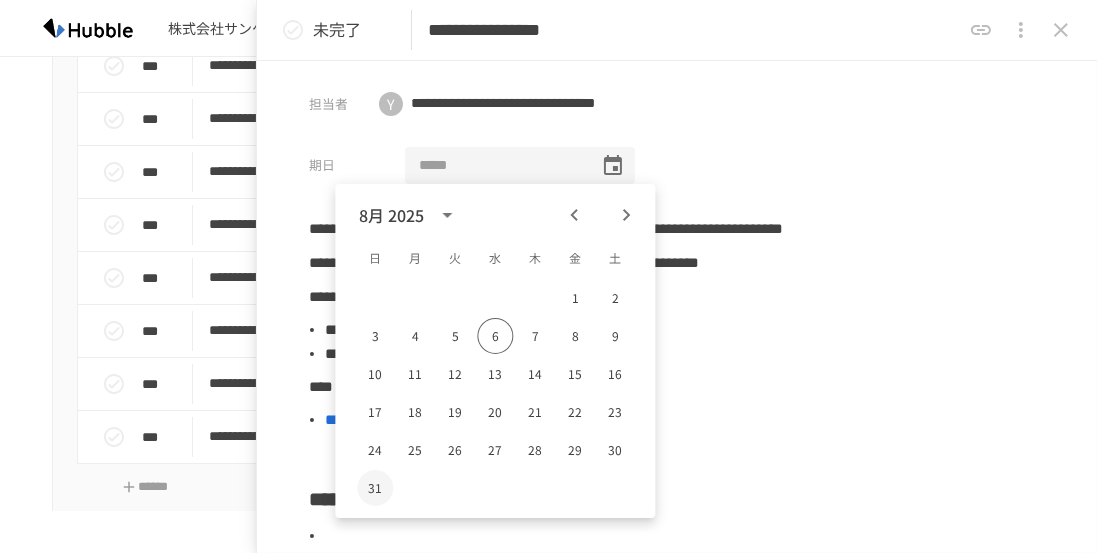 click on "31" at bounding box center (375, 488) 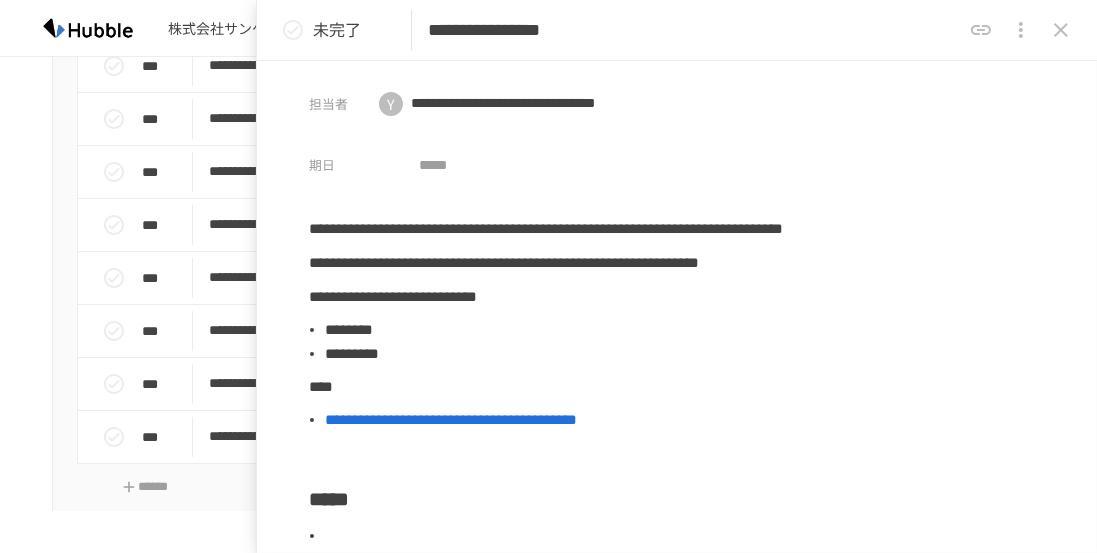 type on "**********" 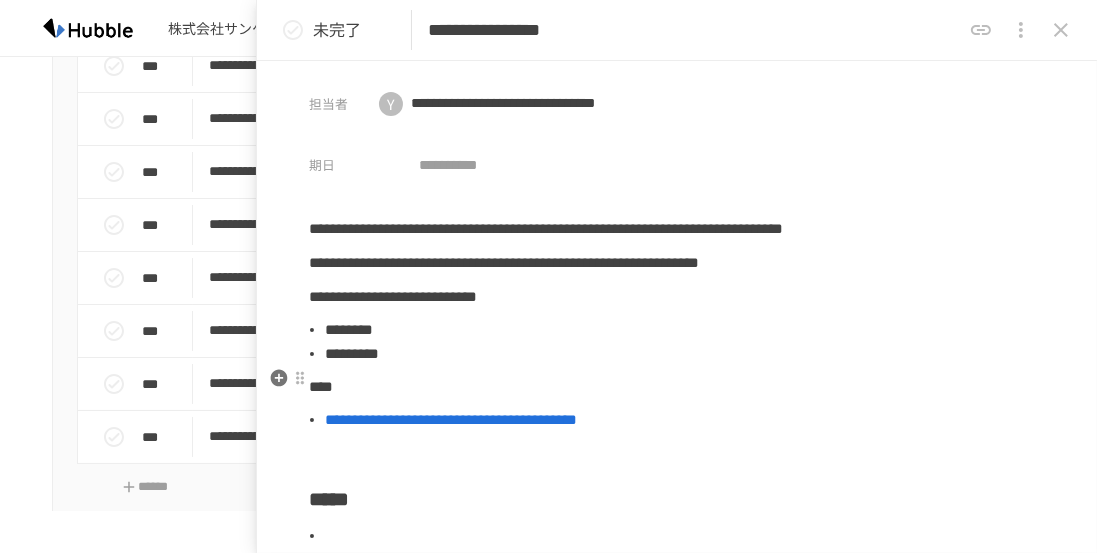 click on "********" at bounding box center (685, 330) 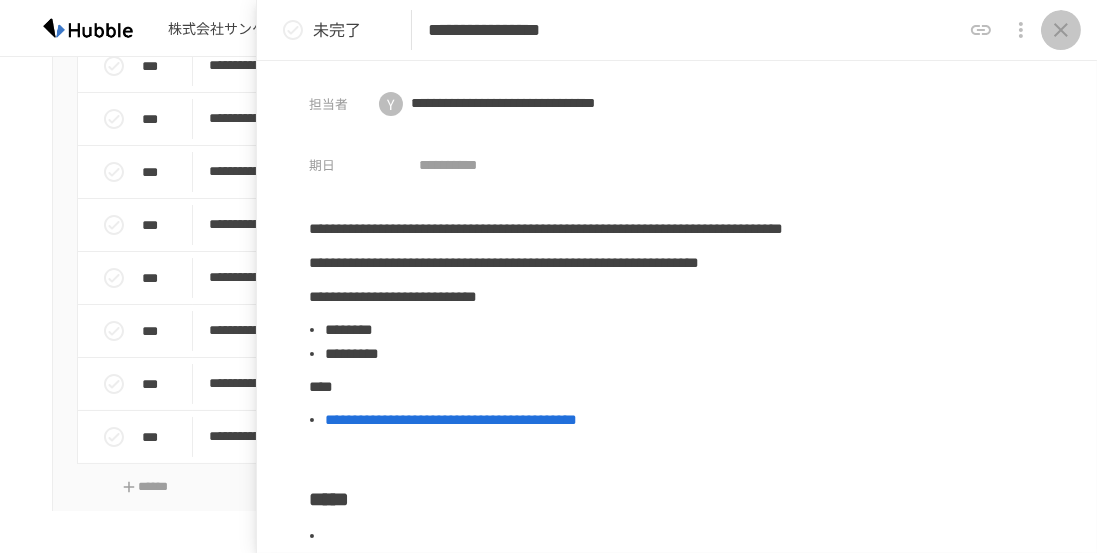 click 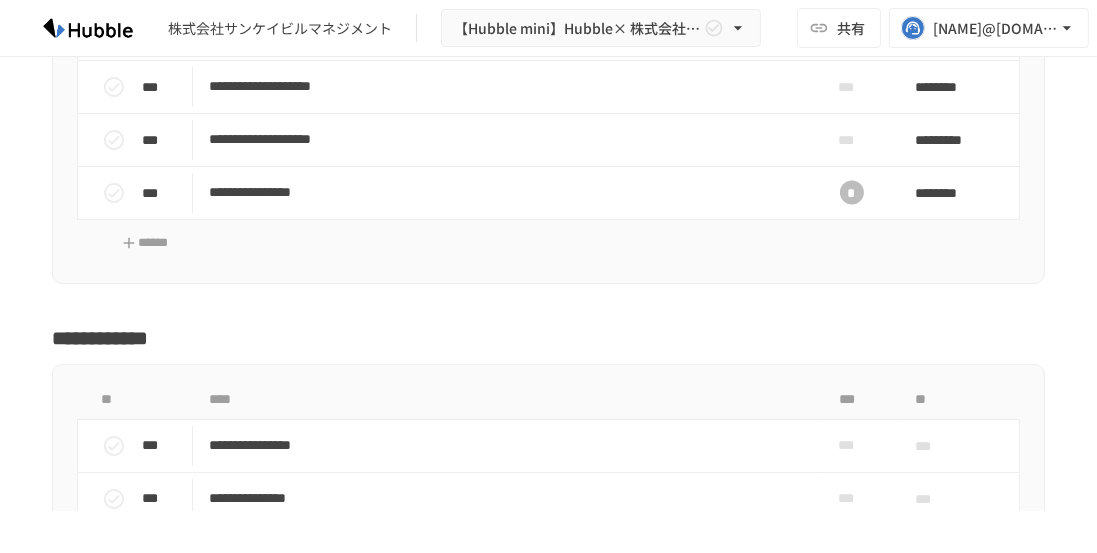 scroll, scrollTop: 3115, scrollLeft: 0, axis: vertical 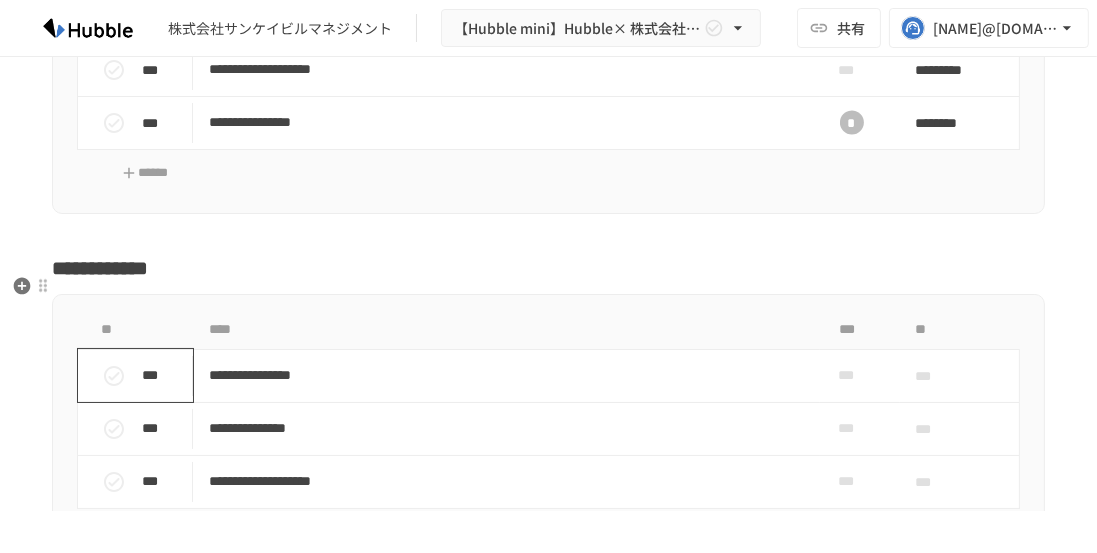 click 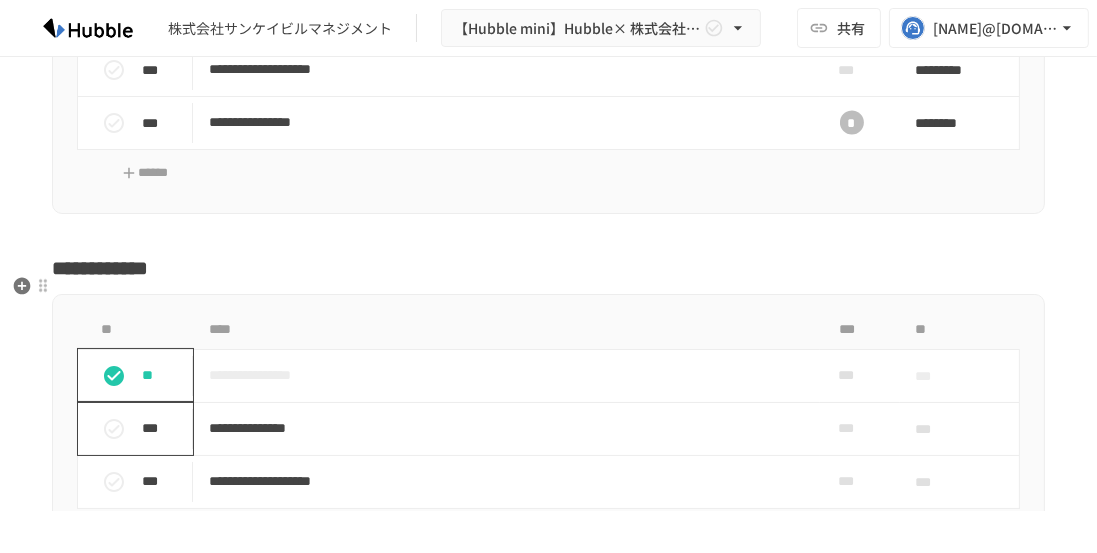 click 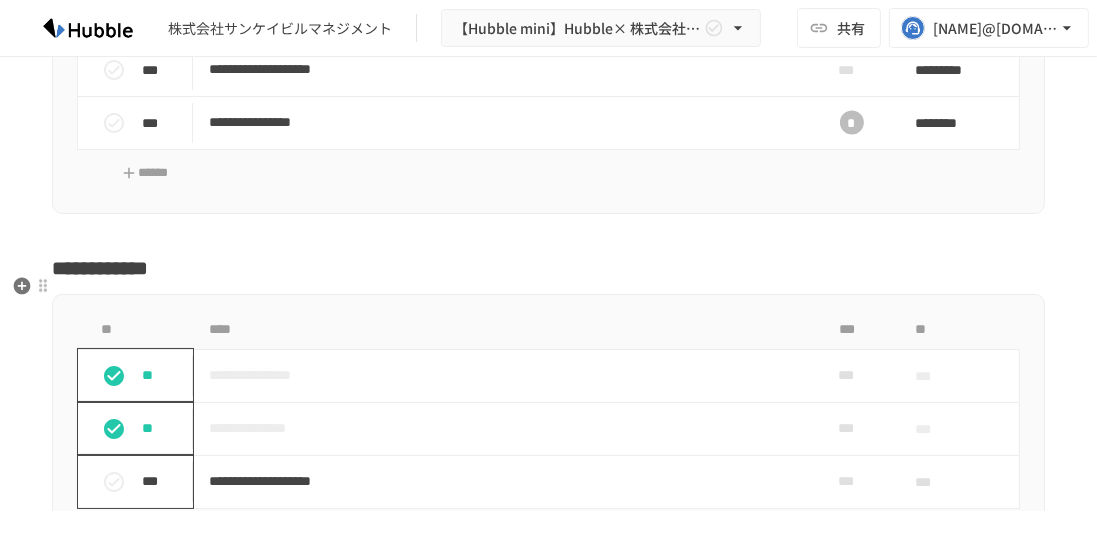 click 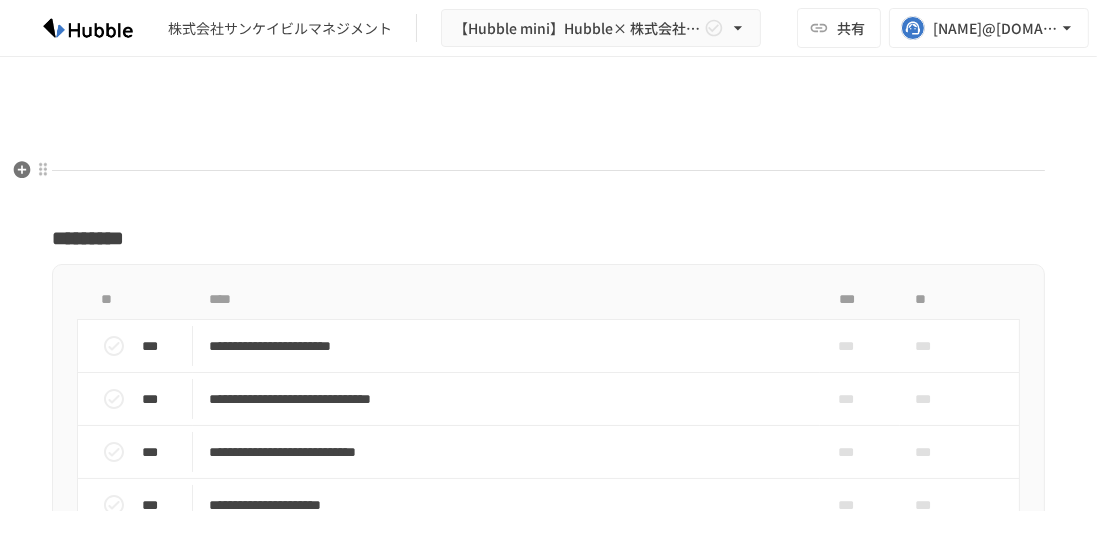 scroll, scrollTop: 3693, scrollLeft: 0, axis: vertical 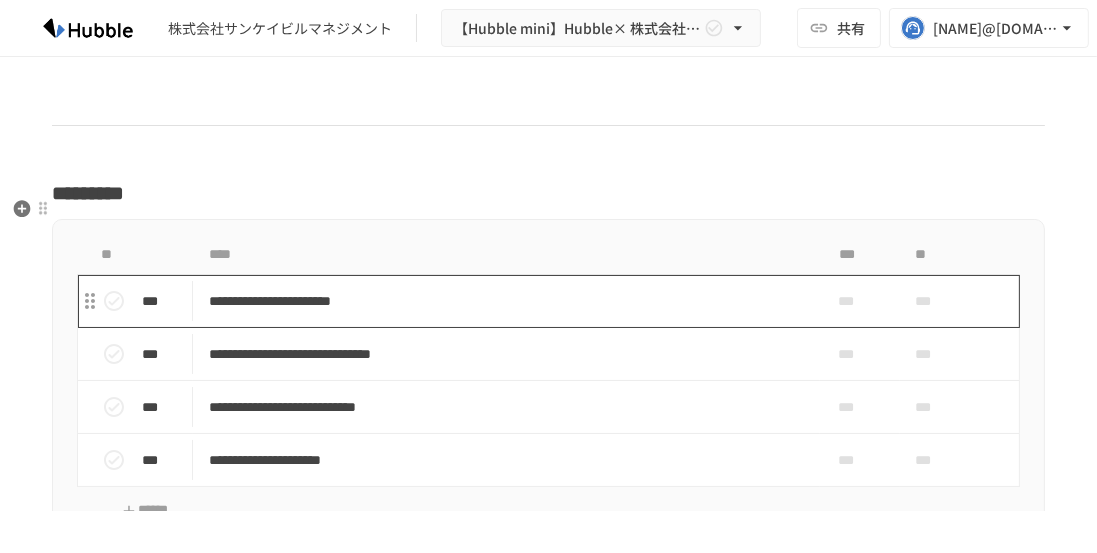 click on "**********" at bounding box center (506, 301) 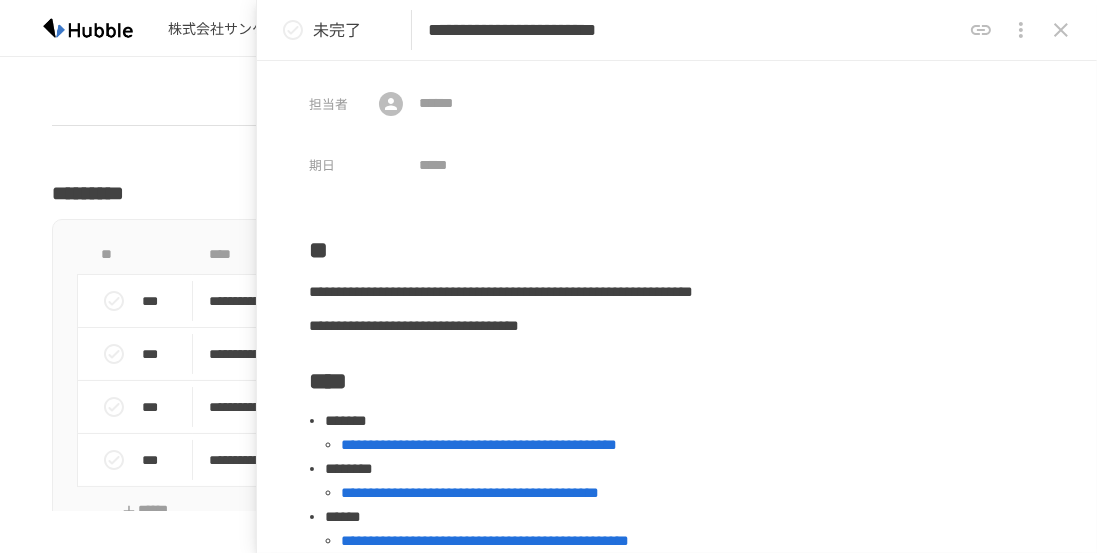 click on "担当者 ​ ​ 期日 ​" at bounding box center [677, 122] 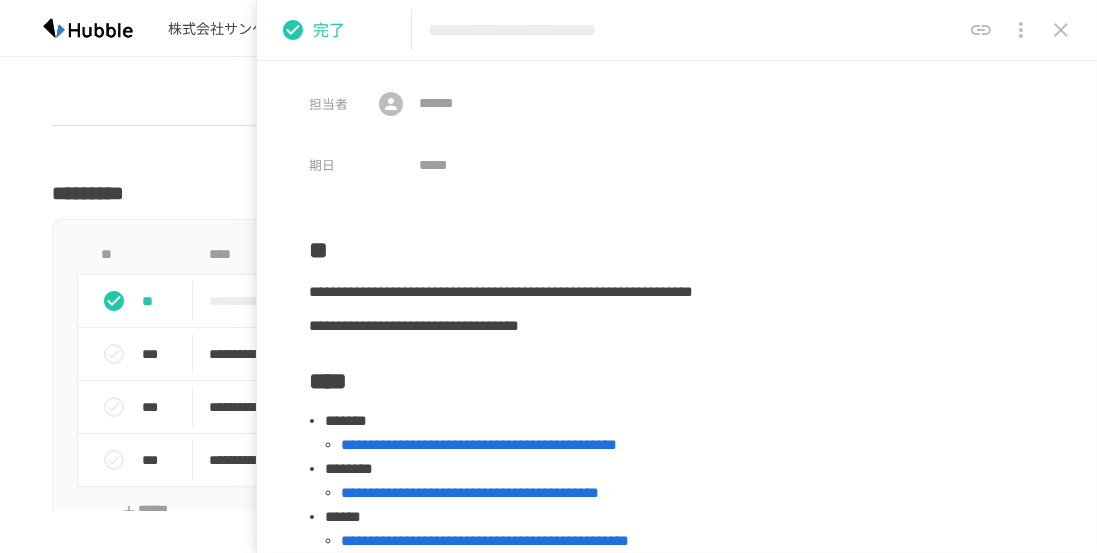 click 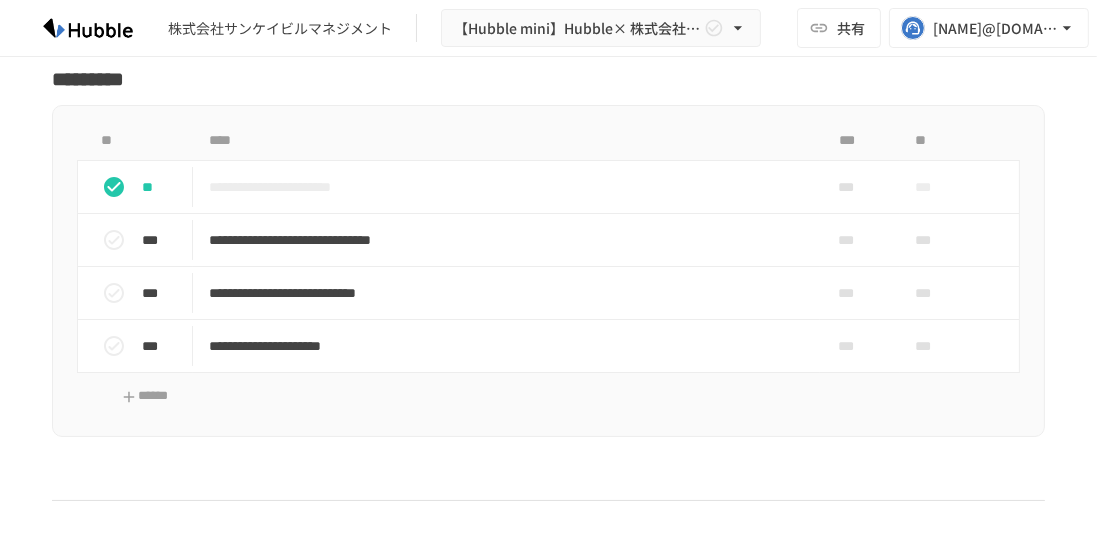 scroll, scrollTop: 3815, scrollLeft: 0, axis: vertical 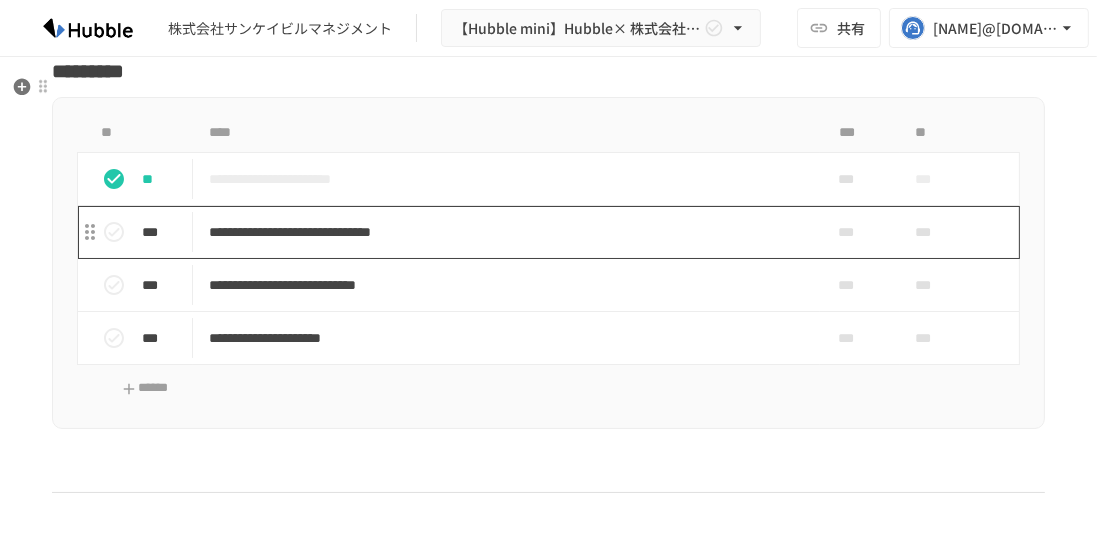 click on "**********" at bounding box center (503, 232) 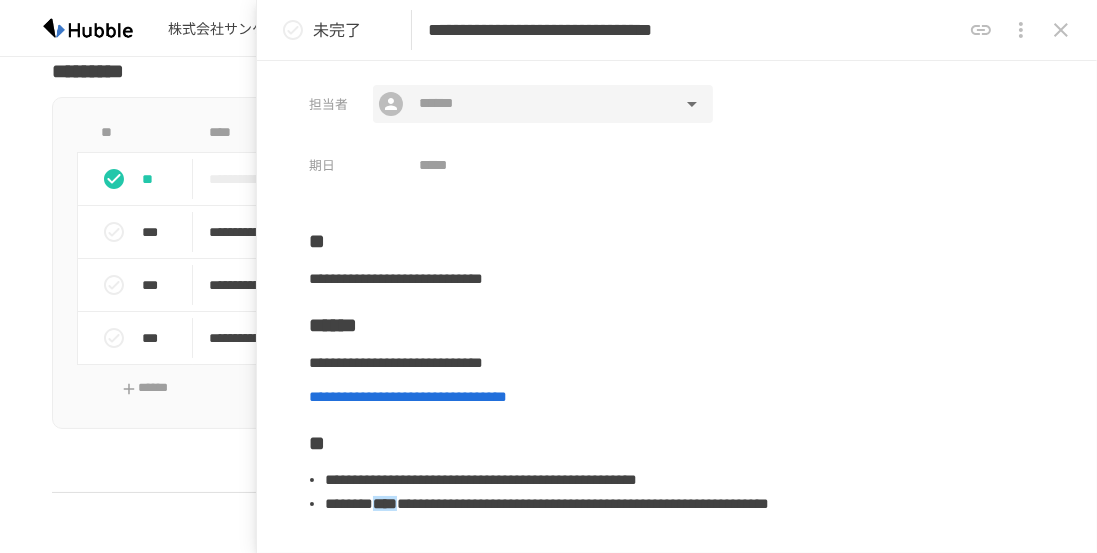 click at bounding box center (542, 104) 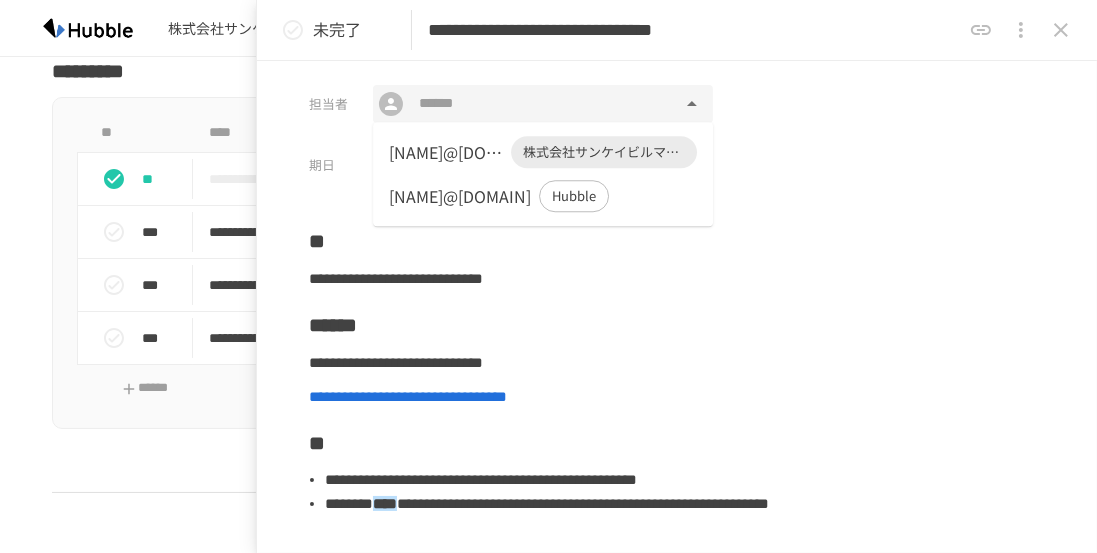 click on "[NAME]@[DOMAIN]" at bounding box center [446, 152] 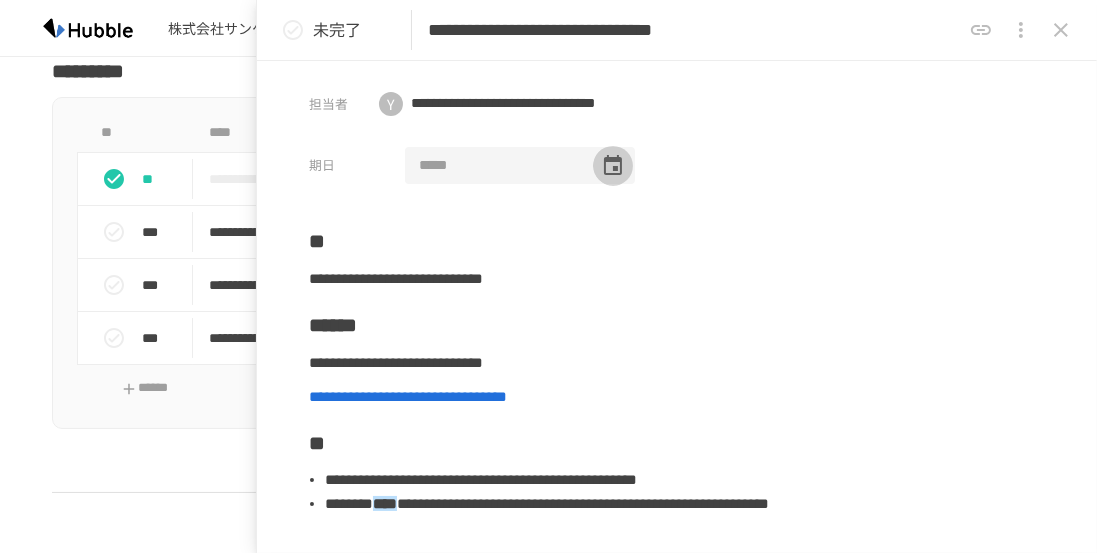 click 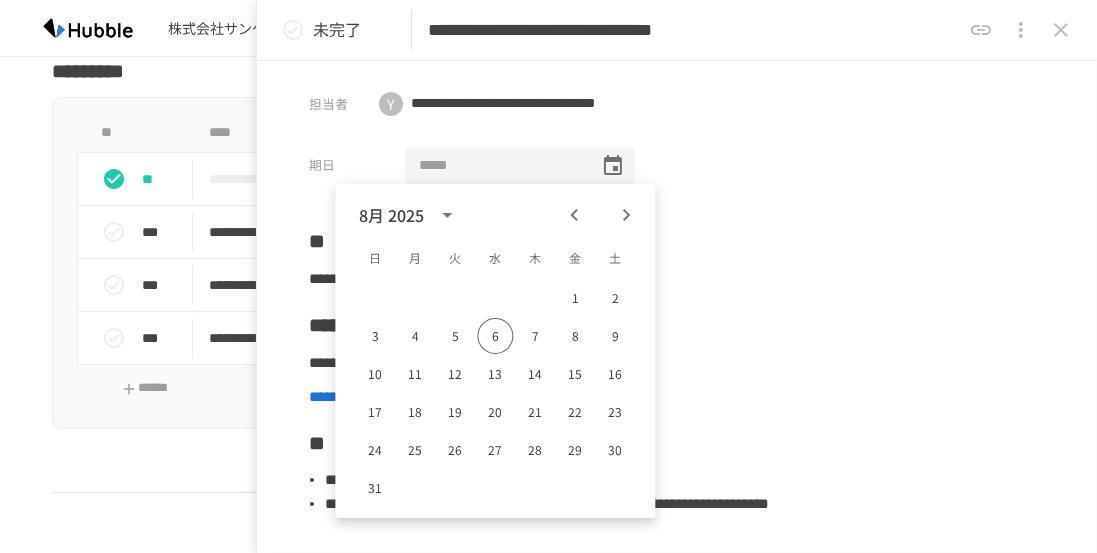 click 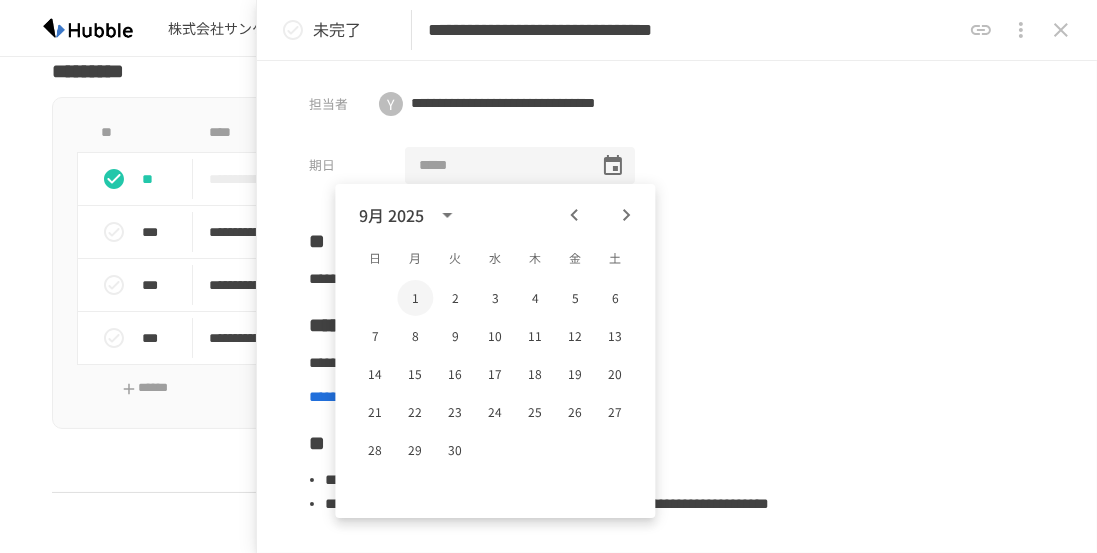 click on "1" at bounding box center (415, 298) 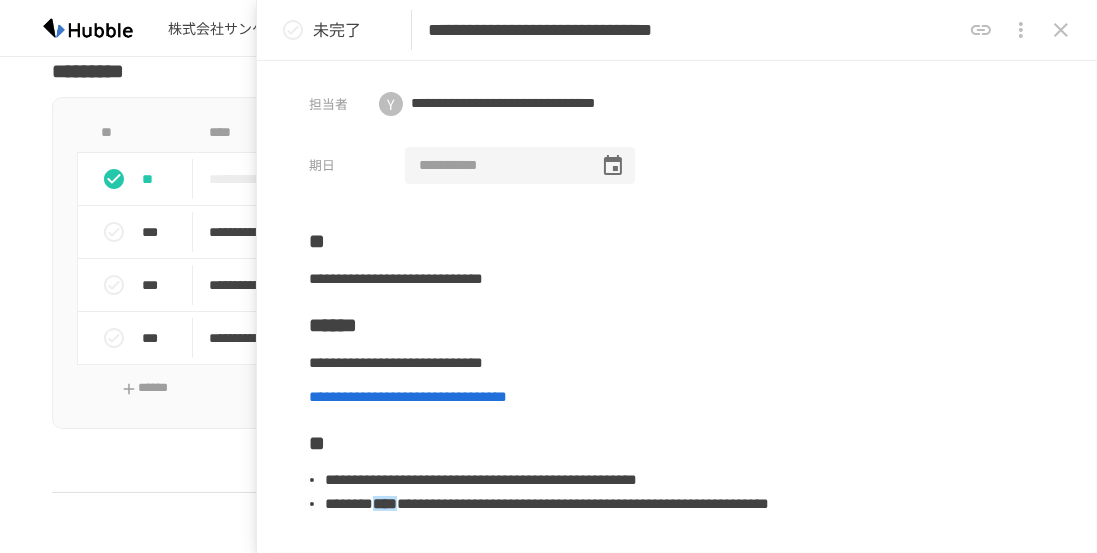 click on "**********" at bounding box center [495, 166] 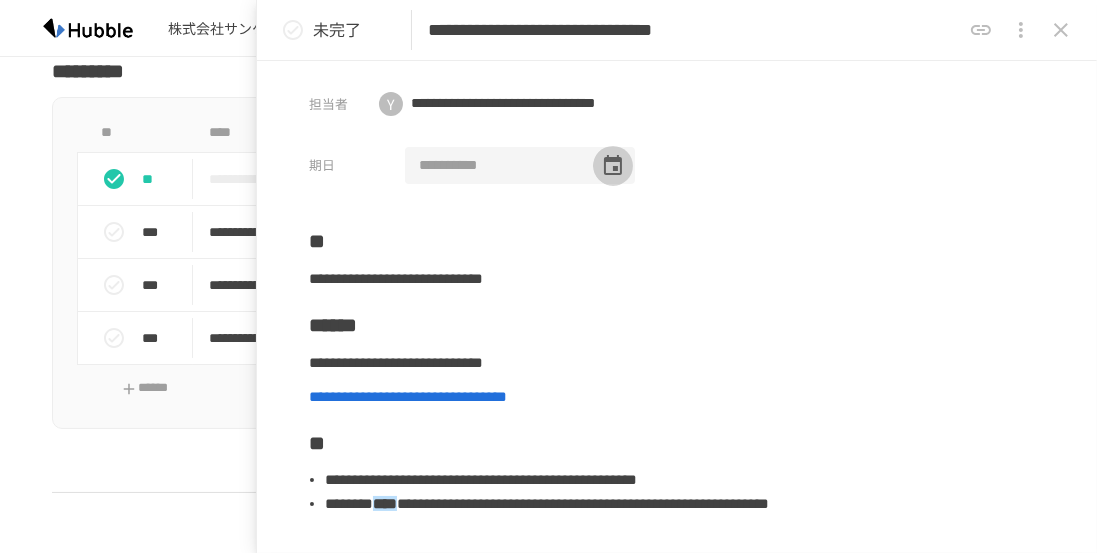 click 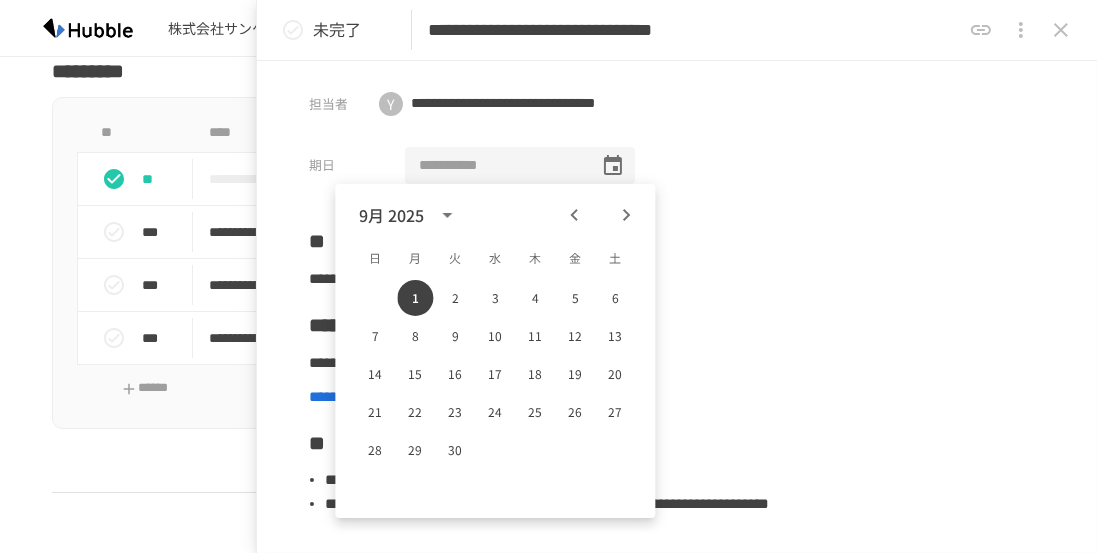 click 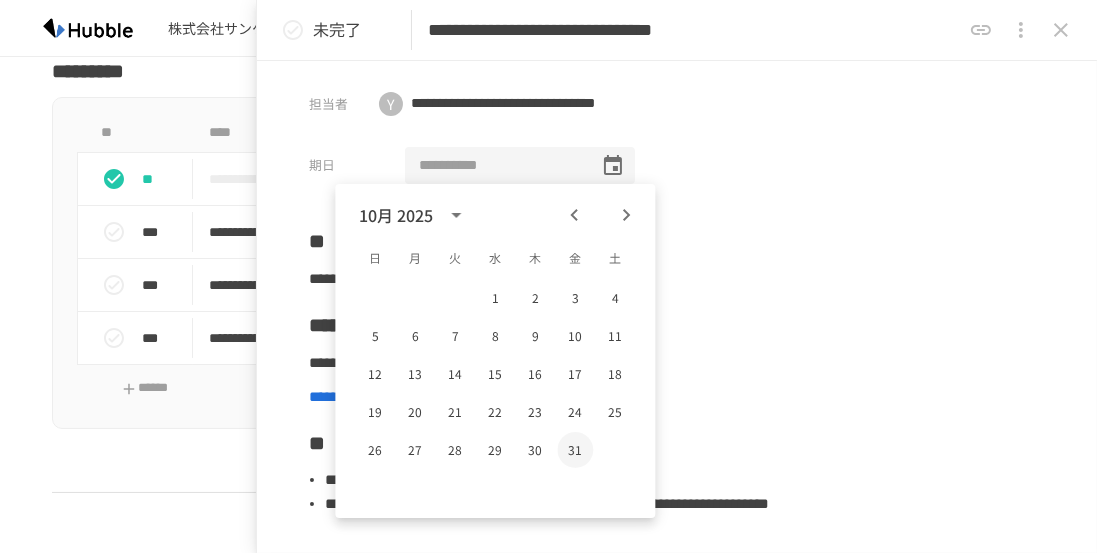 click on "31" at bounding box center [575, 450] 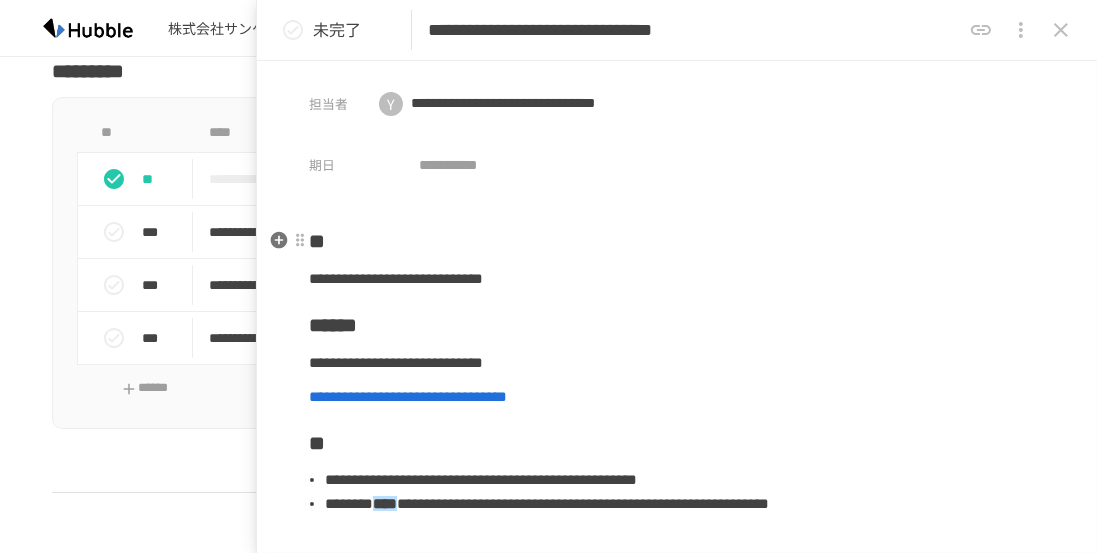 click on "**" at bounding box center (677, 241) 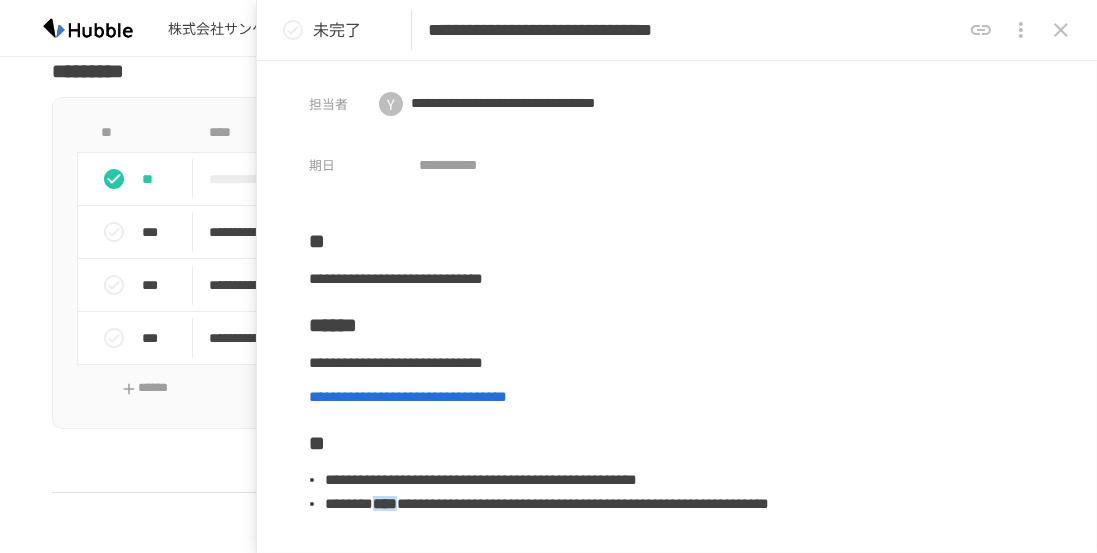 click 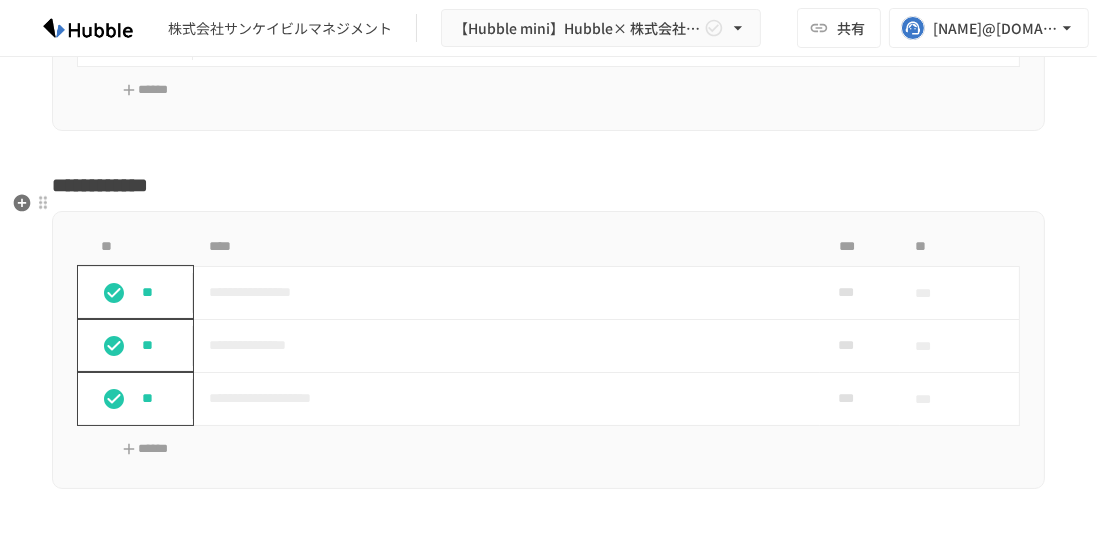 scroll, scrollTop: 3763, scrollLeft: 0, axis: vertical 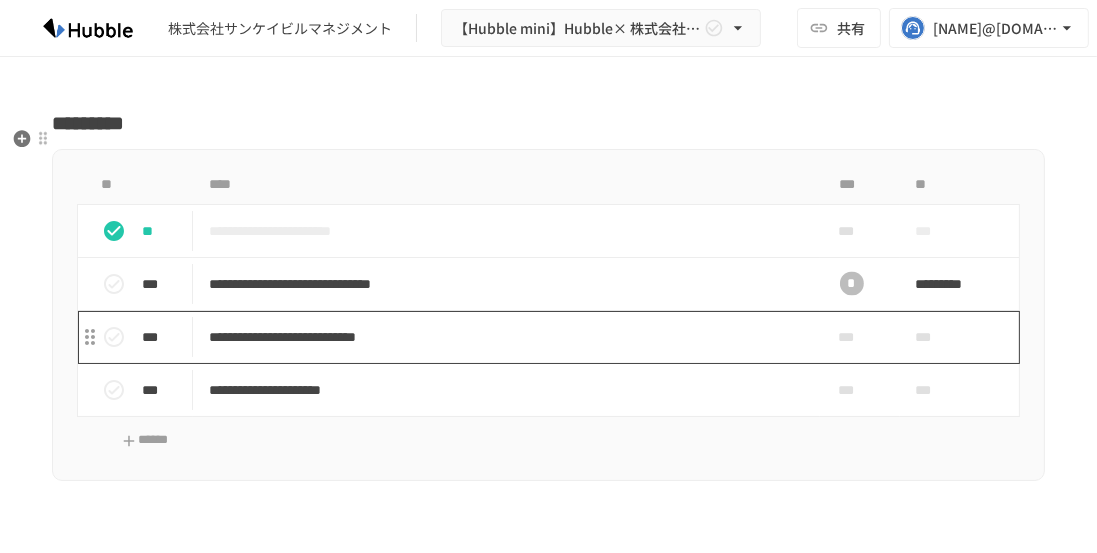 click on "**********" at bounding box center (503, 337) 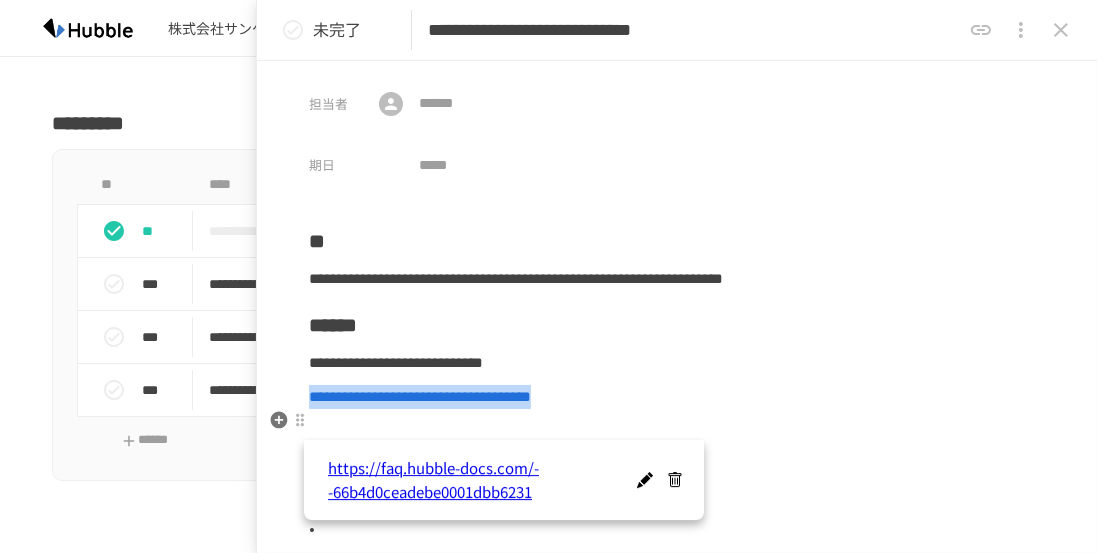 drag, startPoint x: 896, startPoint y: 425, endPoint x: 310, endPoint y: 410, distance: 586.19196 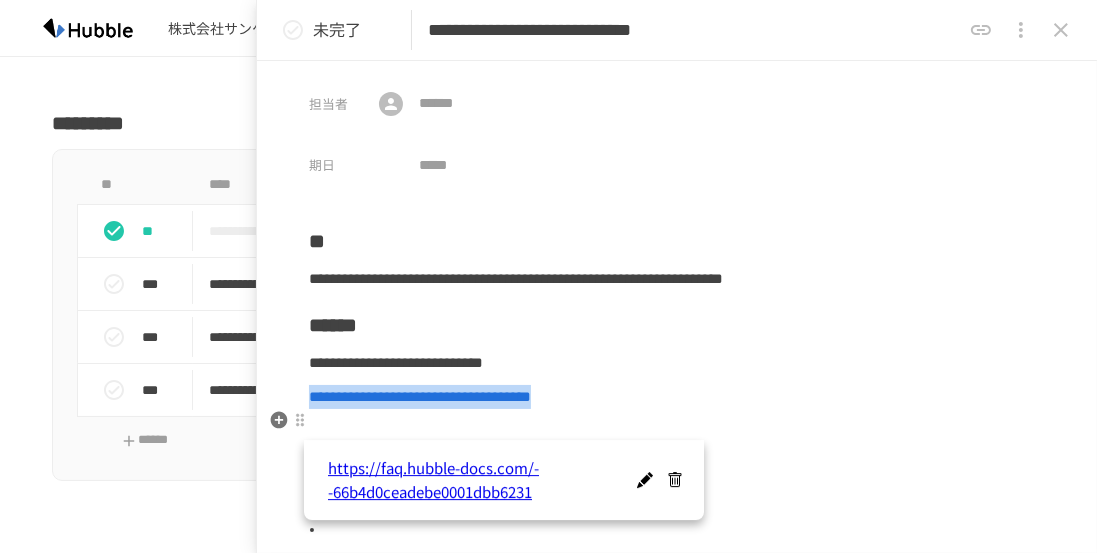 click on "**********" at bounding box center [677, 397] 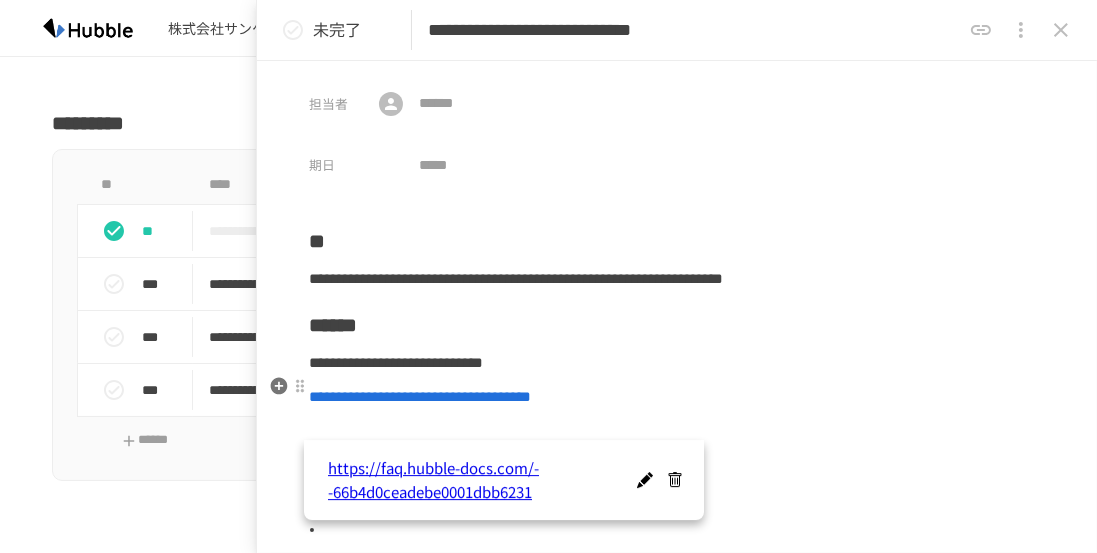 click on "**********" at bounding box center (396, 362) 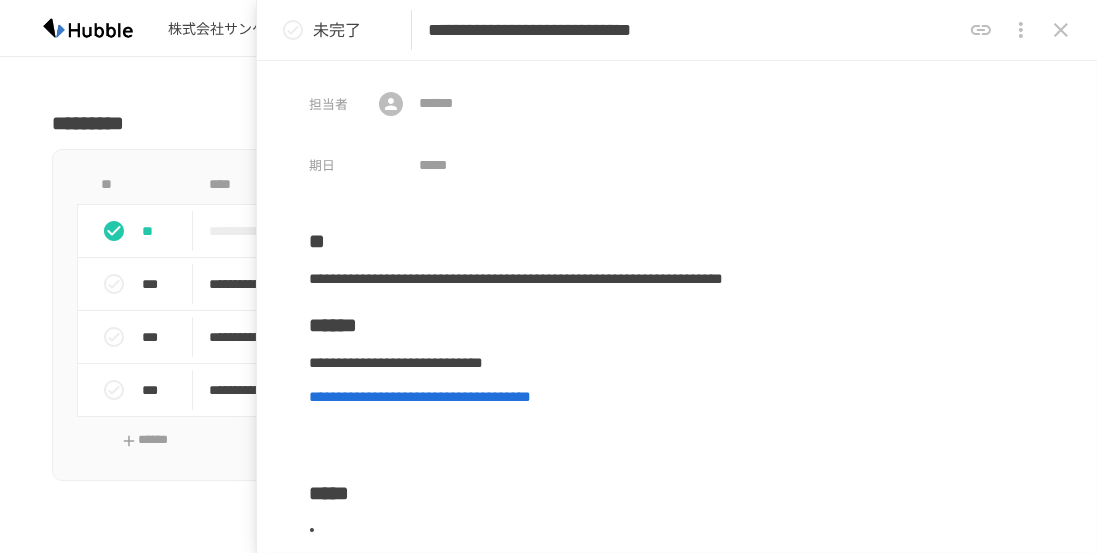 click on "担当者 ​ ​ 期日 ​" at bounding box center [677, 122] 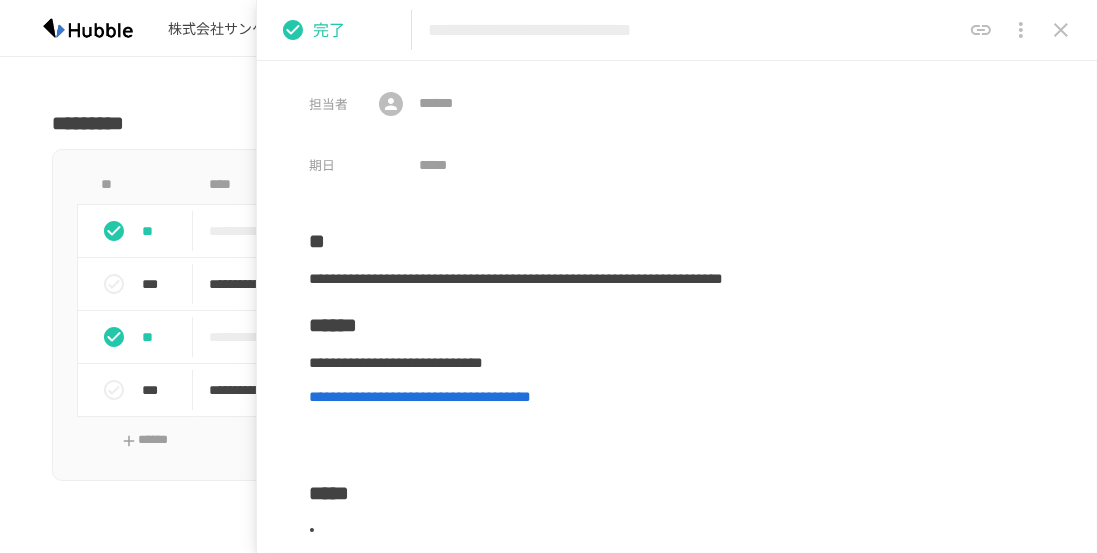 click 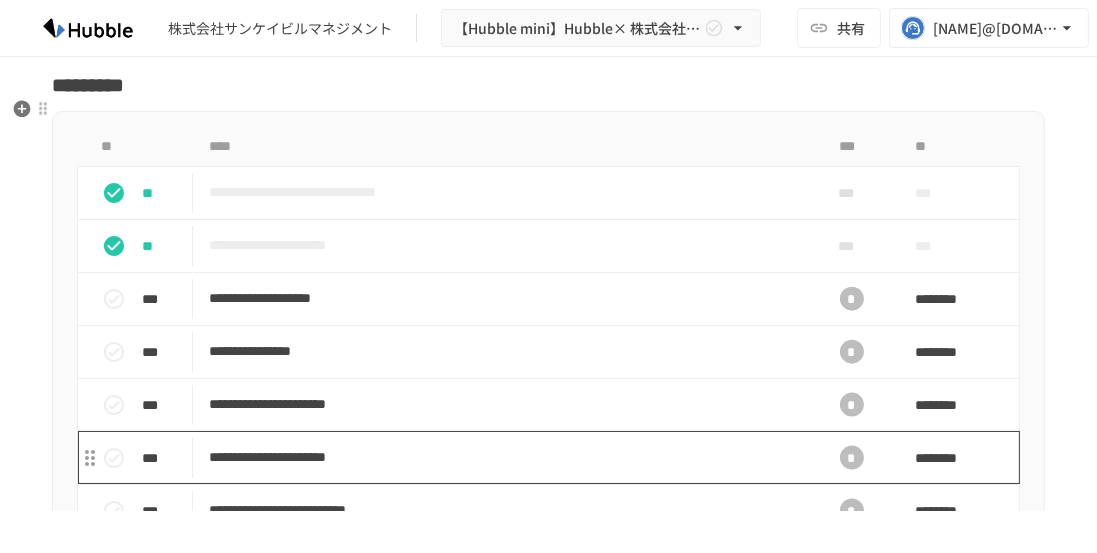 scroll, scrollTop: 2570, scrollLeft: 0, axis: vertical 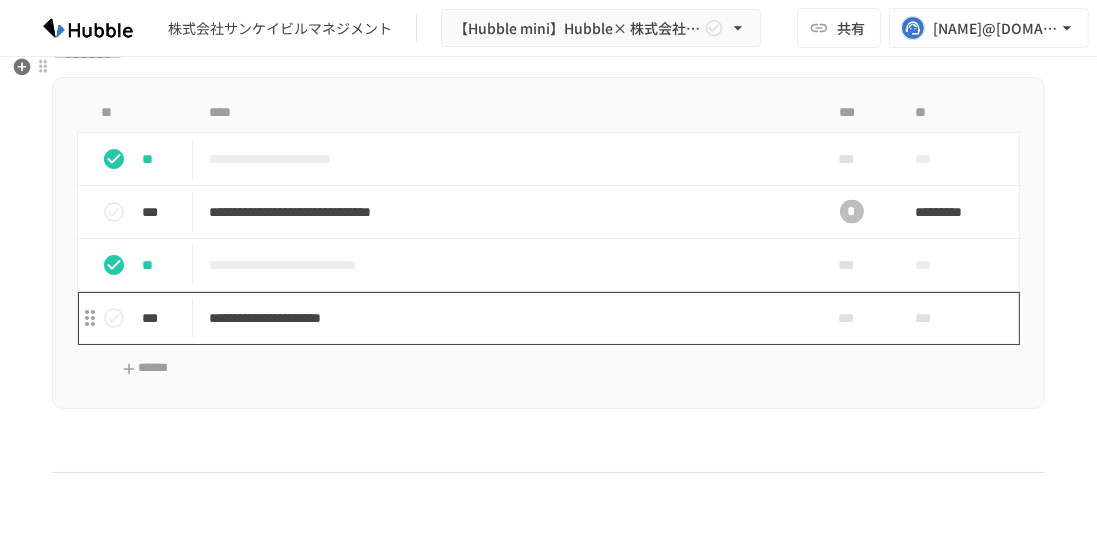click on "**********" at bounding box center [503, 318] 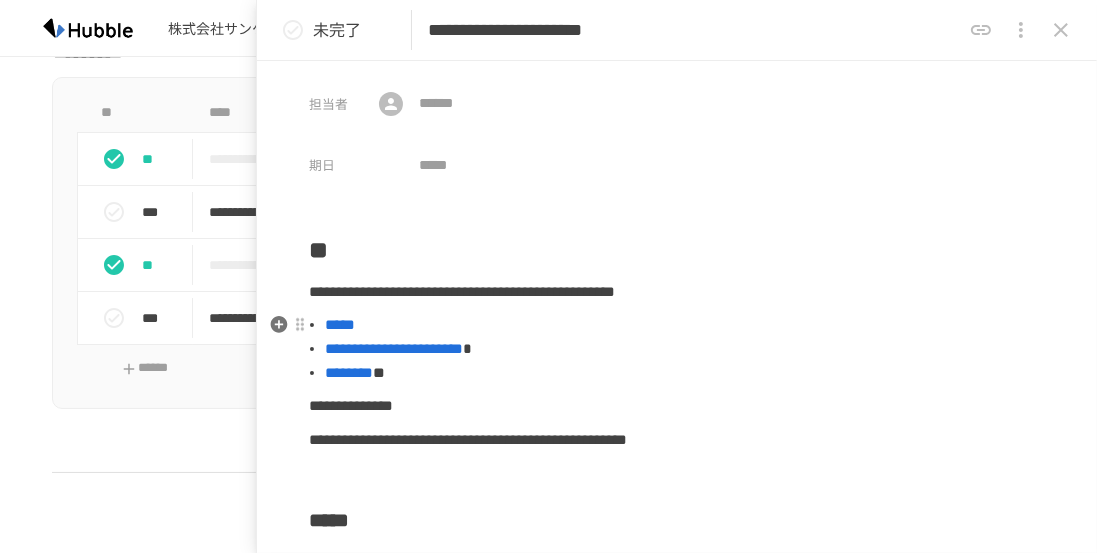 click on "[REDACTED]" at bounding box center [685, 349] 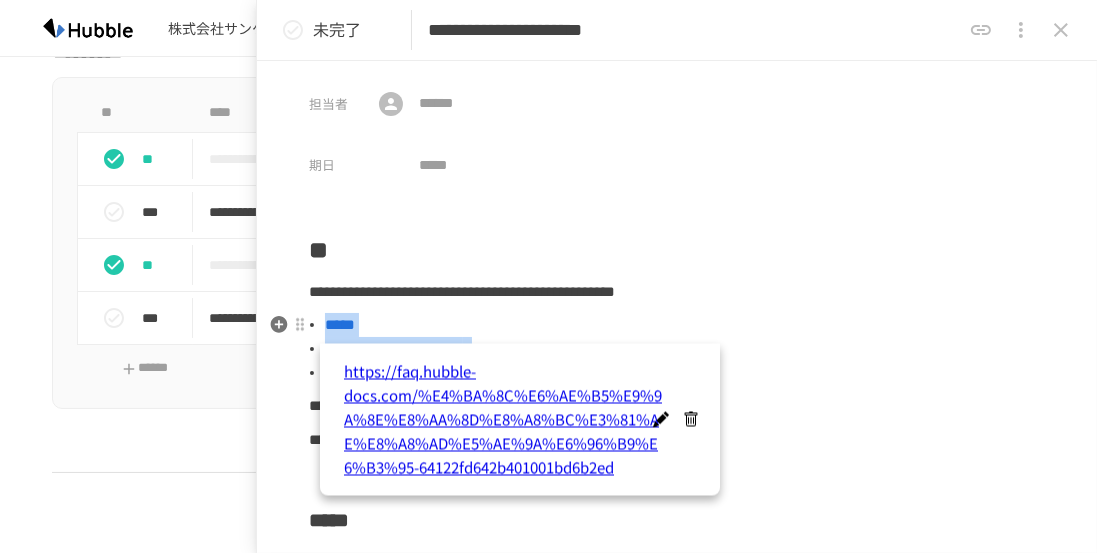 drag, startPoint x: 707, startPoint y: 343, endPoint x: 317, endPoint y: 325, distance: 390.41516 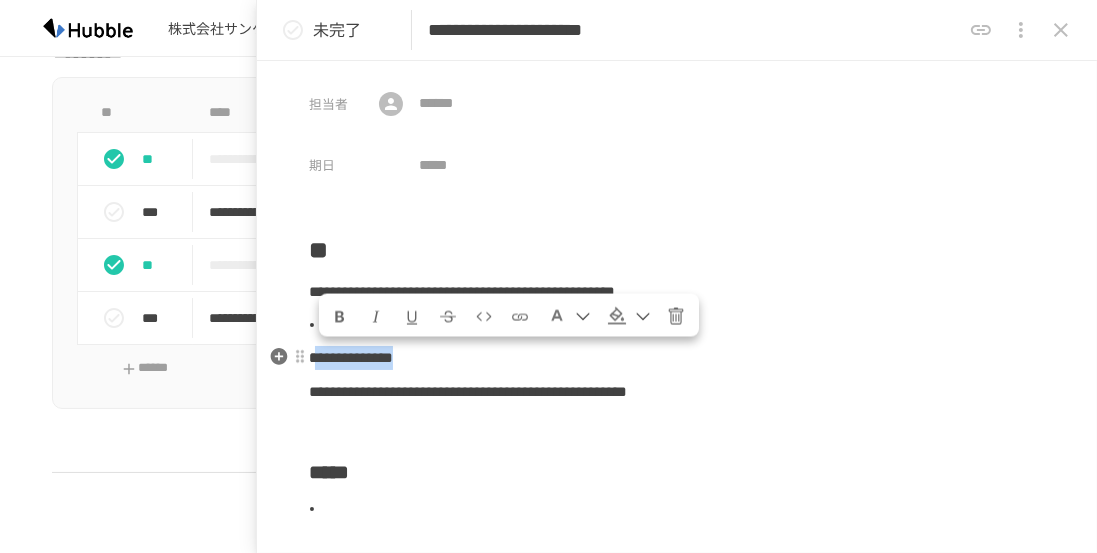 drag, startPoint x: 318, startPoint y: 356, endPoint x: 592, endPoint y: 358, distance: 274.0073 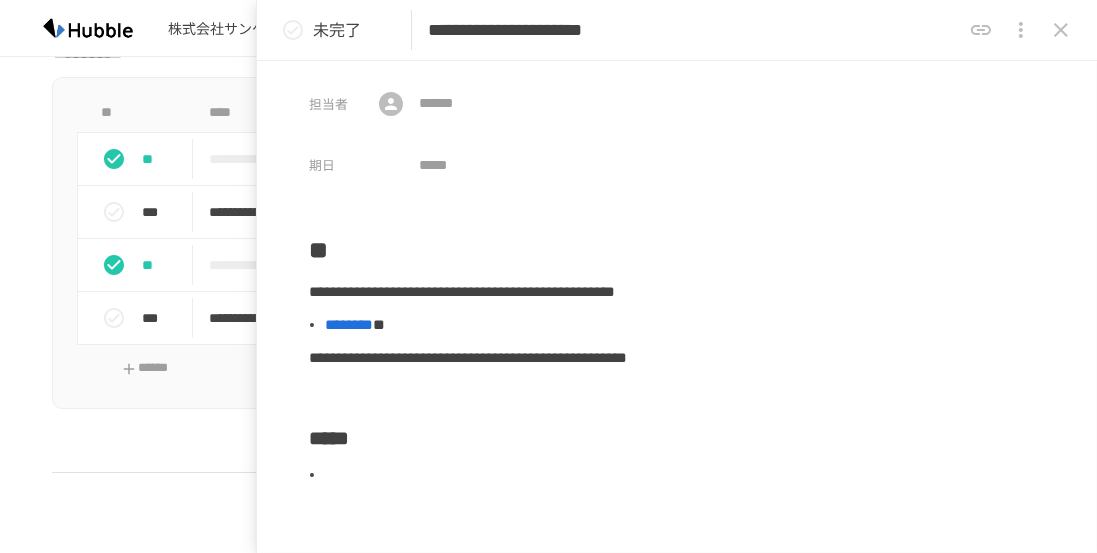 click on "**********" at bounding box center (468, 357) 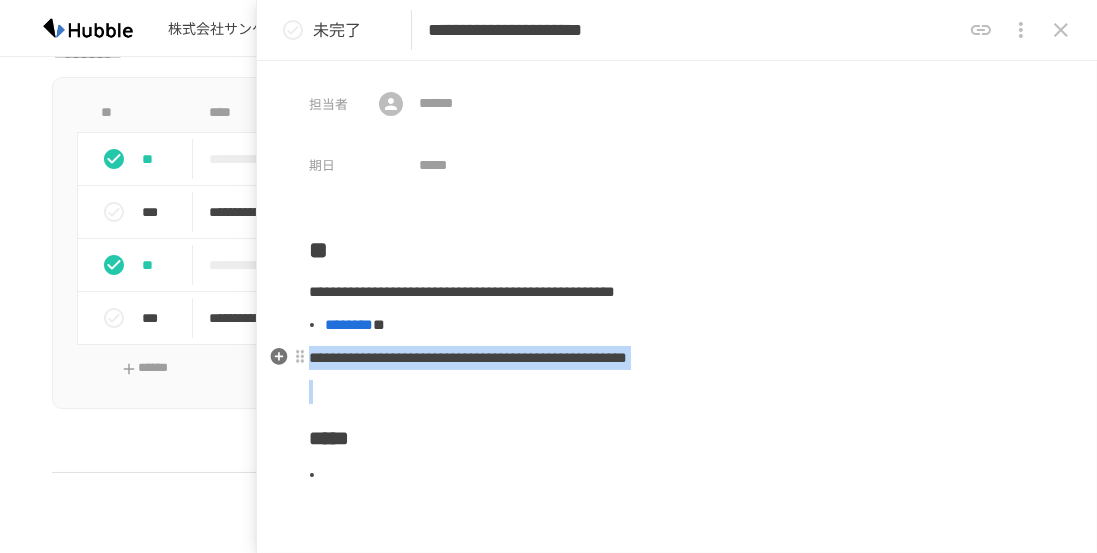 click on "**********" at bounding box center (468, 357) 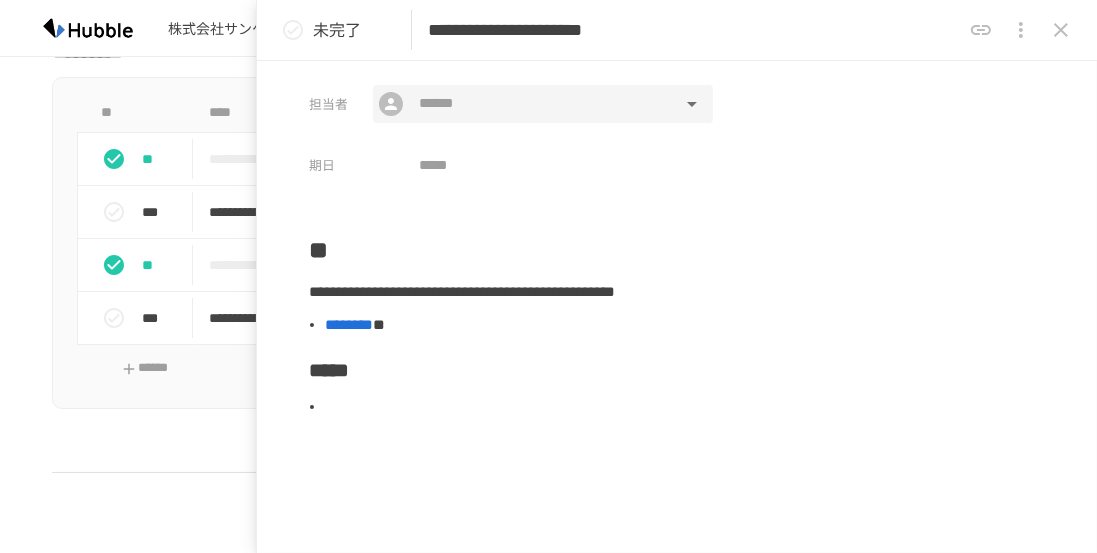 click at bounding box center [542, 104] 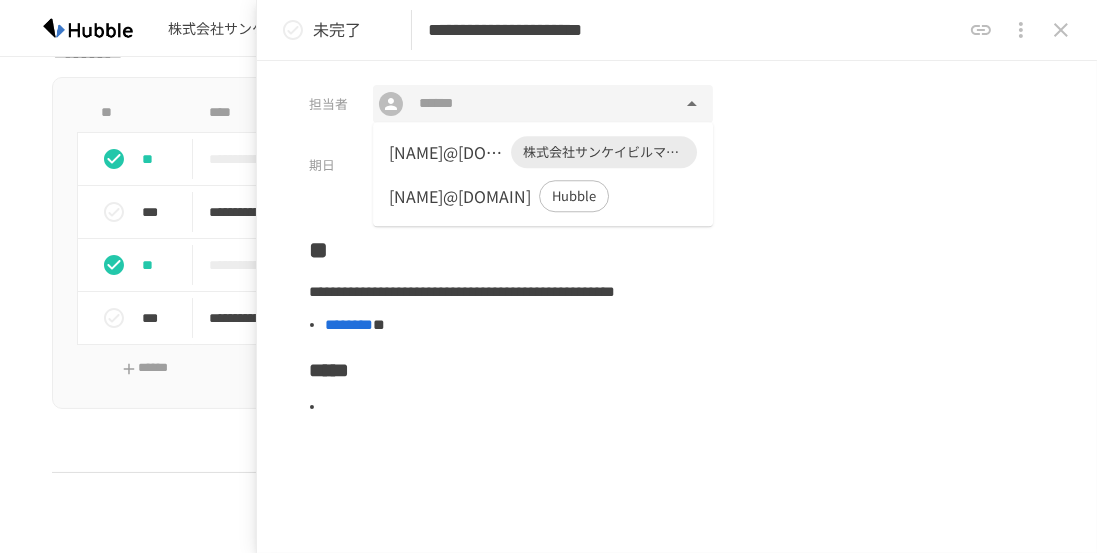 click on "[NAME]@[DOMAIN]" at bounding box center (460, 196) 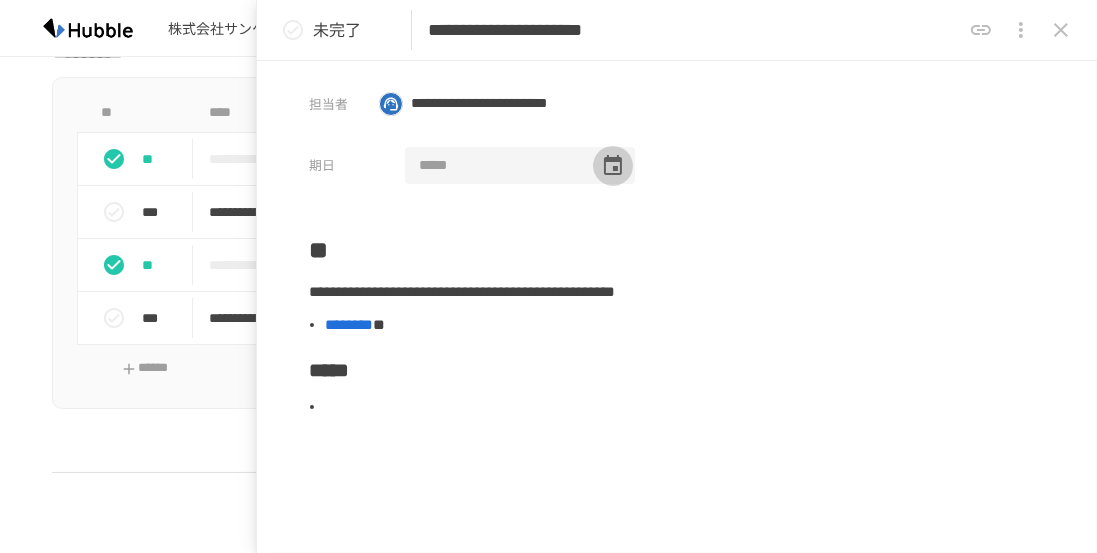 click 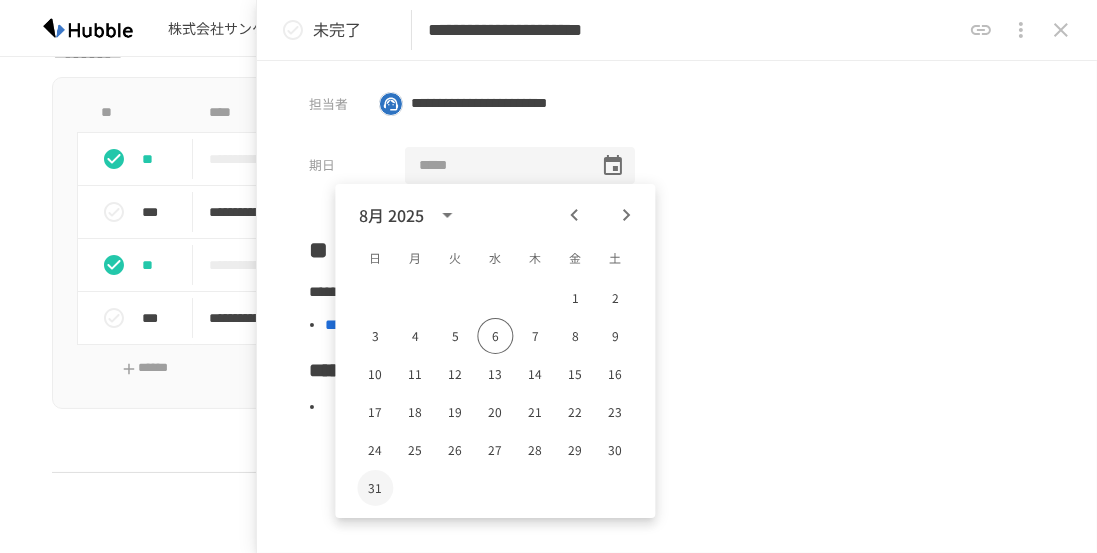 click on "31" at bounding box center [375, 488] 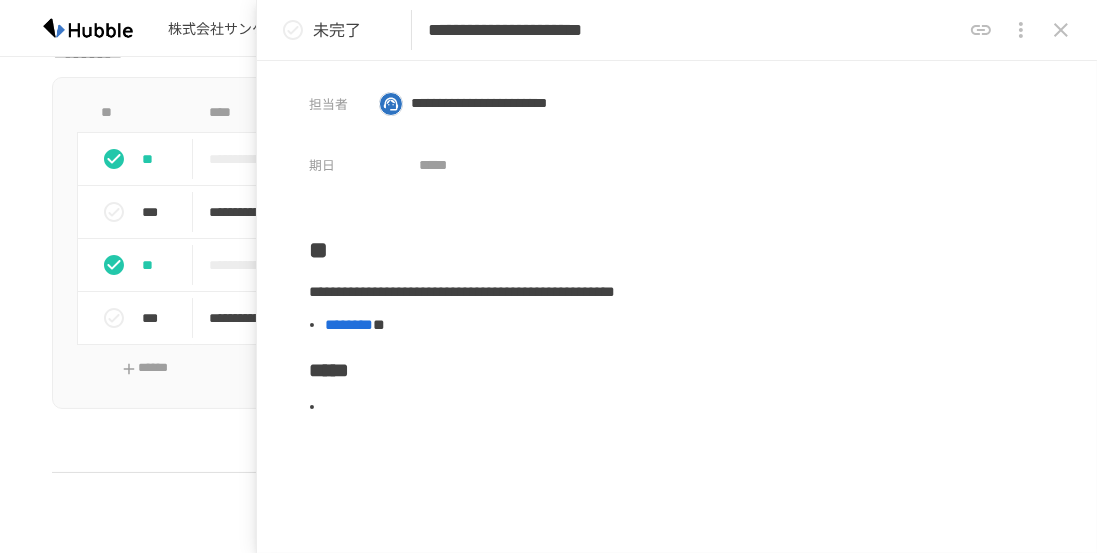 type on "**********" 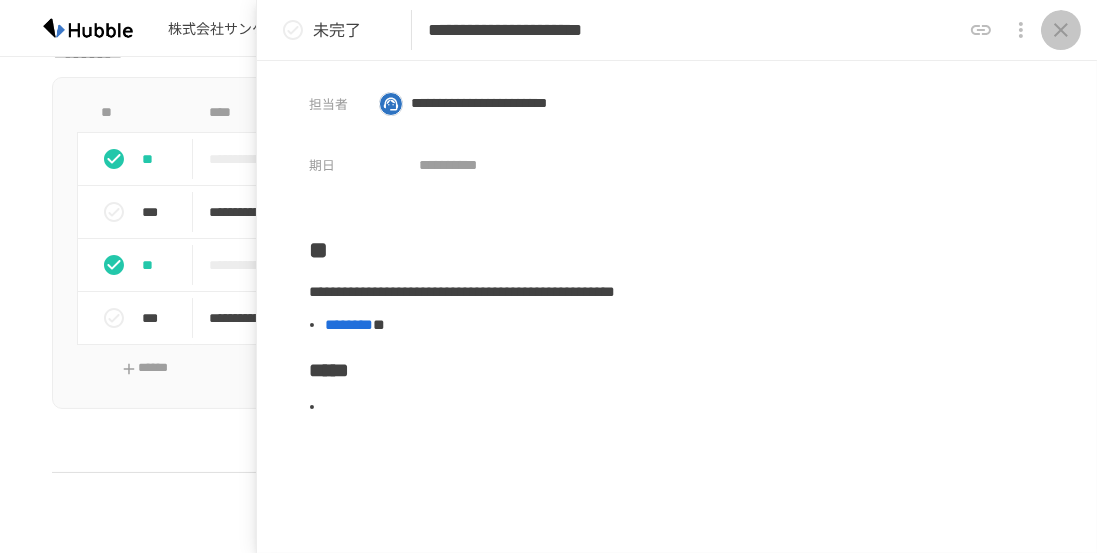 click 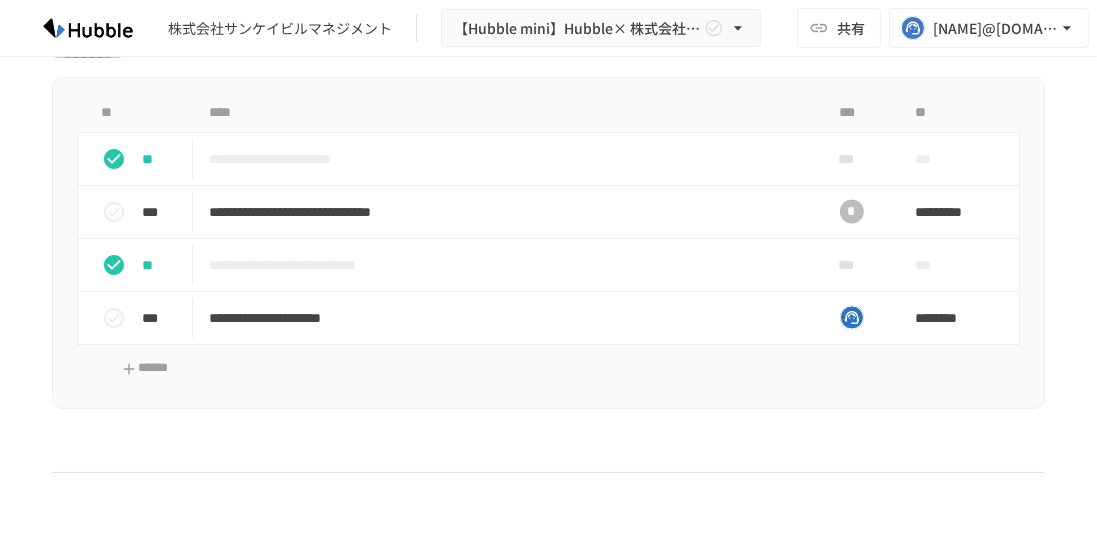 scroll, scrollTop: 2568, scrollLeft: 0, axis: vertical 